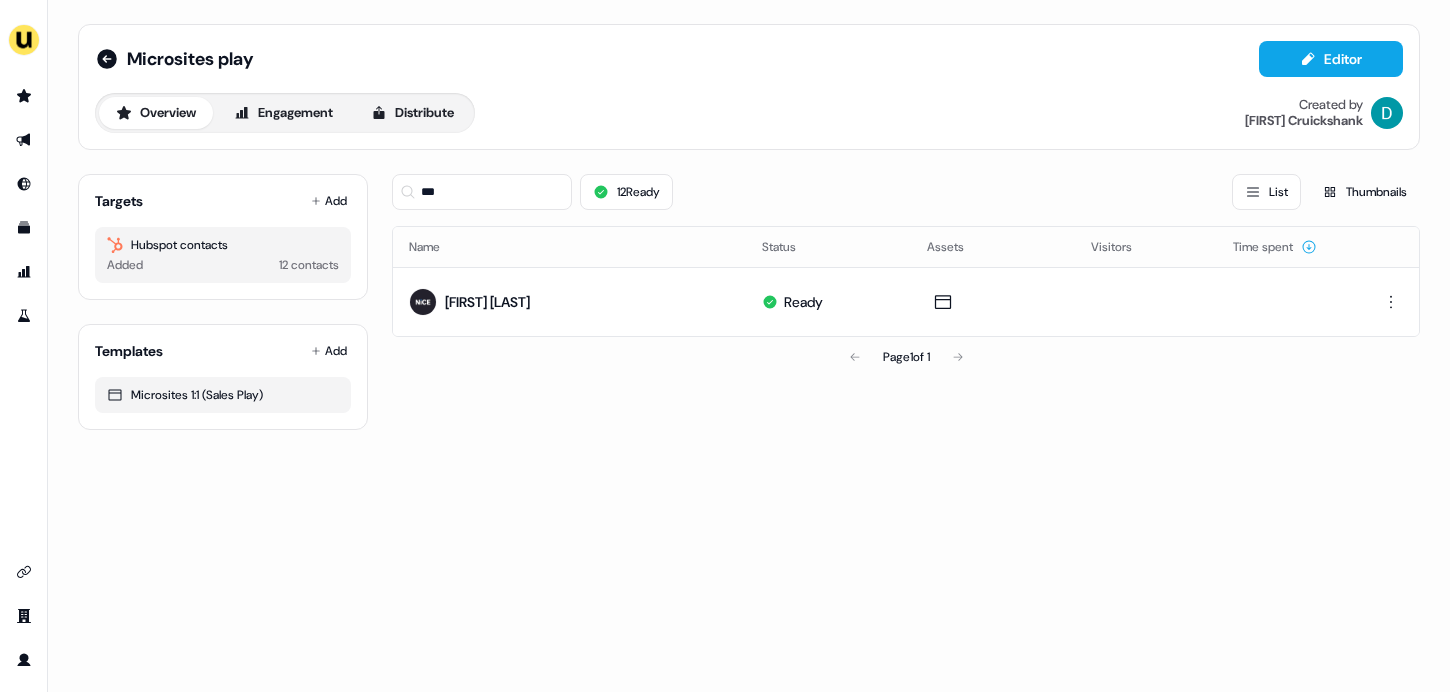 scroll, scrollTop: 0, scrollLeft: 0, axis: both 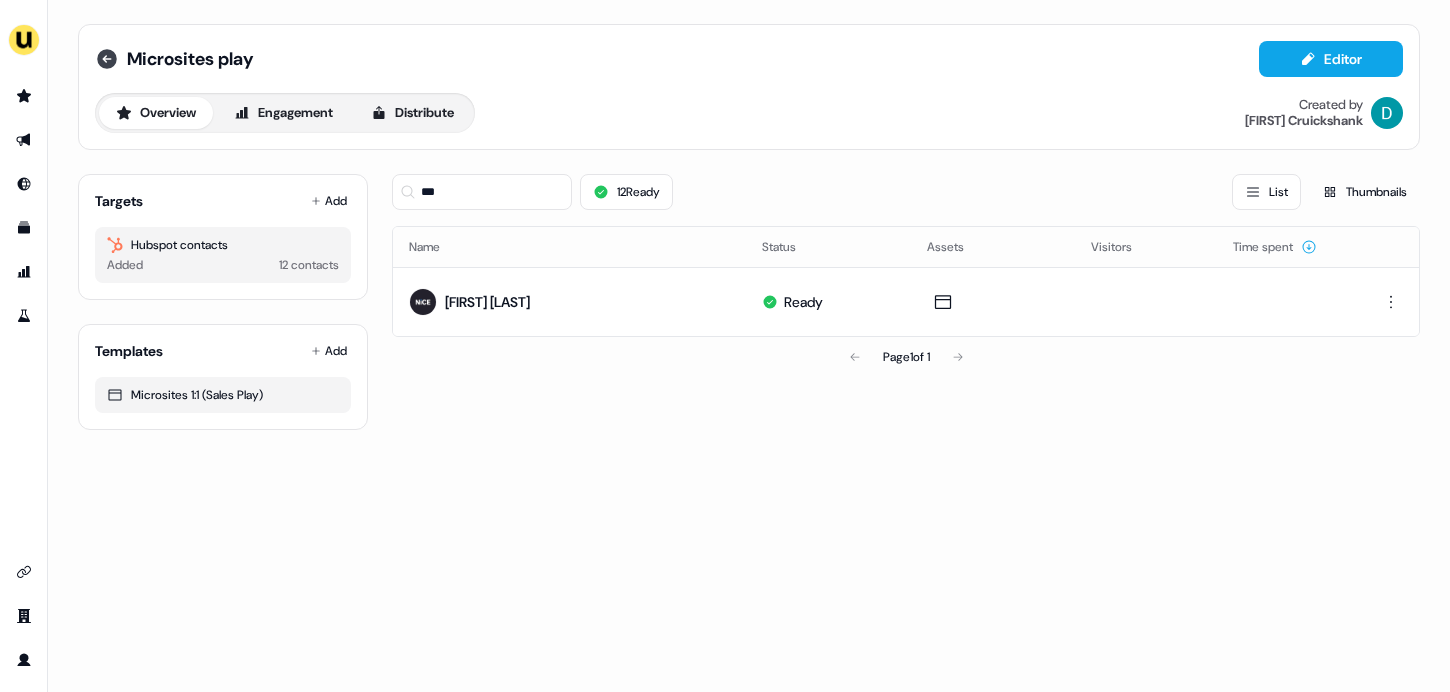 click 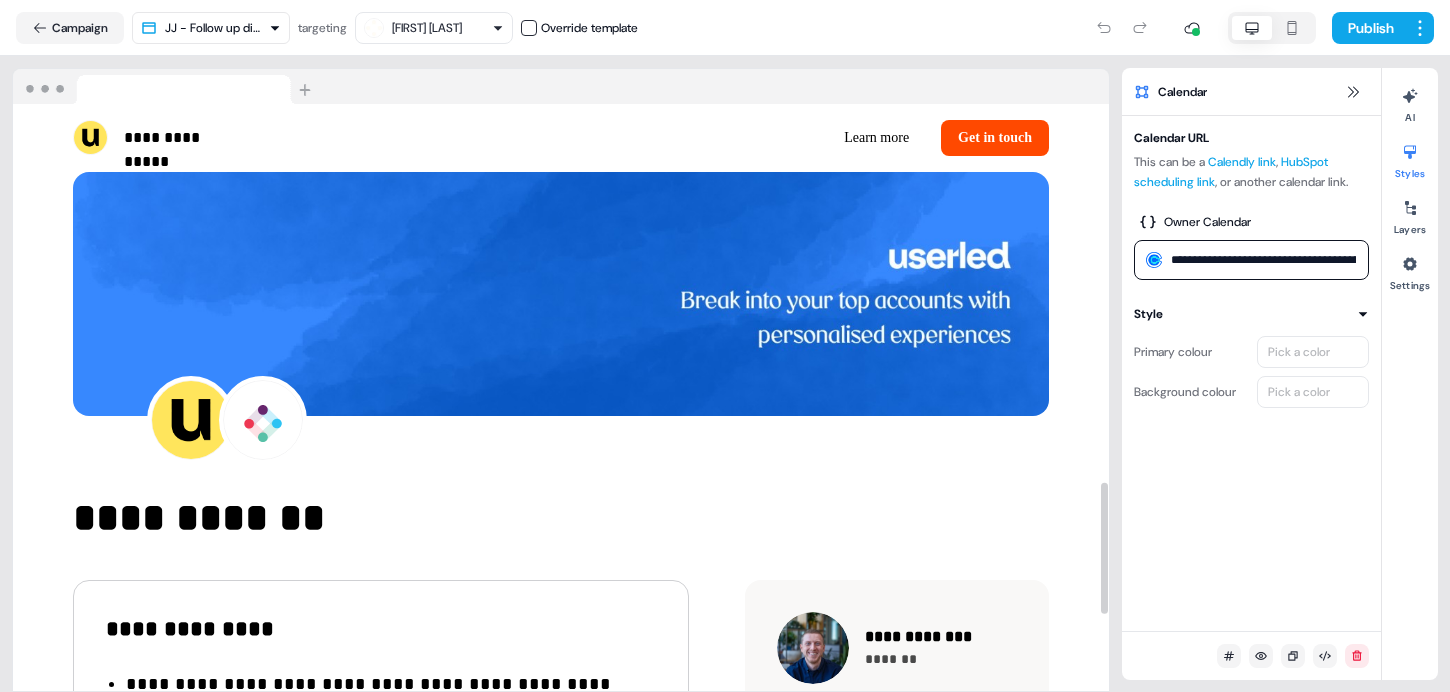 scroll, scrollTop: 0, scrollLeft: 0, axis: both 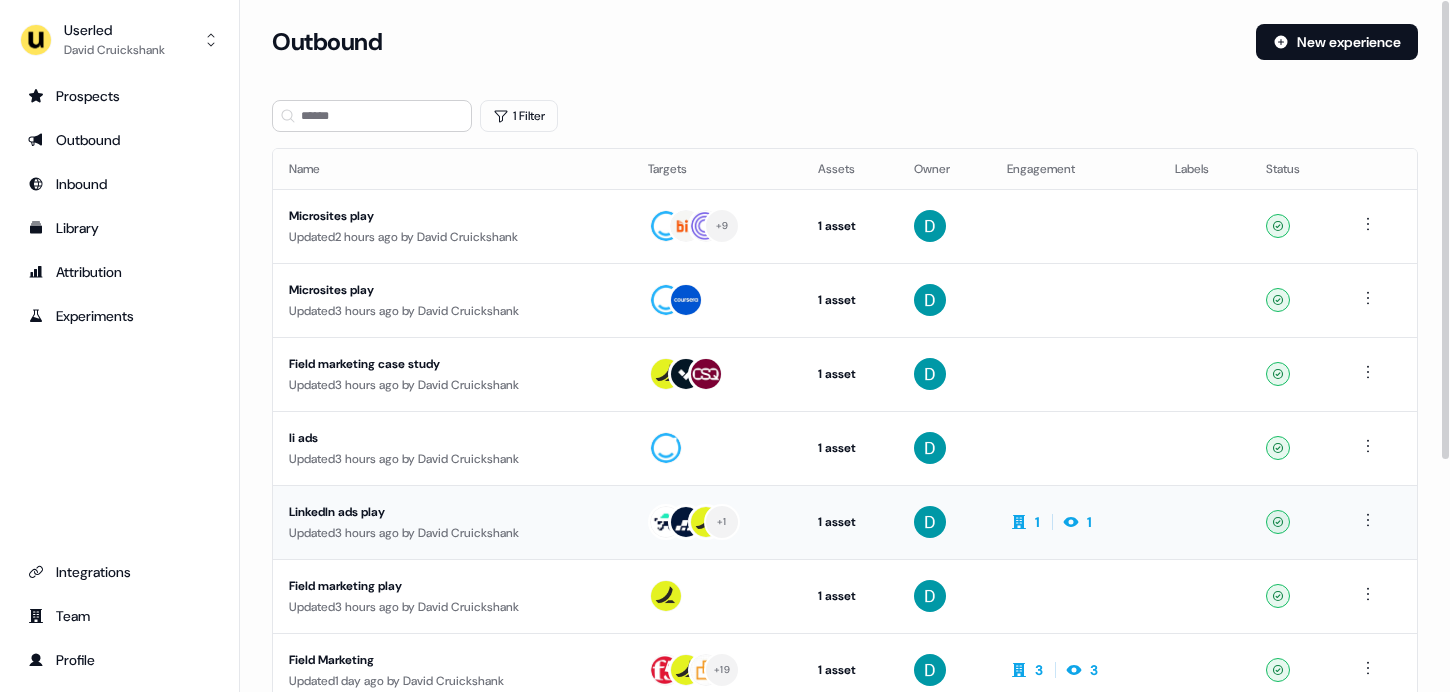 click on "LinkedIn ads play" at bounding box center [452, 512] 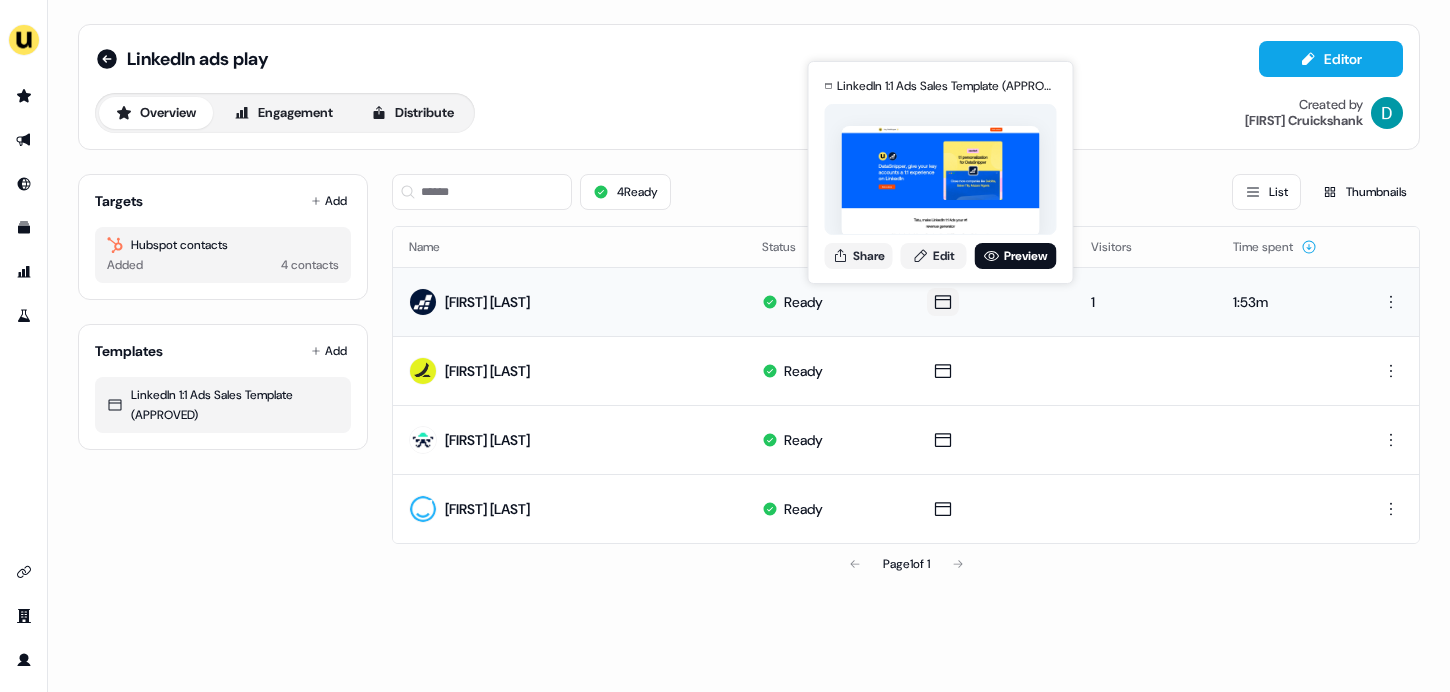 click on "LinkedIn 1:1 Ads Sales Template (APPROVED)  for  Tatu Turunen Share Edit Preview" at bounding box center (941, 172) 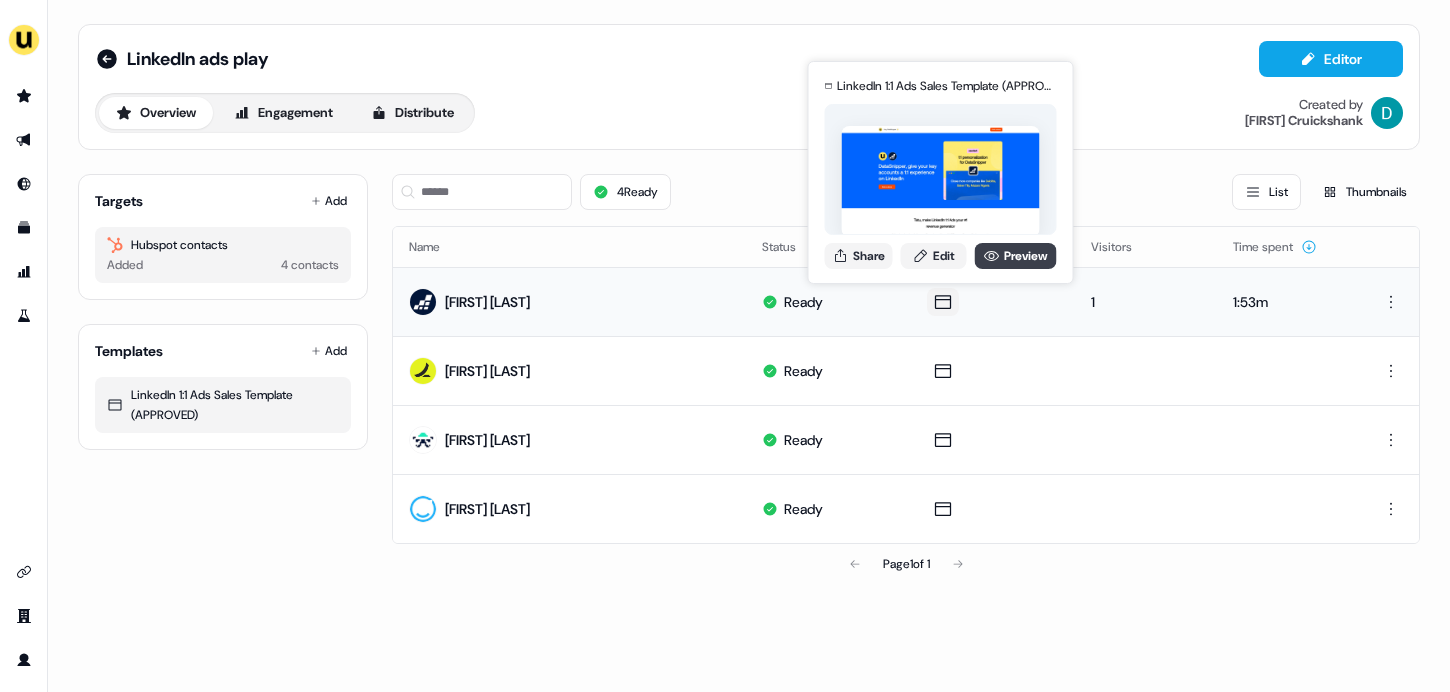 click on "Preview" at bounding box center [1016, 256] 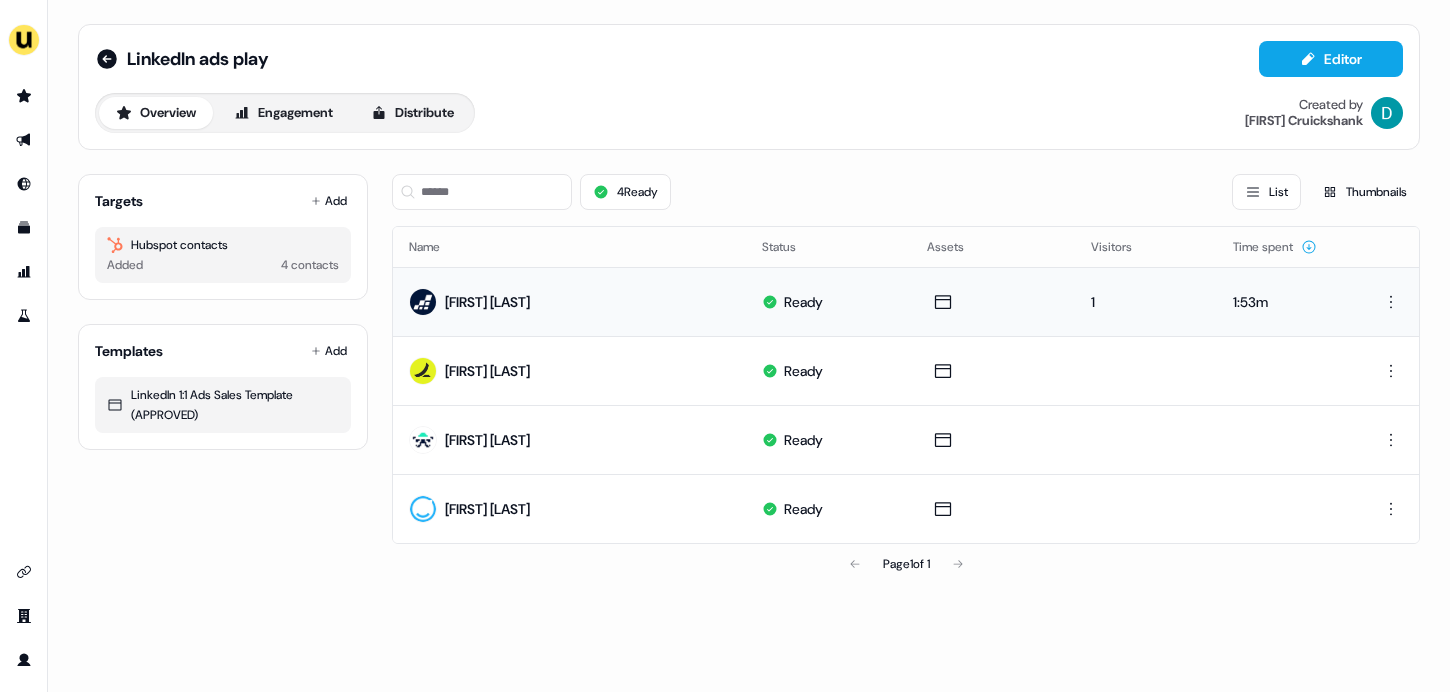 click on "LinkedIn ads play" at bounding box center (182, 59) 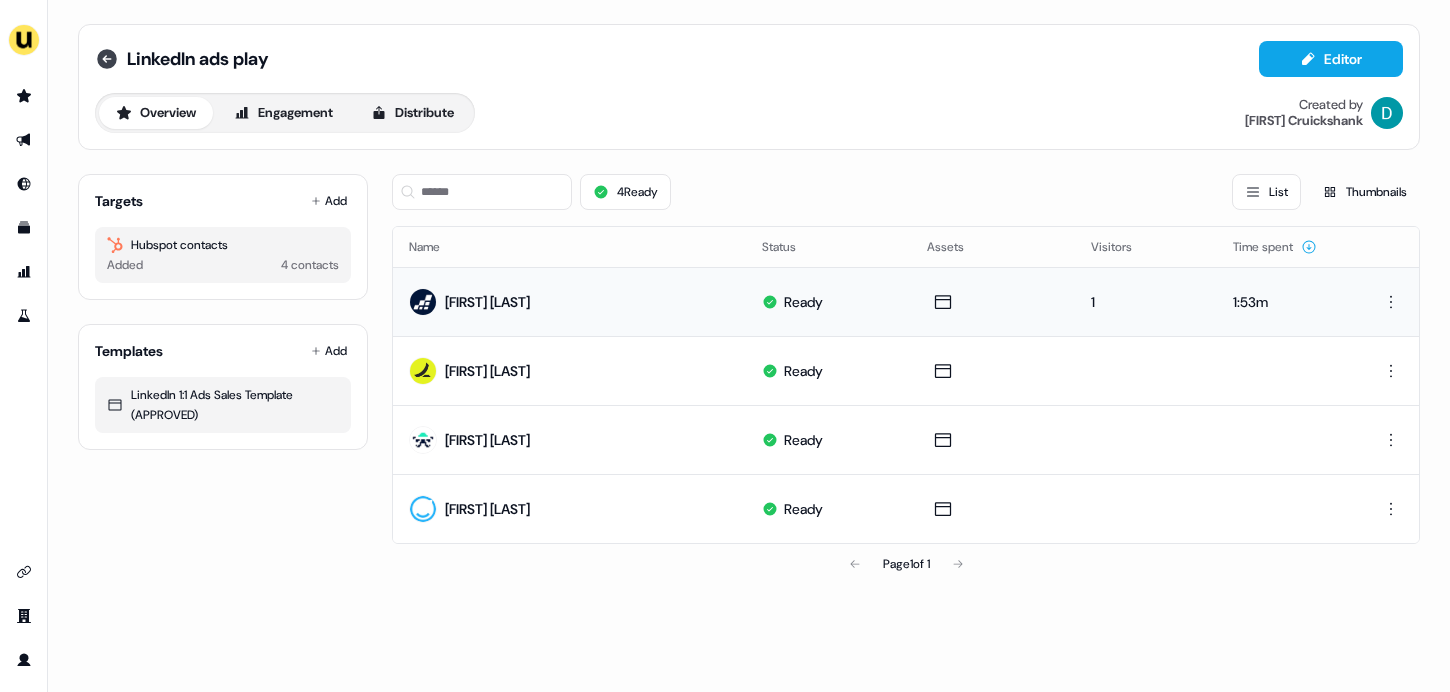 click 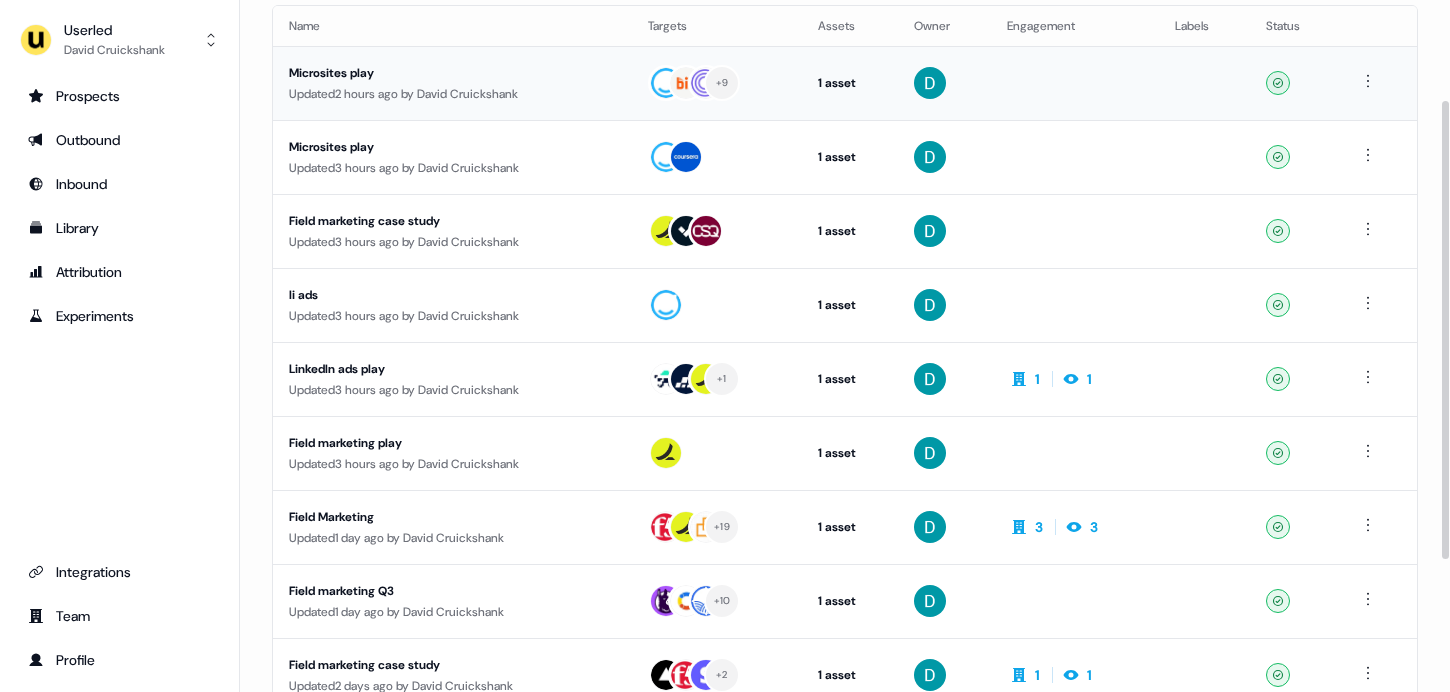 scroll, scrollTop: 142, scrollLeft: 0, axis: vertical 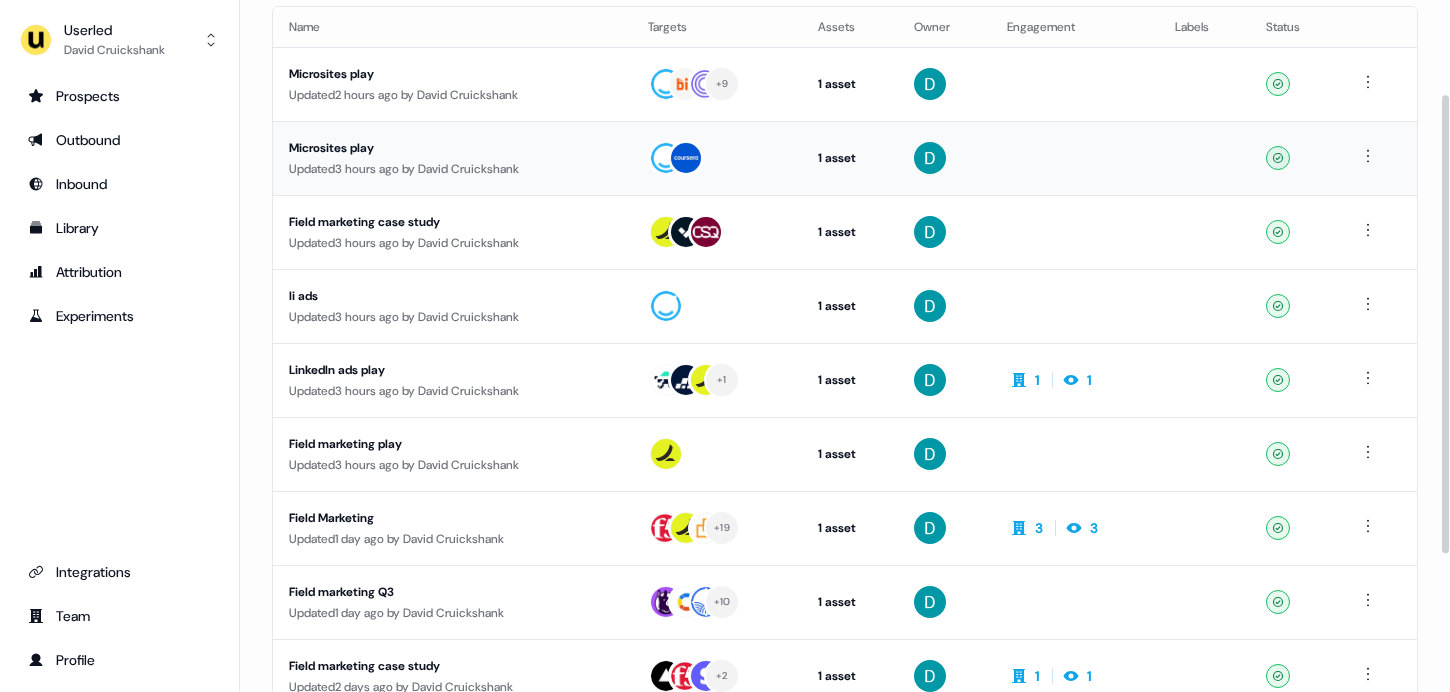 click on "Microsites play Updated  3 hours ago   by   David Cruickshank" at bounding box center [452, 158] 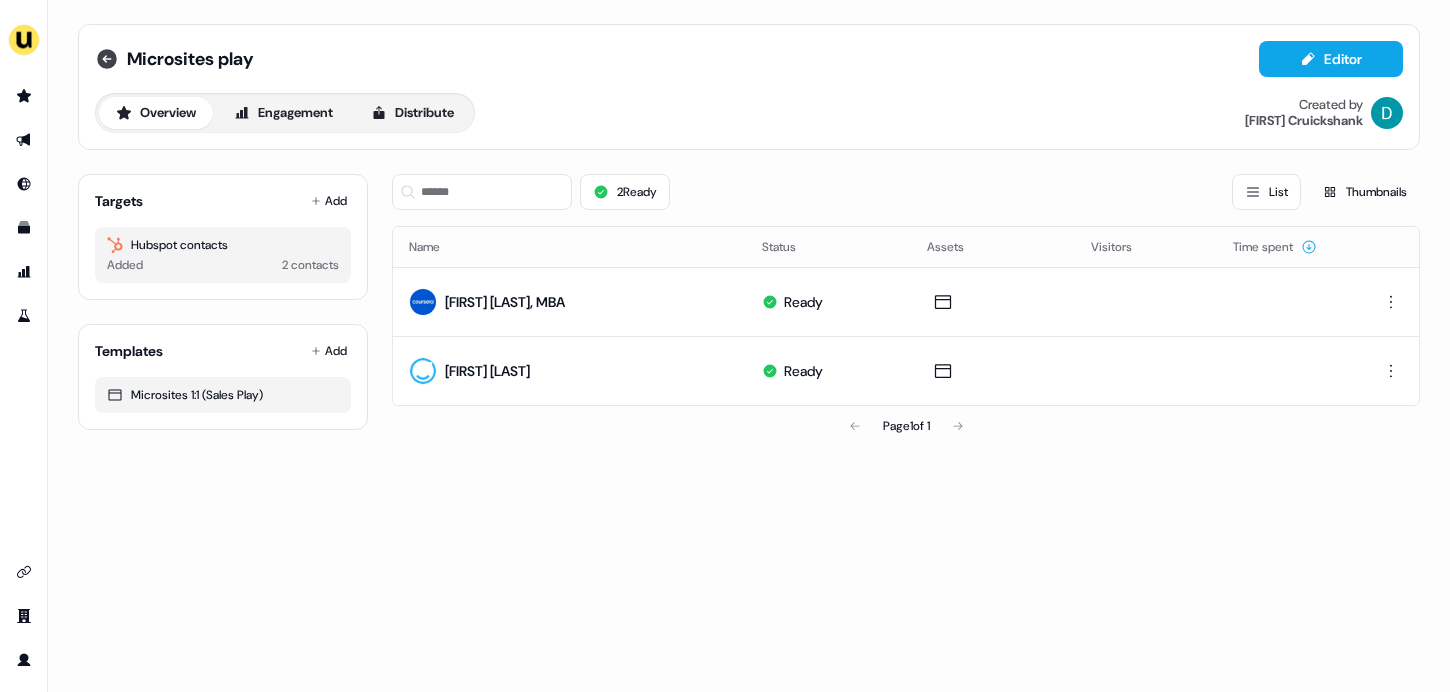 click 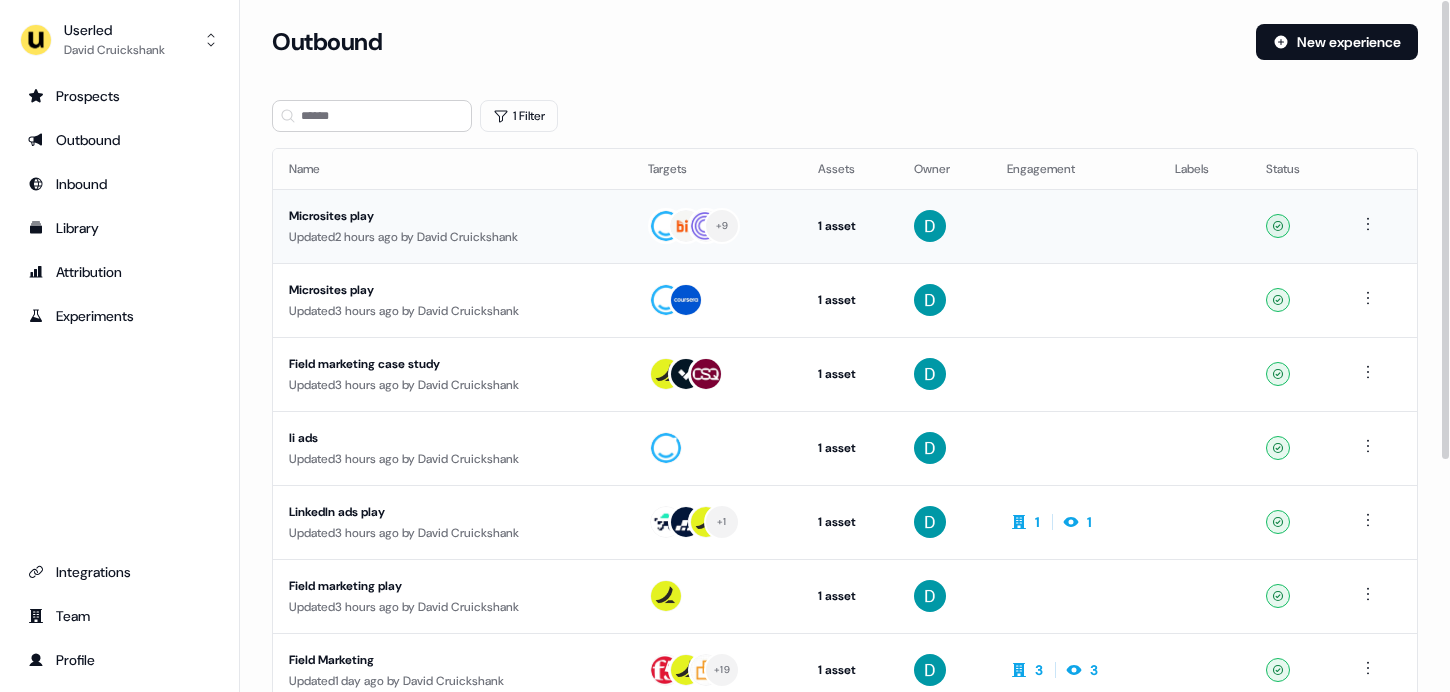 click on "Updated  2 hours ago   by   David Cruickshank" at bounding box center [452, 237] 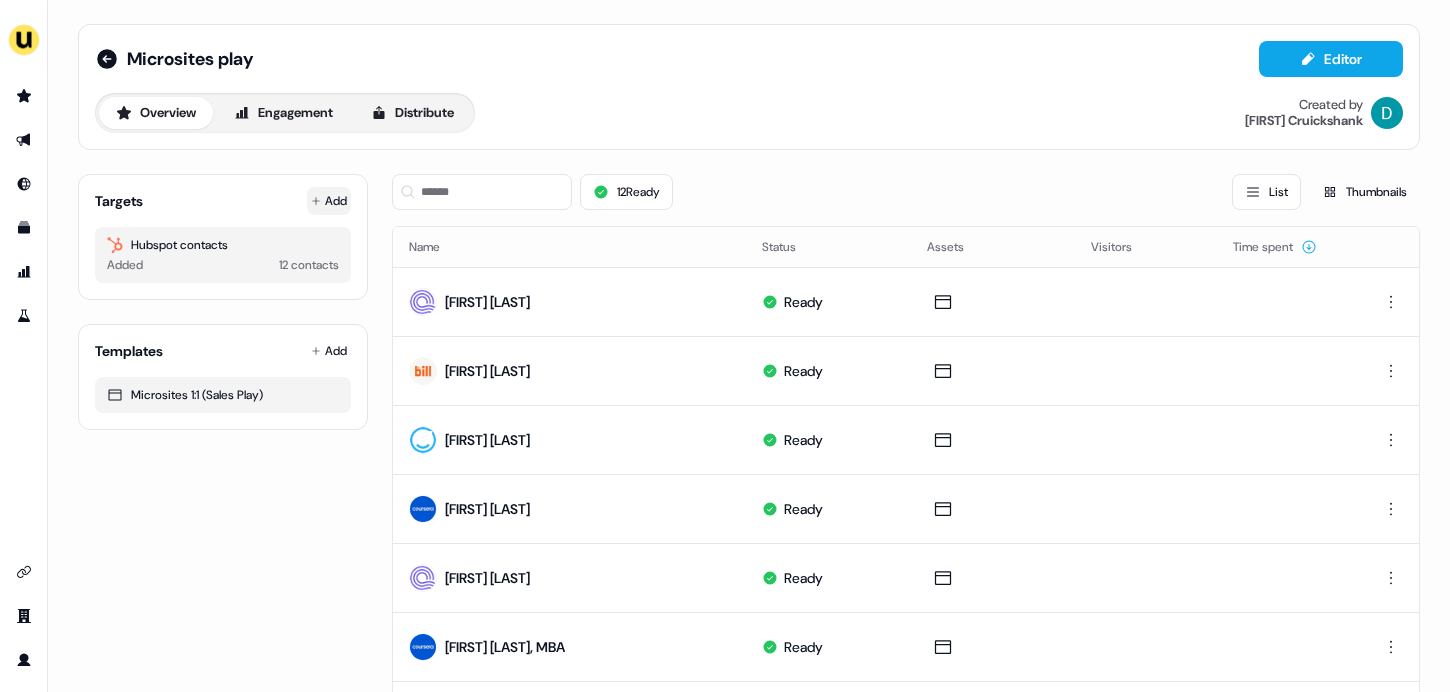 click on "Add" at bounding box center (329, 201) 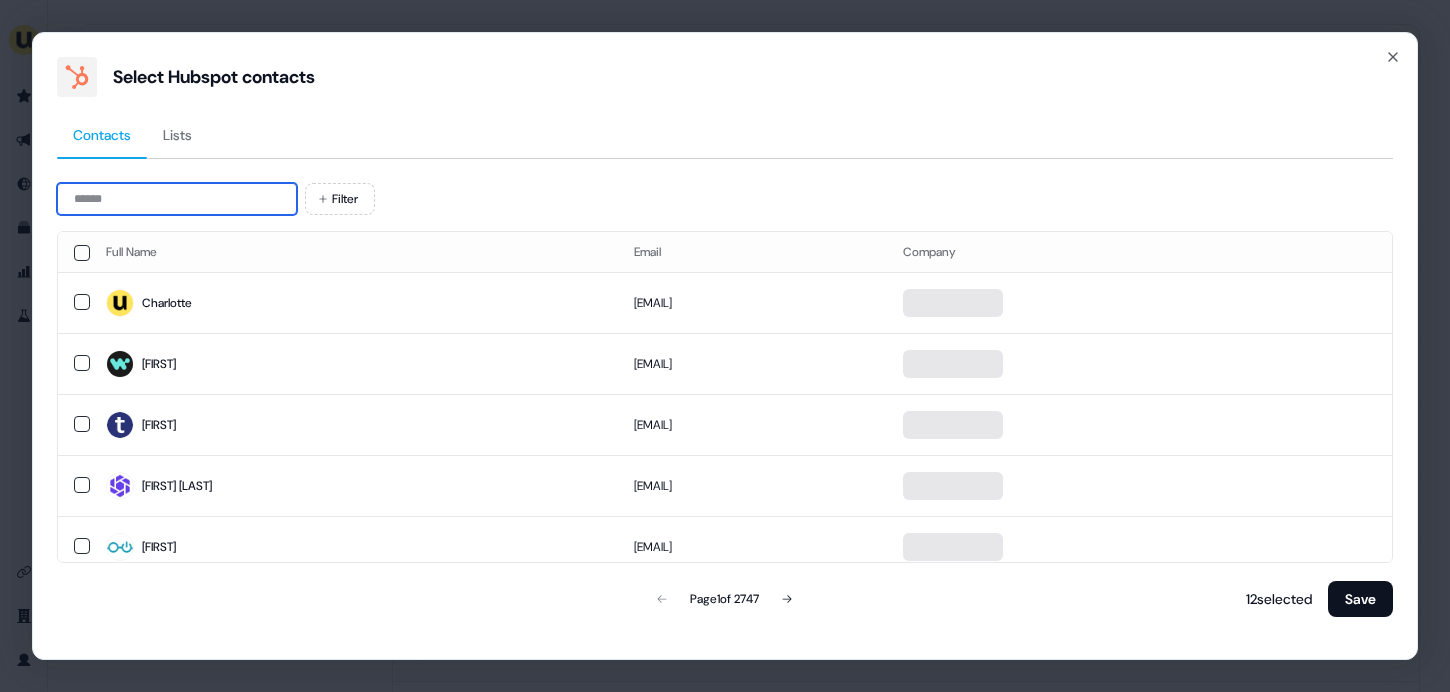 click at bounding box center [177, 199] 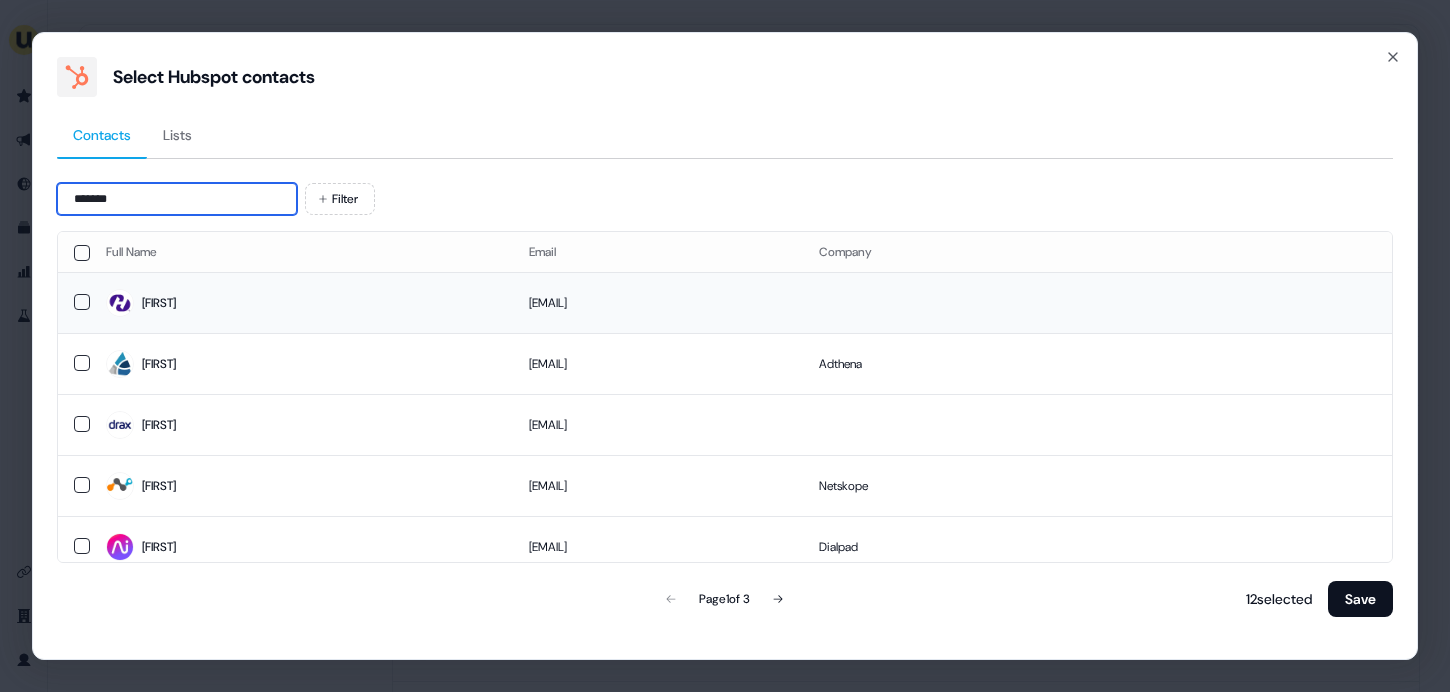 type on "*******" 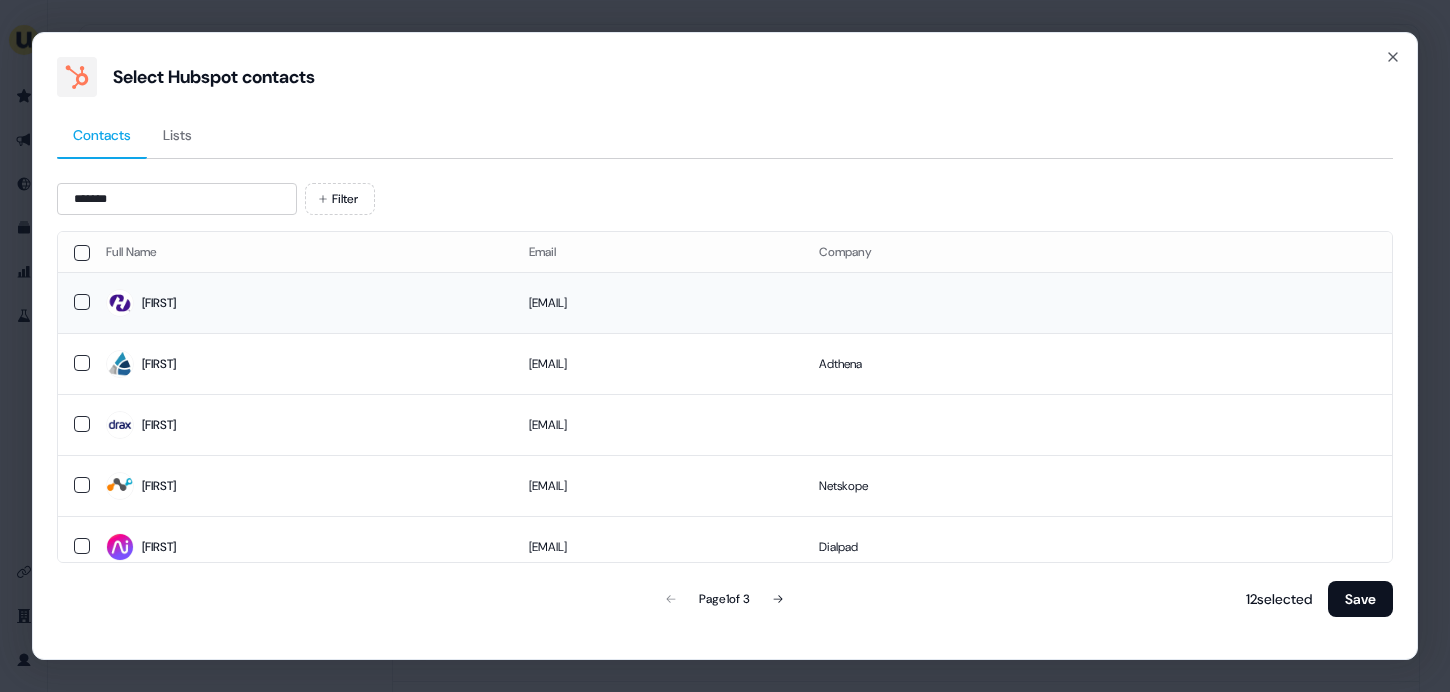 click on "Sarah" at bounding box center (301, 302) 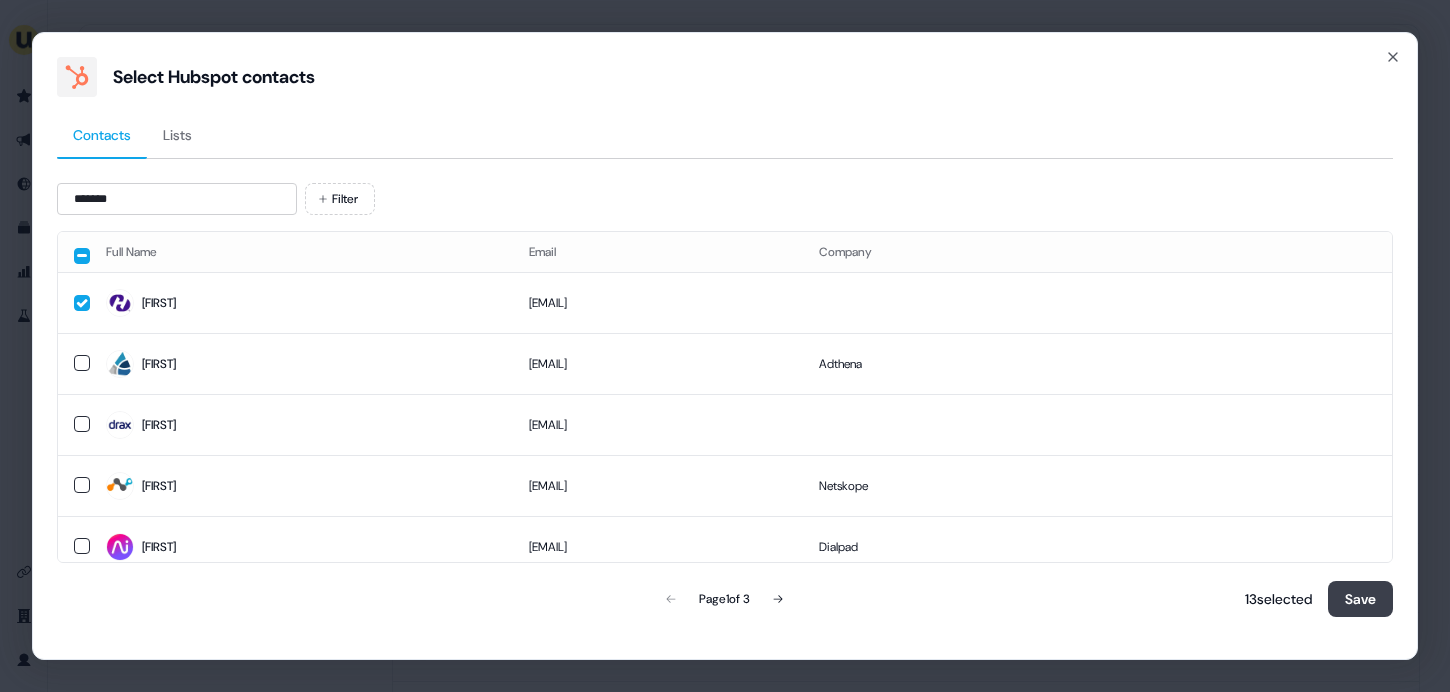 click on "Save" at bounding box center [1360, 599] 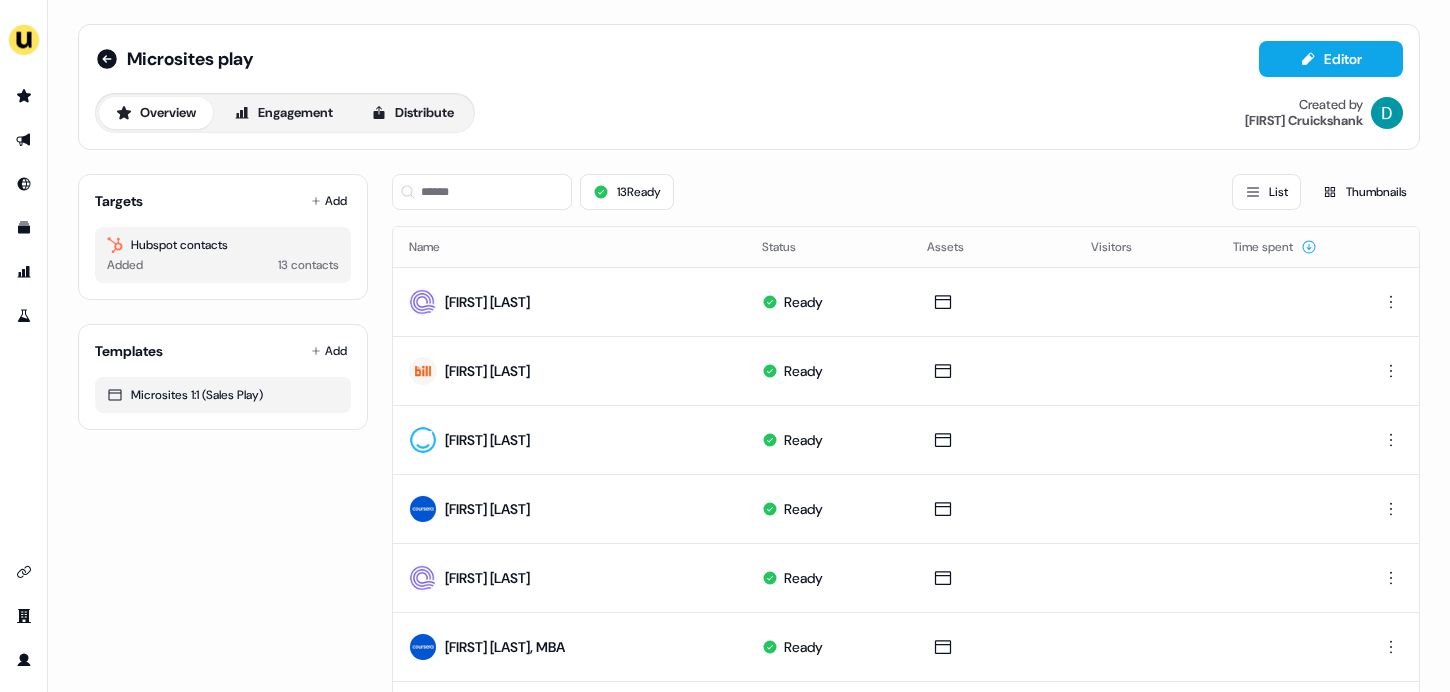 click on "13  Ready List Thumbnails" at bounding box center (906, 192) 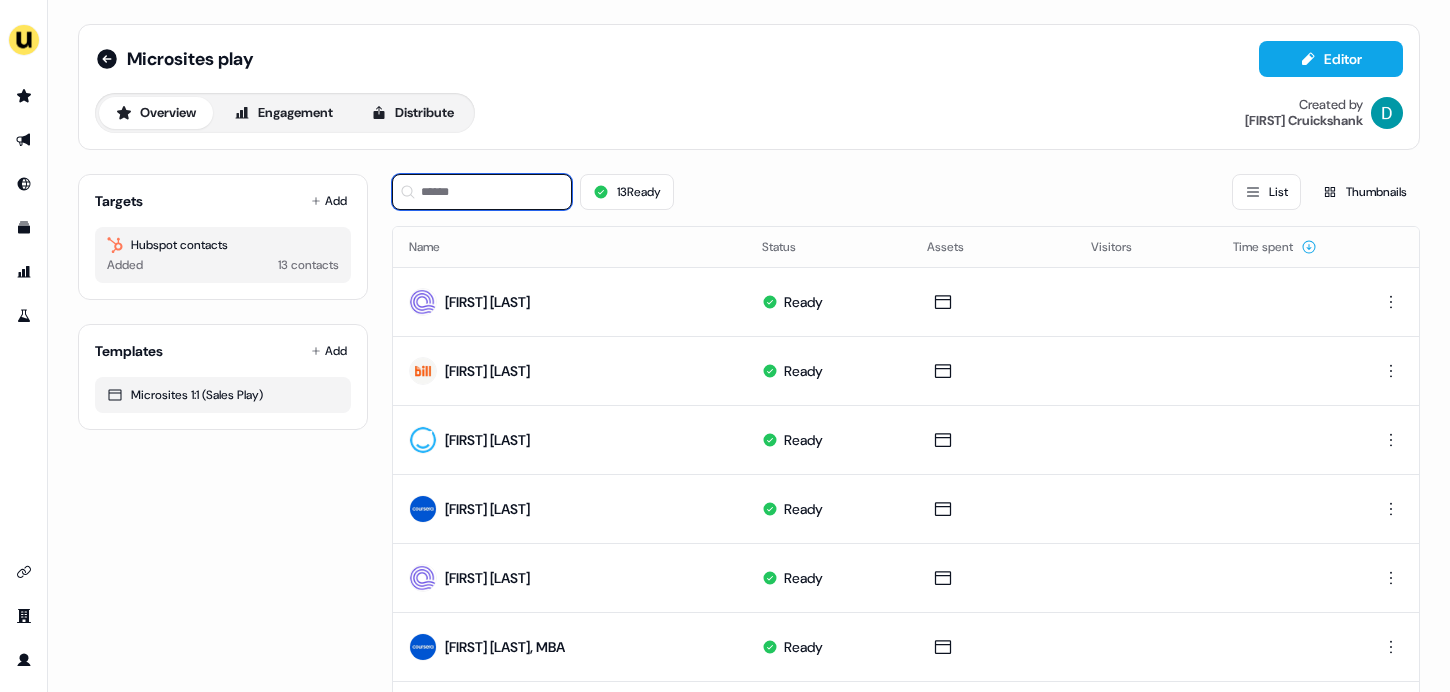 click at bounding box center [482, 192] 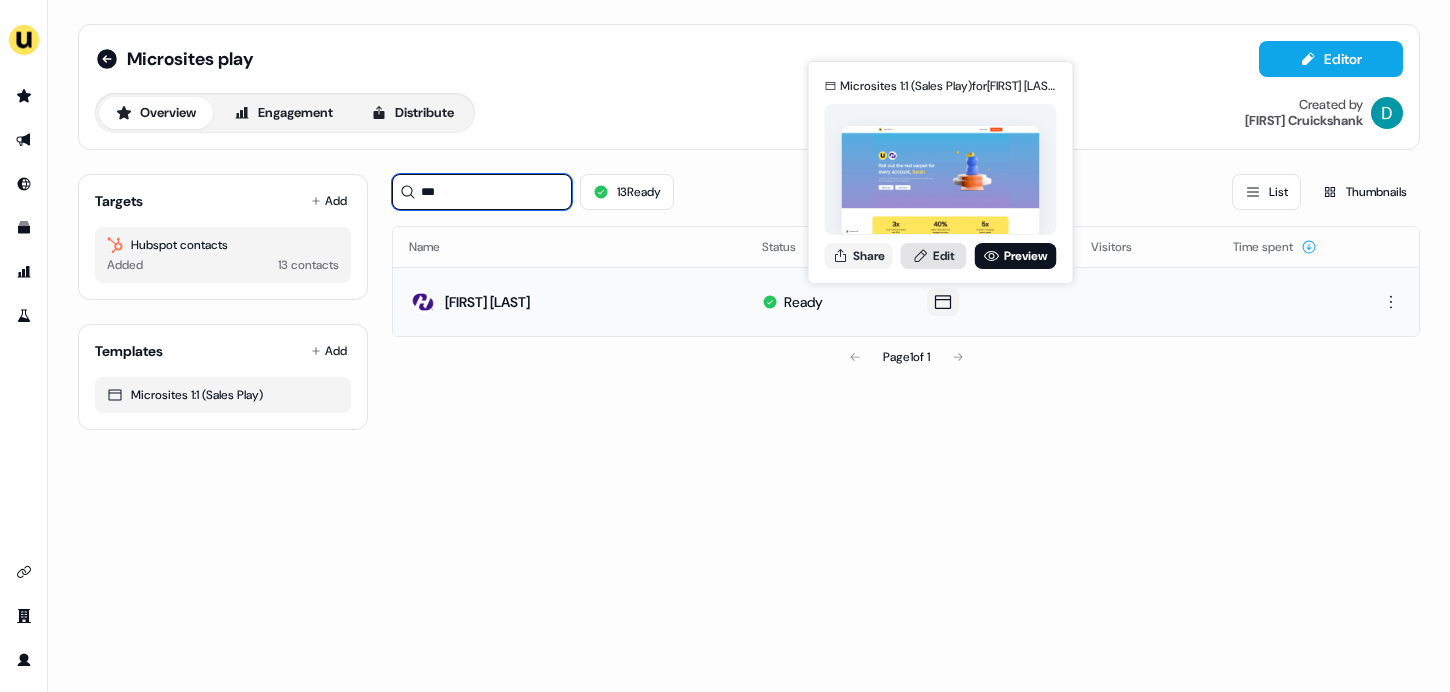 type on "***" 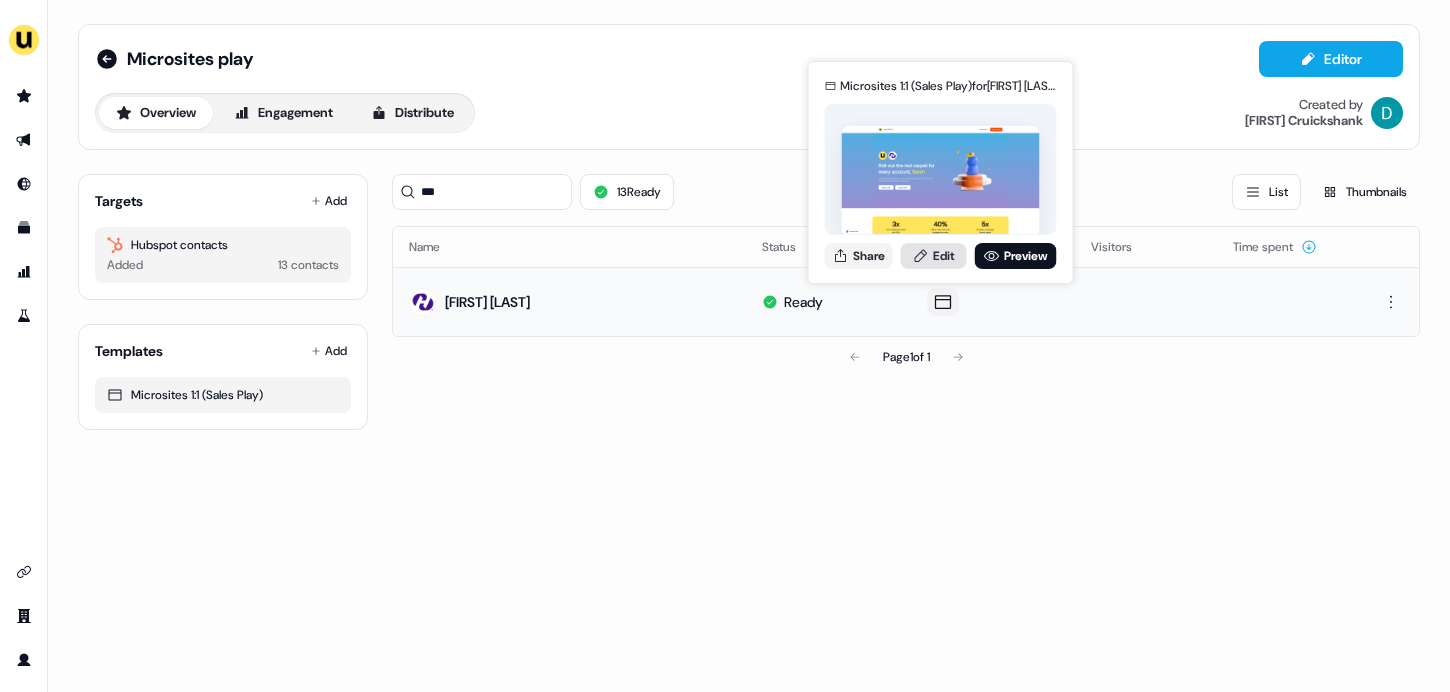 click on "Edit" at bounding box center [934, 256] 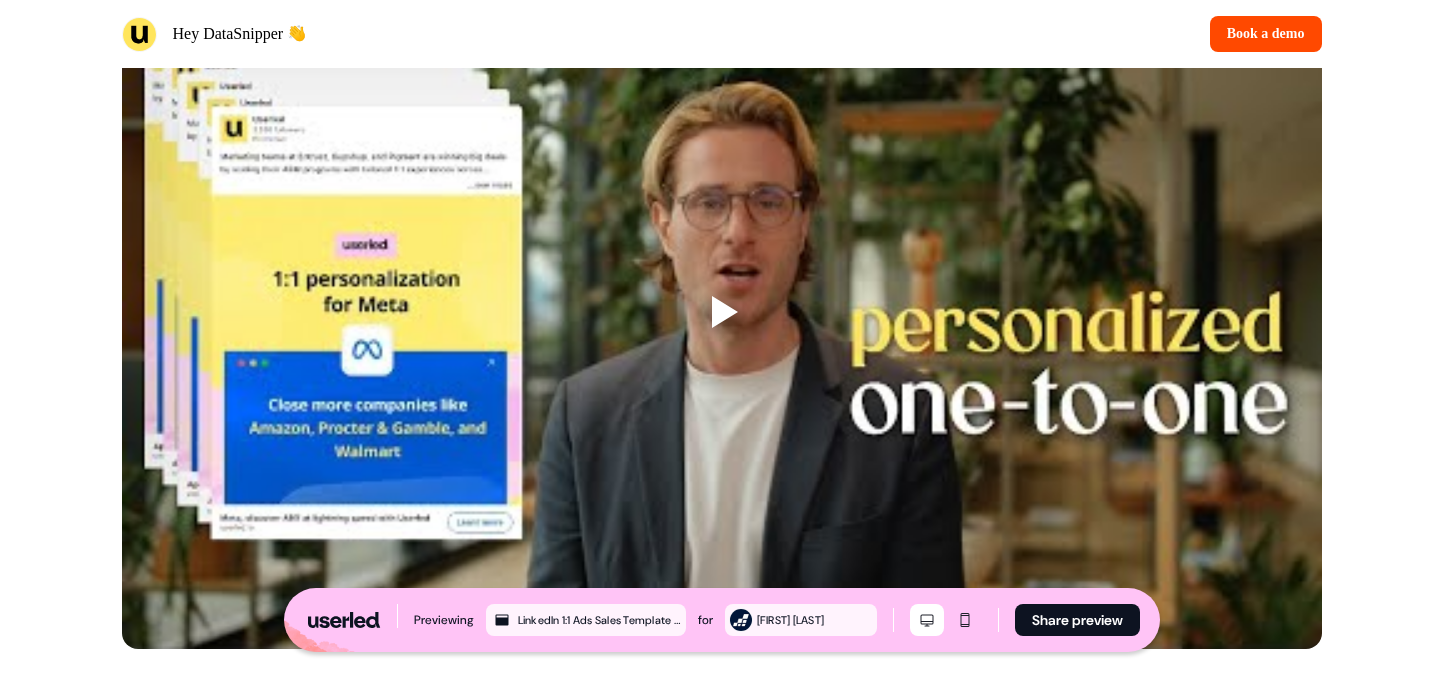 scroll, scrollTop: 0, scrollLeft: 0, axis: both 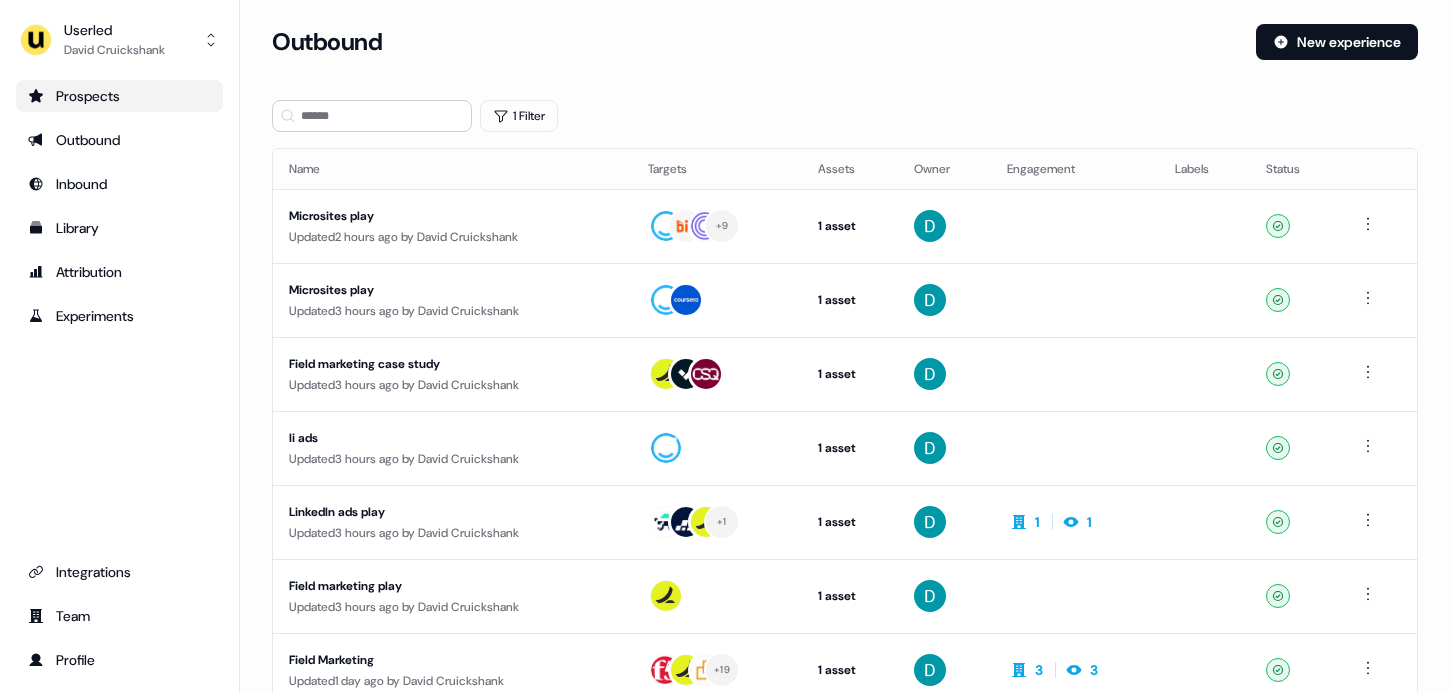 click on "Prospects" at bounding box center [119, 96] 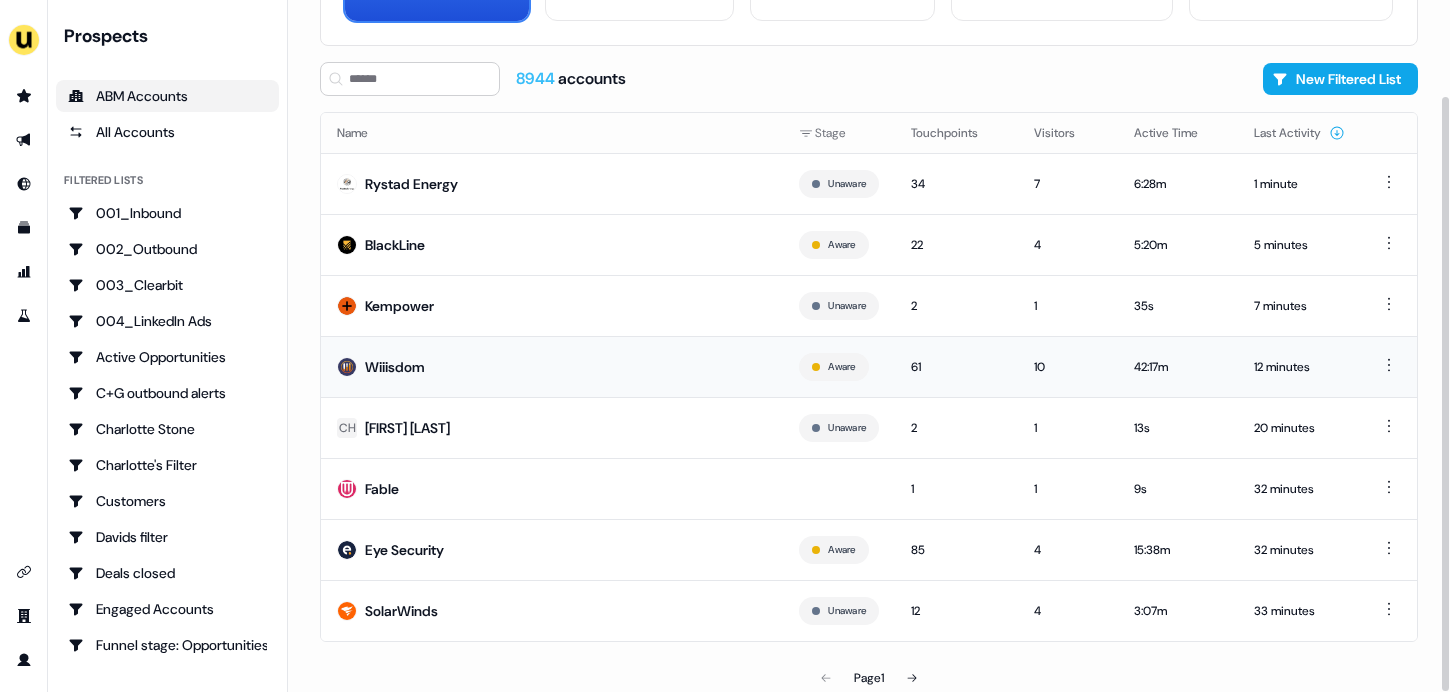scroll, scrollTop: 175, scrollLeft: 0, axis: vertical 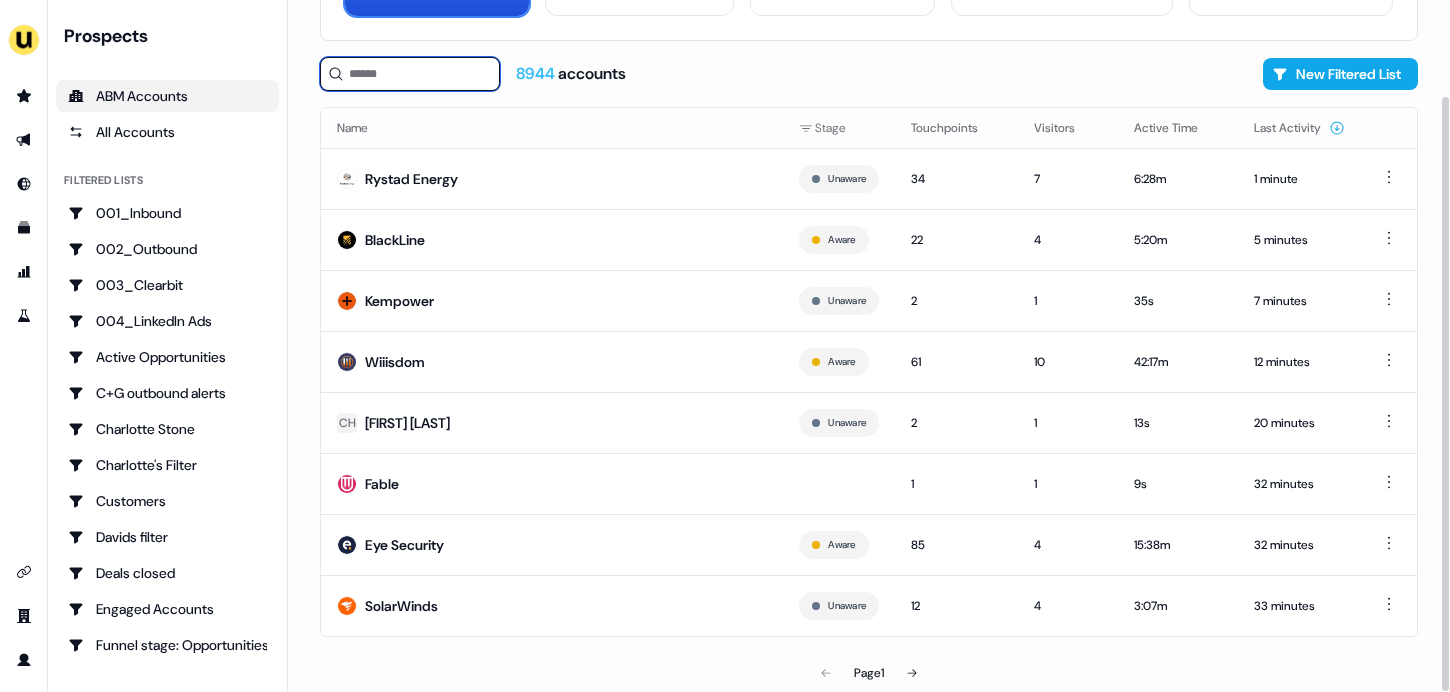 click at bounding box center (410, 74) 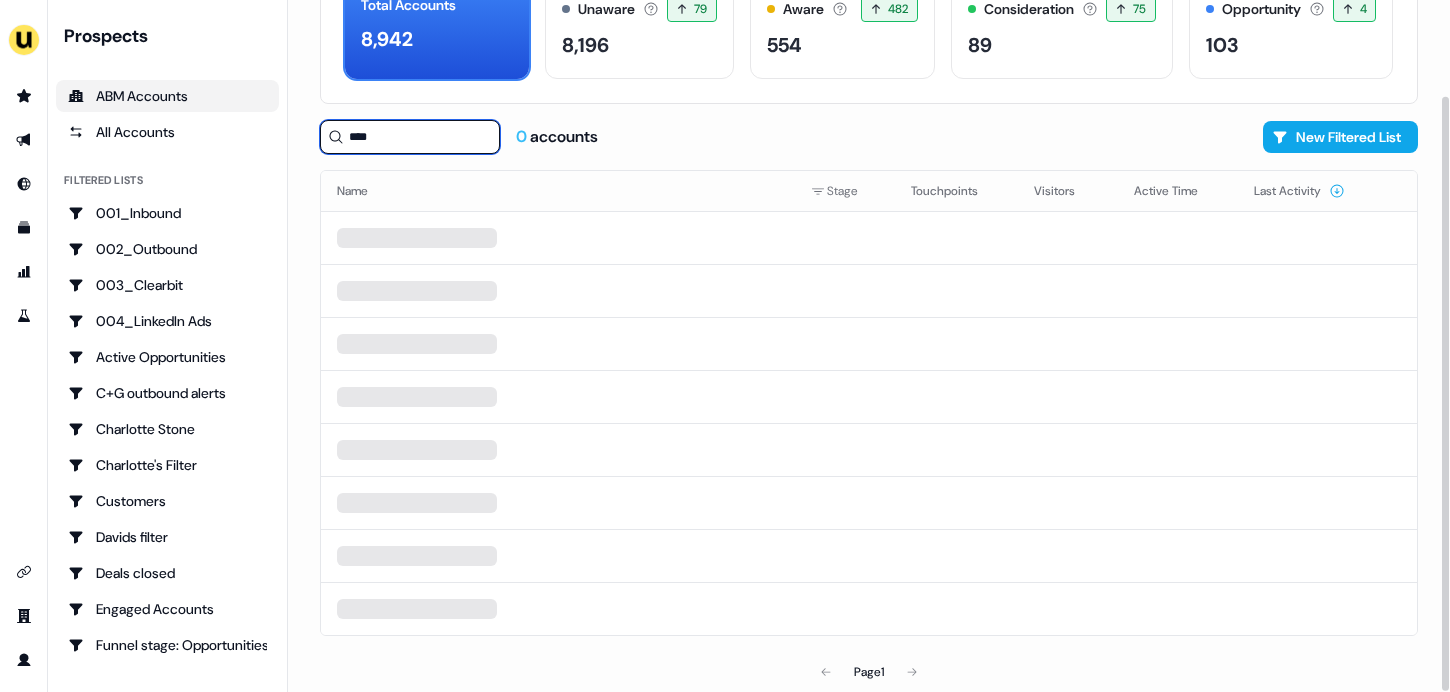 scroll, scrollTop: 175, scrollLeft: 0, axis: vertical 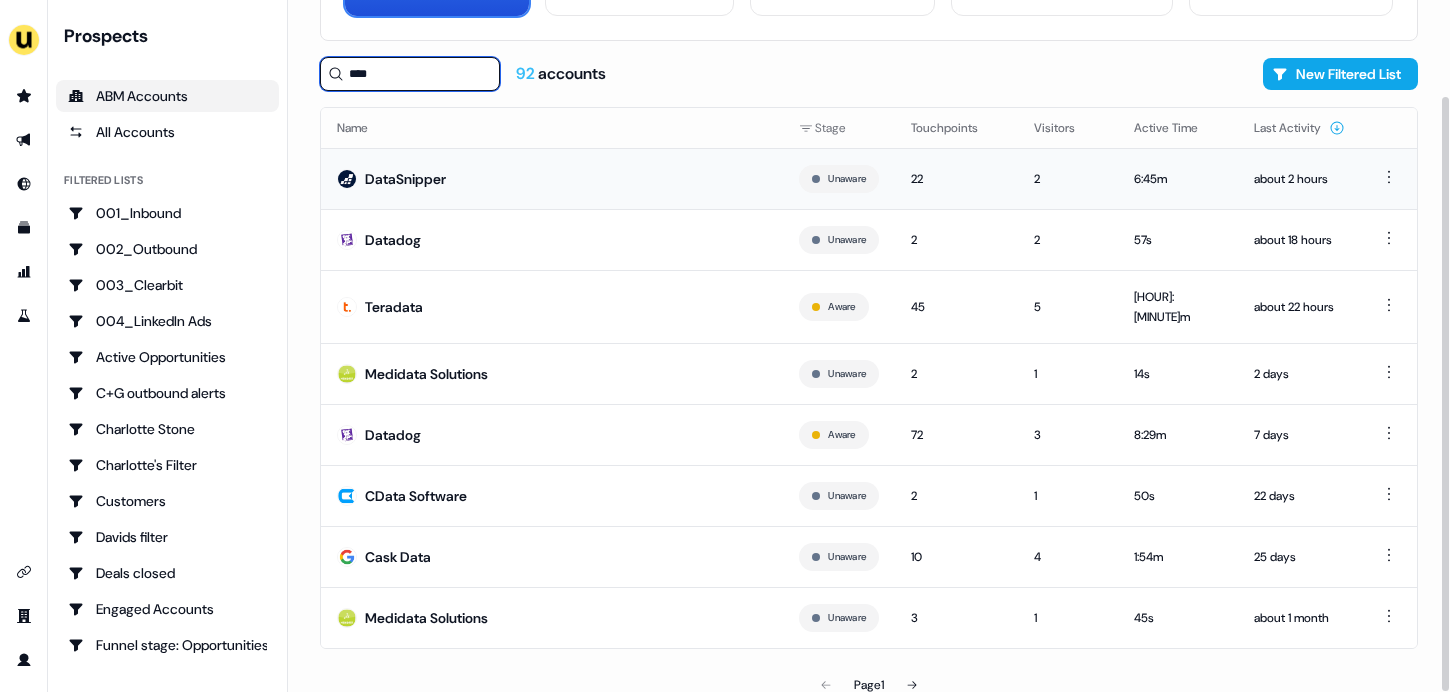 type on "****" 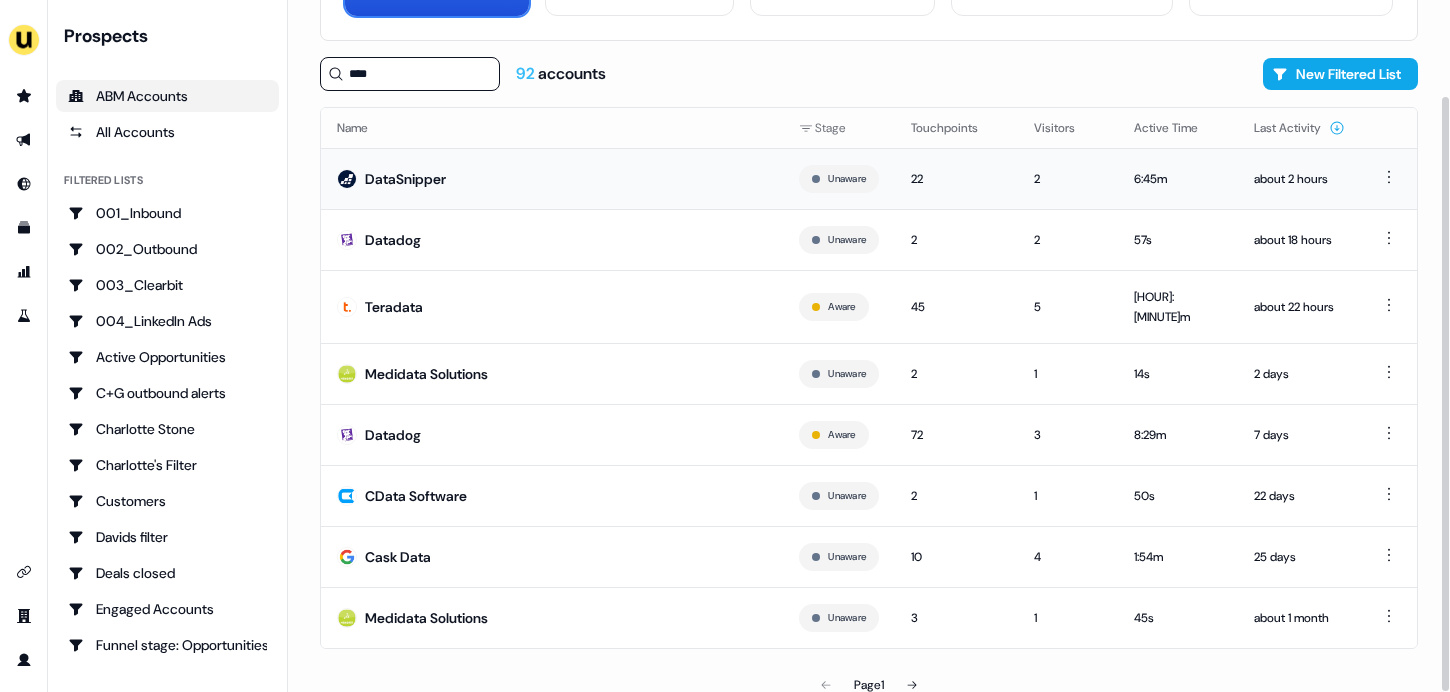 click on "DataSnipper" at bounding box center (552, 178) 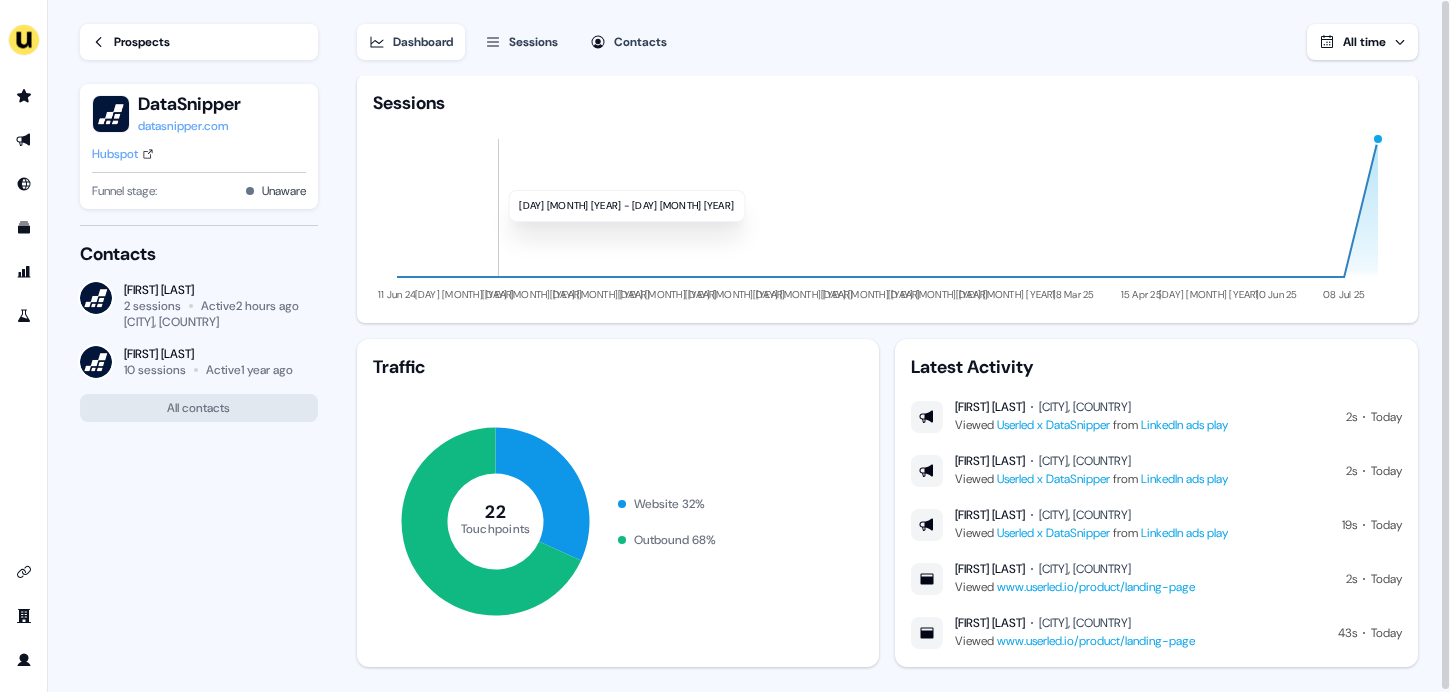 scroll, scrollTop: 130, scrollLeft: 0, axis: vertical 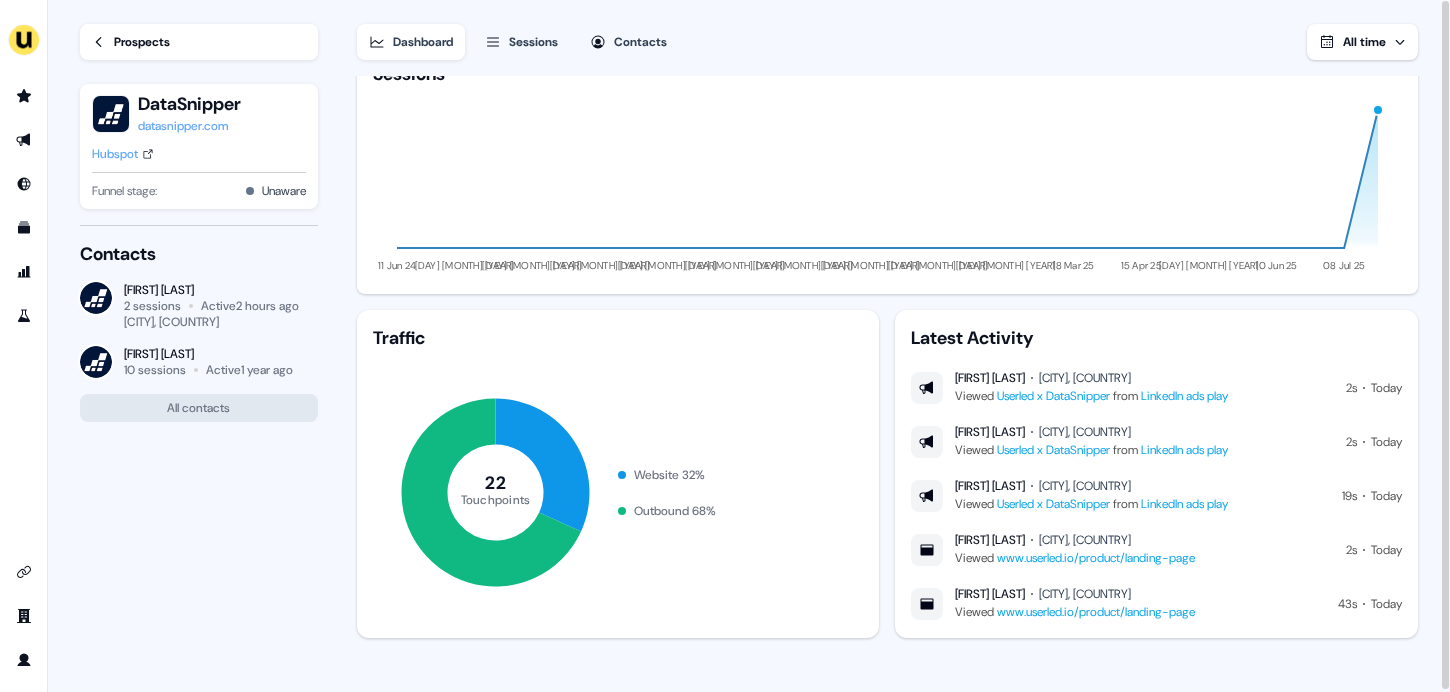 click on "www.userled.io/product/landing-page" at bounding box center (1096, 558) 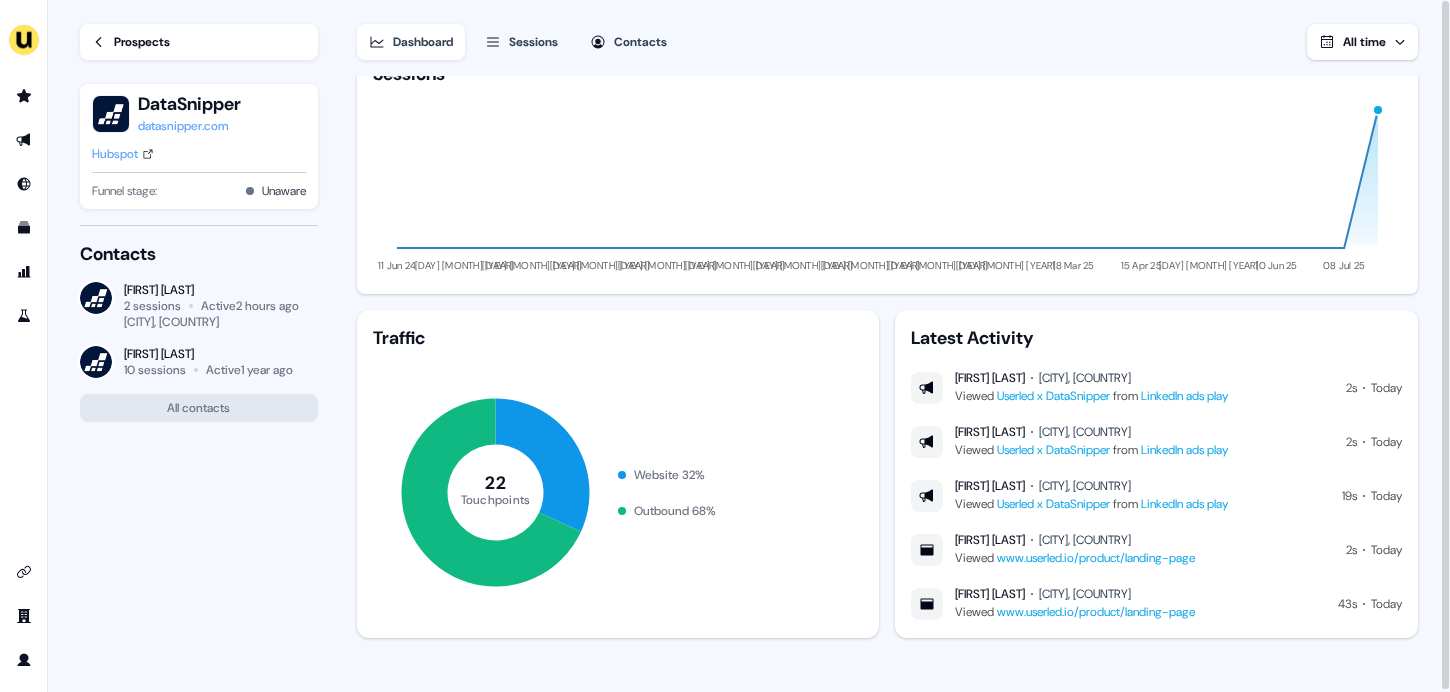 scroll, scrollTop: 2, scrollLeft: 0, axis: vertical 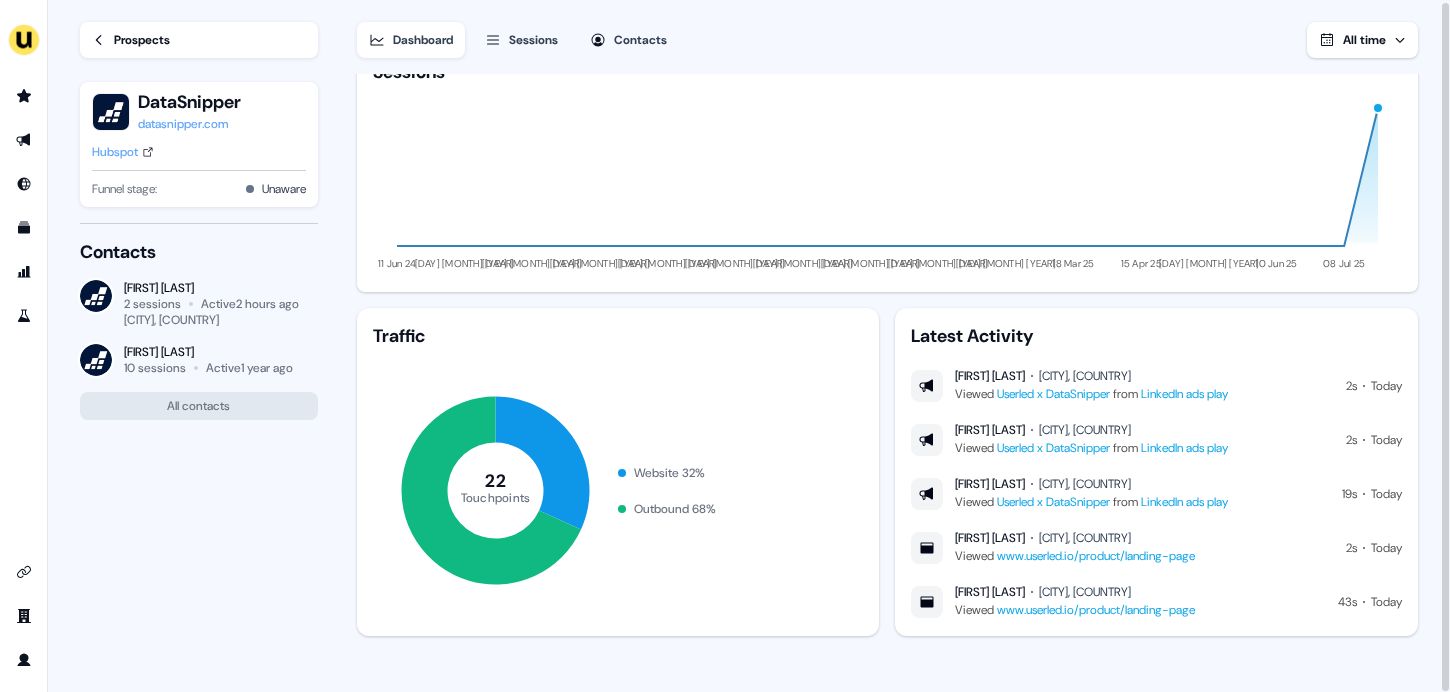 click on "Sessions" at bounding box center (533, 40) 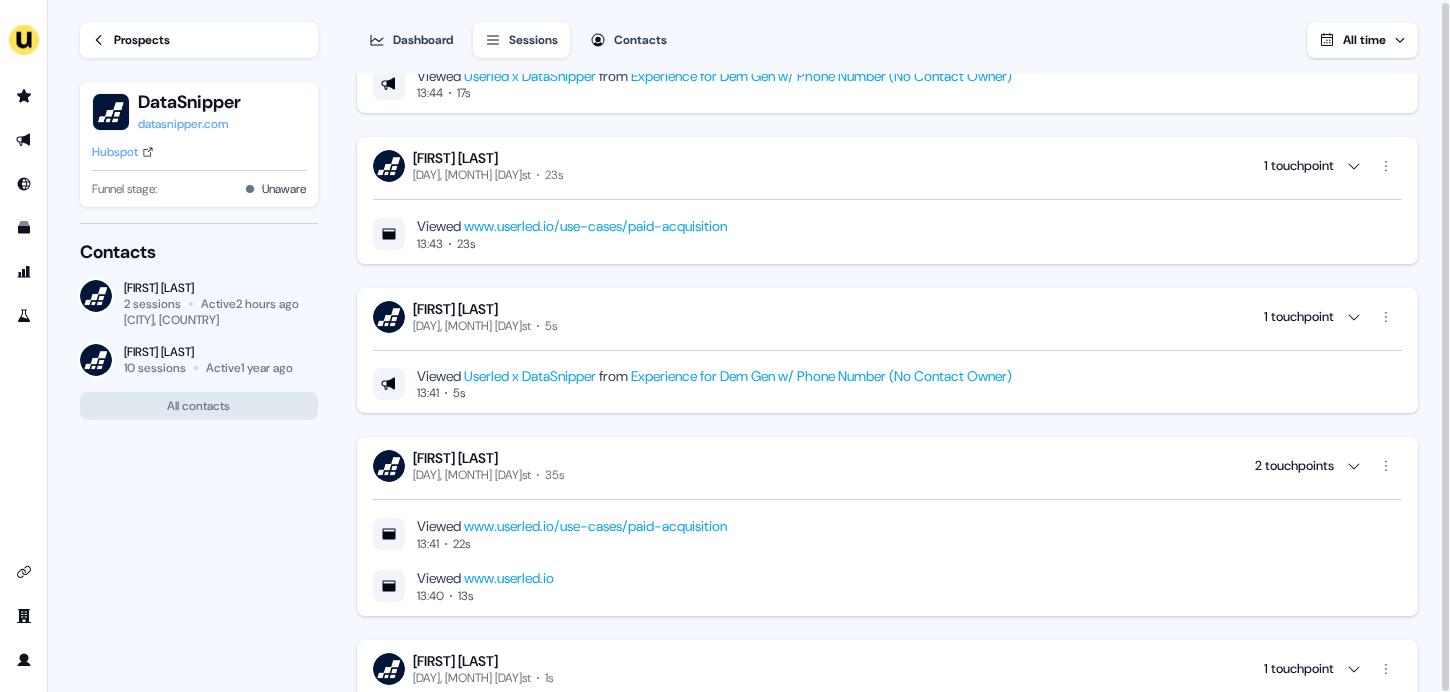 scroll, scrollTop: 1724, scrollLeft: 0, axis: vertical 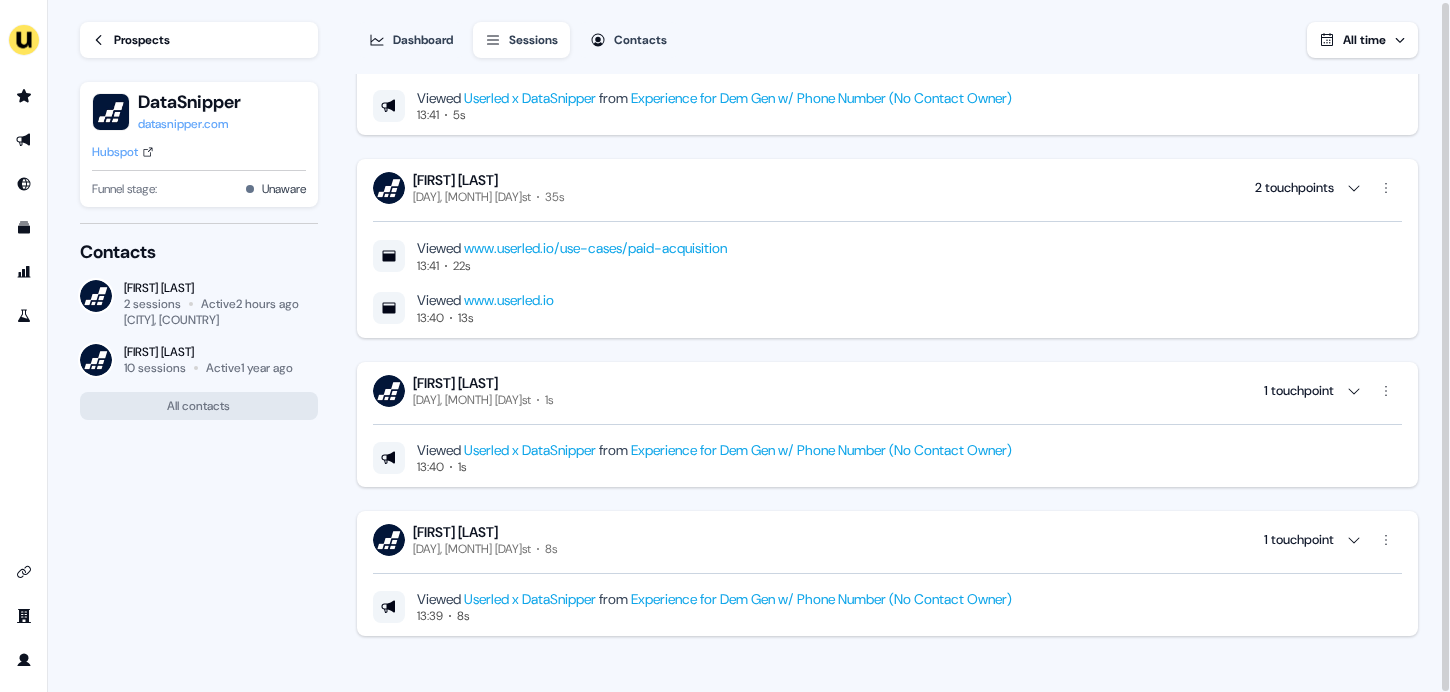 drag, startPoint x: 559, startPoint y: 531, endPoint x: 392, endPoint y: 531, distance: 167 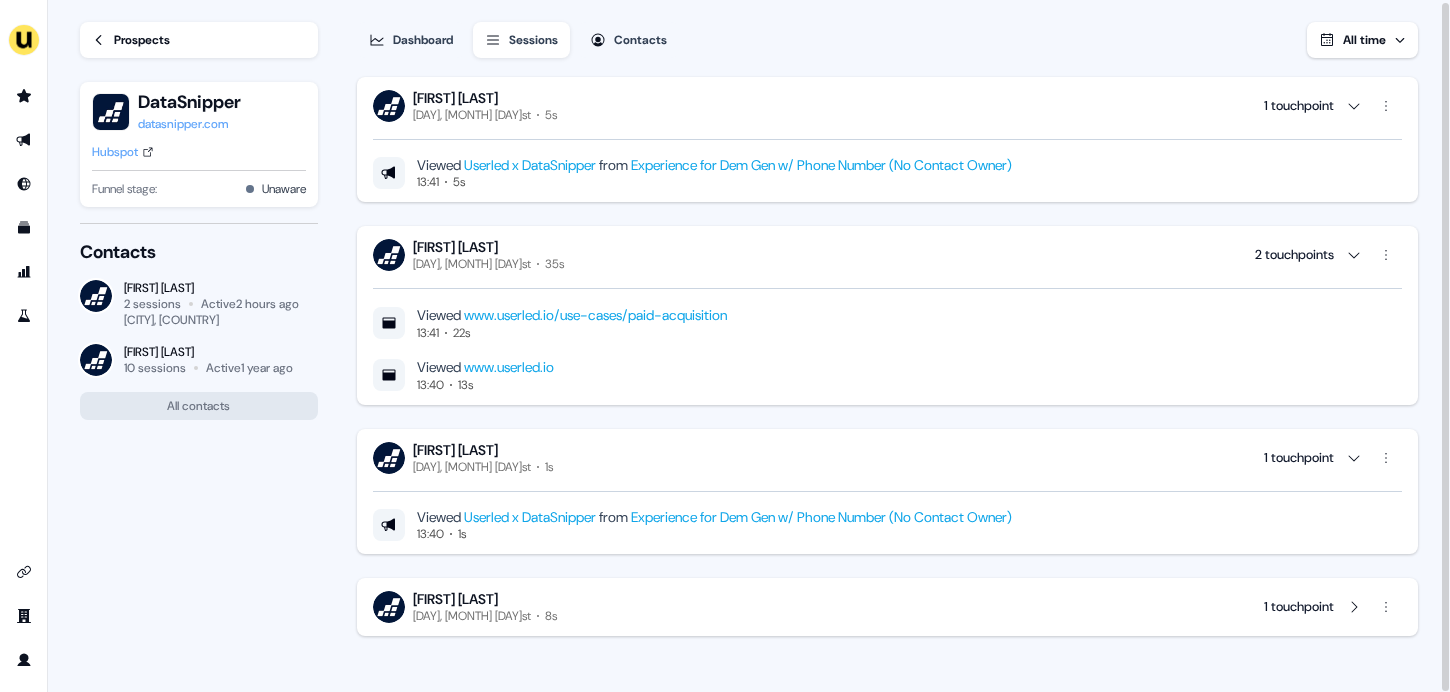 click at bounding box center [389, 458] 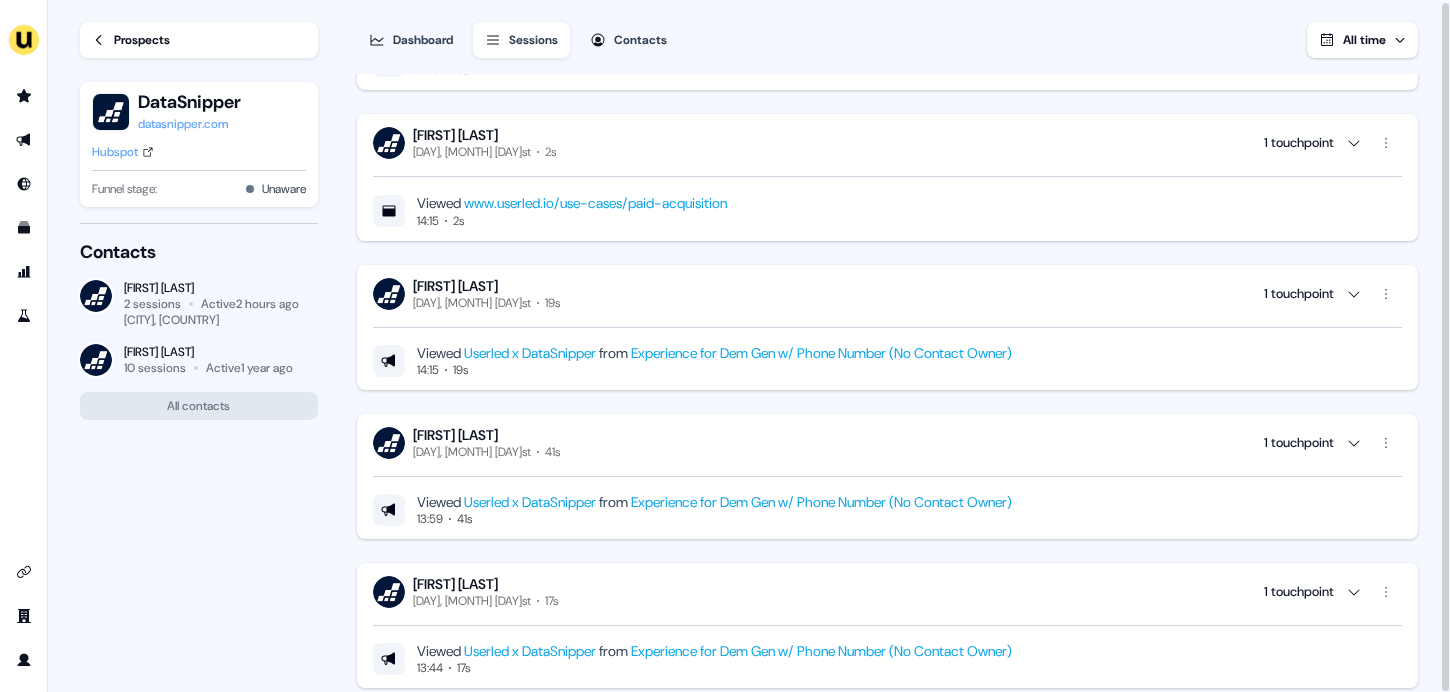 scroll, scrollTop: 0, scrollLeft: 0, axis: both 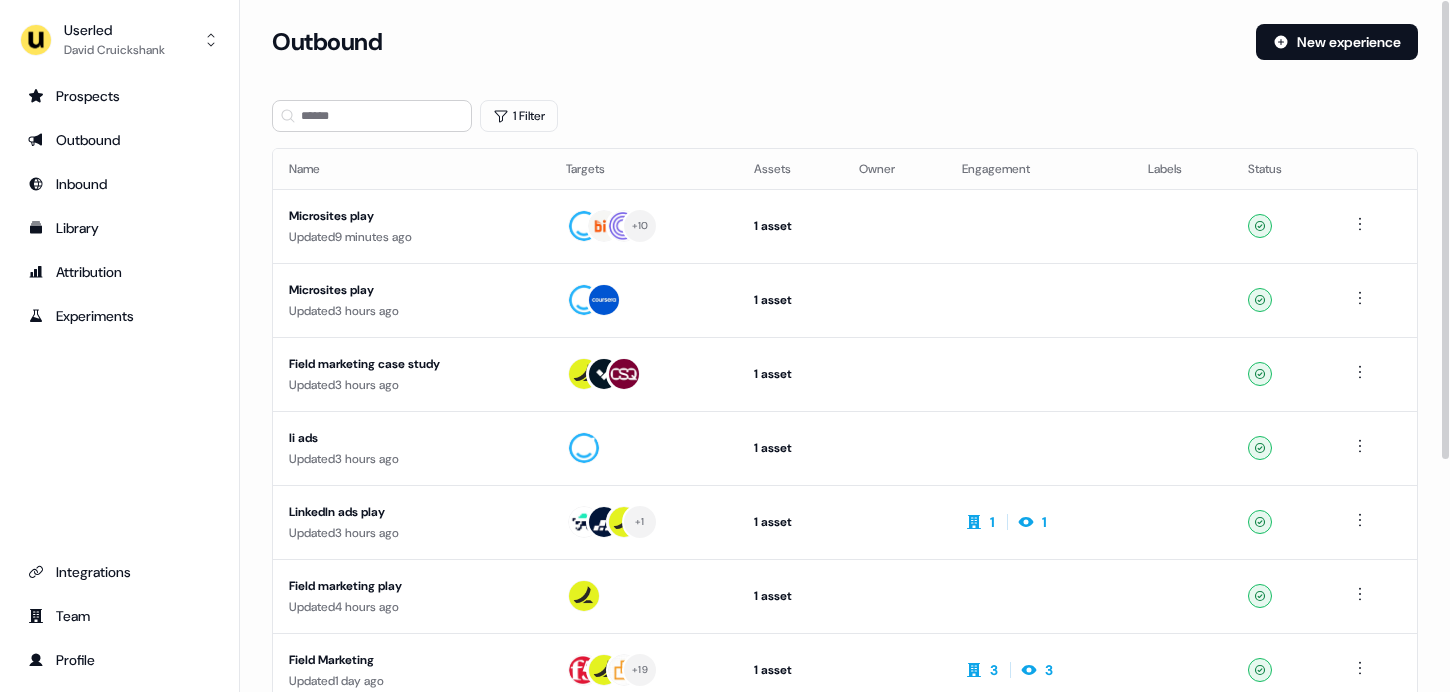 click on "Microsites play Updated  9 minutes ago" at bounding box center [411, 226] 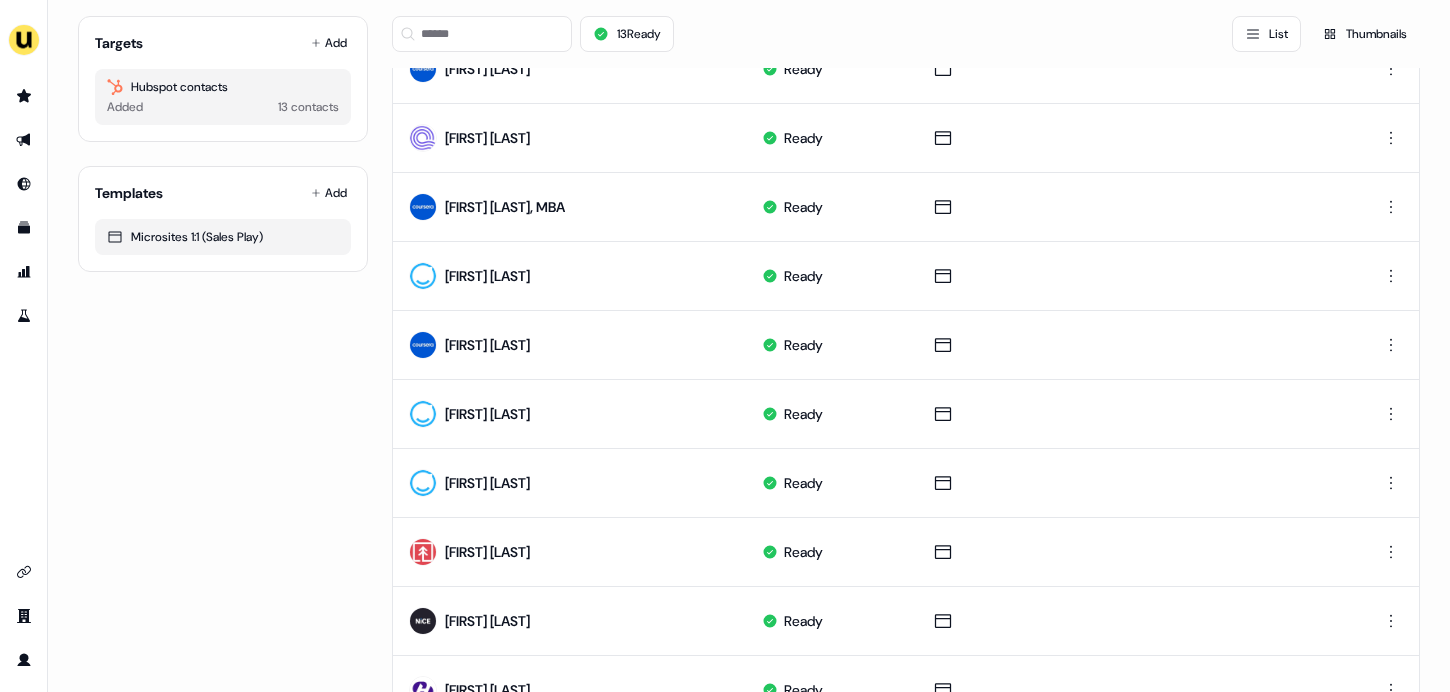 scroll, scrollTop: 536, scrollLeft: 0, axis: vertical 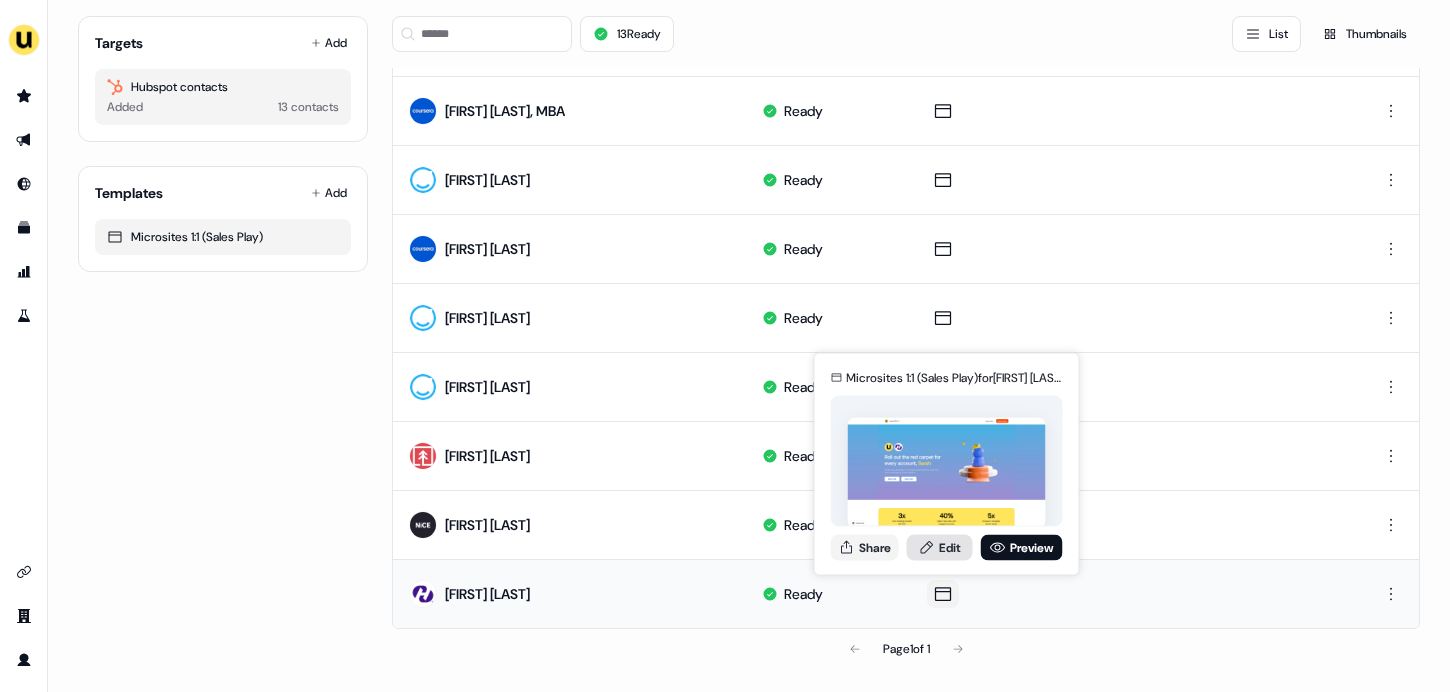 click on "Edit" at bounding box center (940, 547) 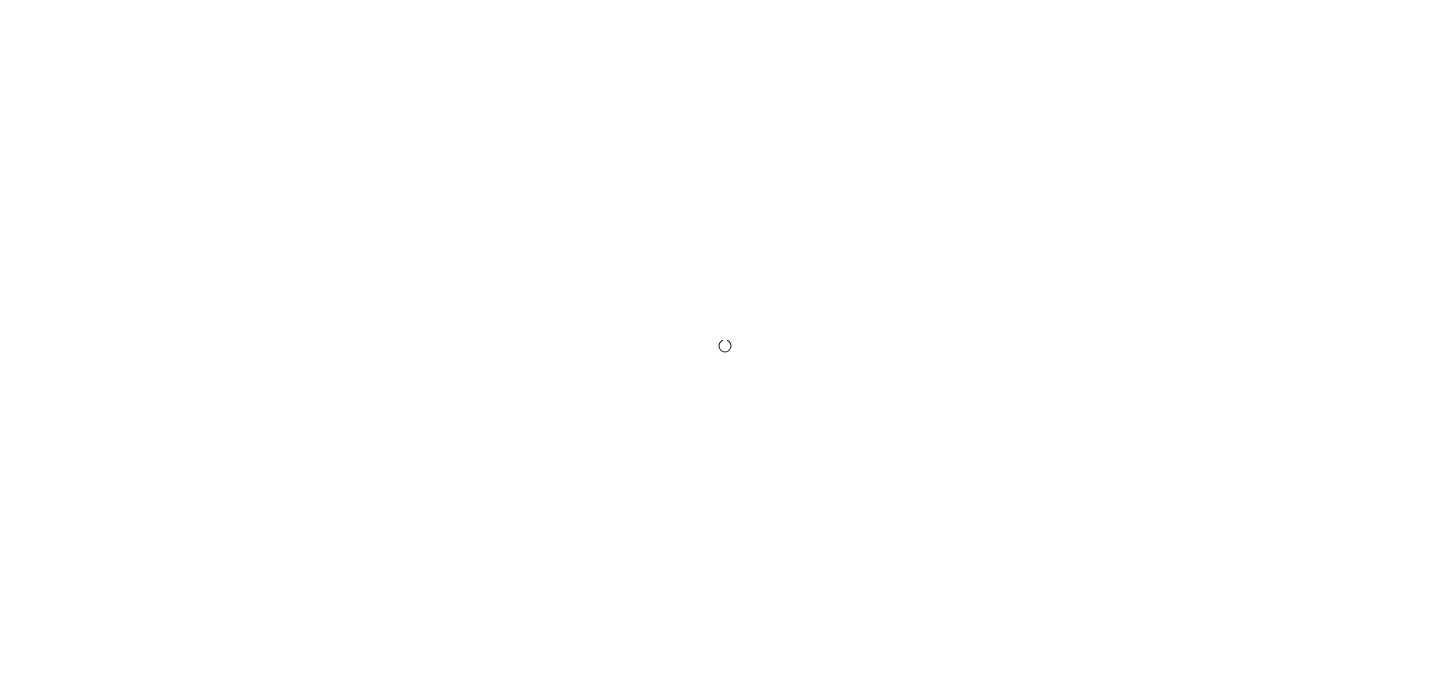 scroll, scrollTop: 0, scrollLeft: 0, axis: both 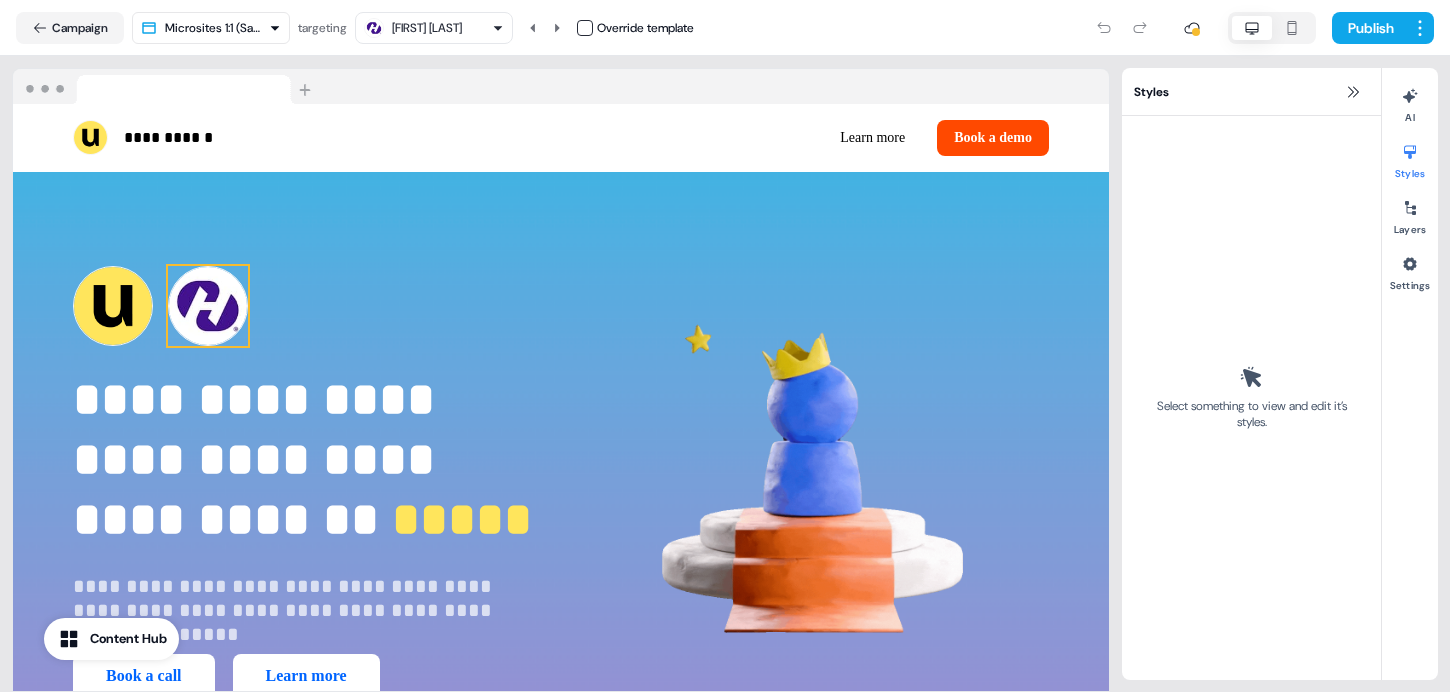 click at bounding box center [208, 306] 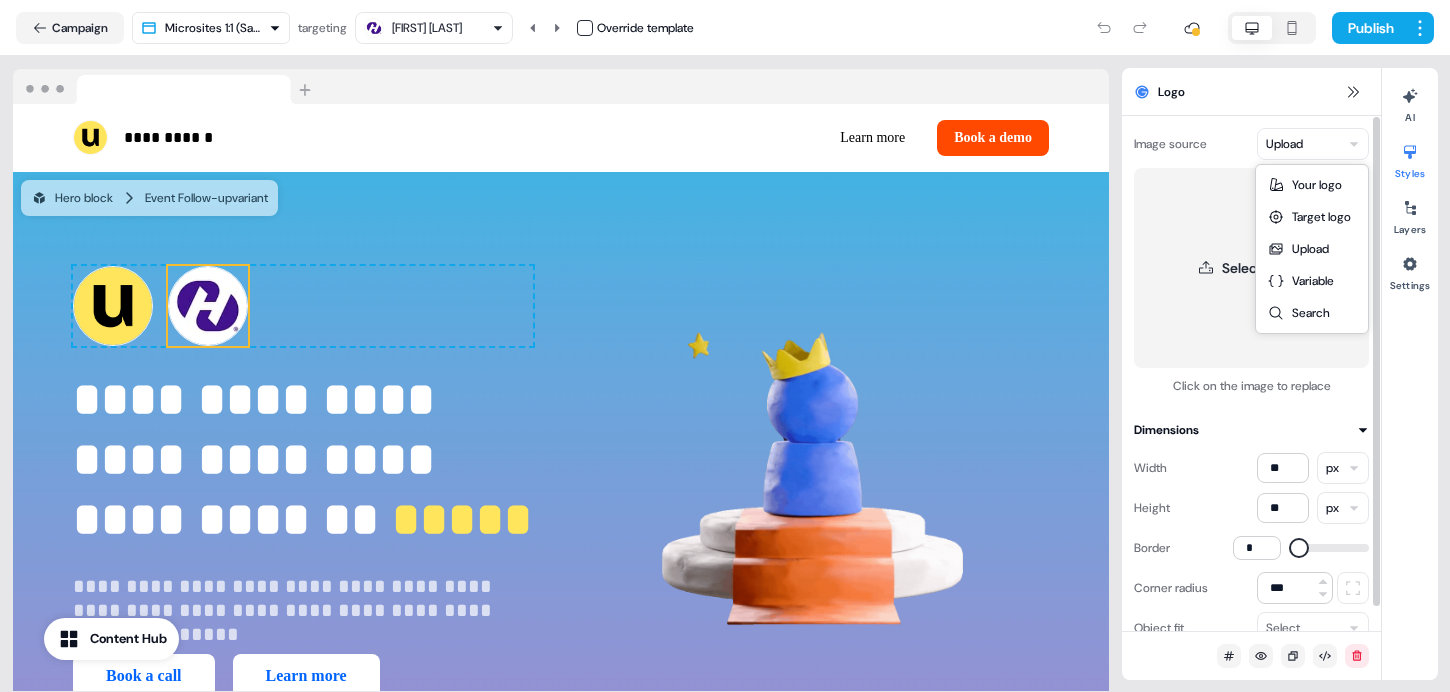 click on "**********" at bounding box center (725, 346) 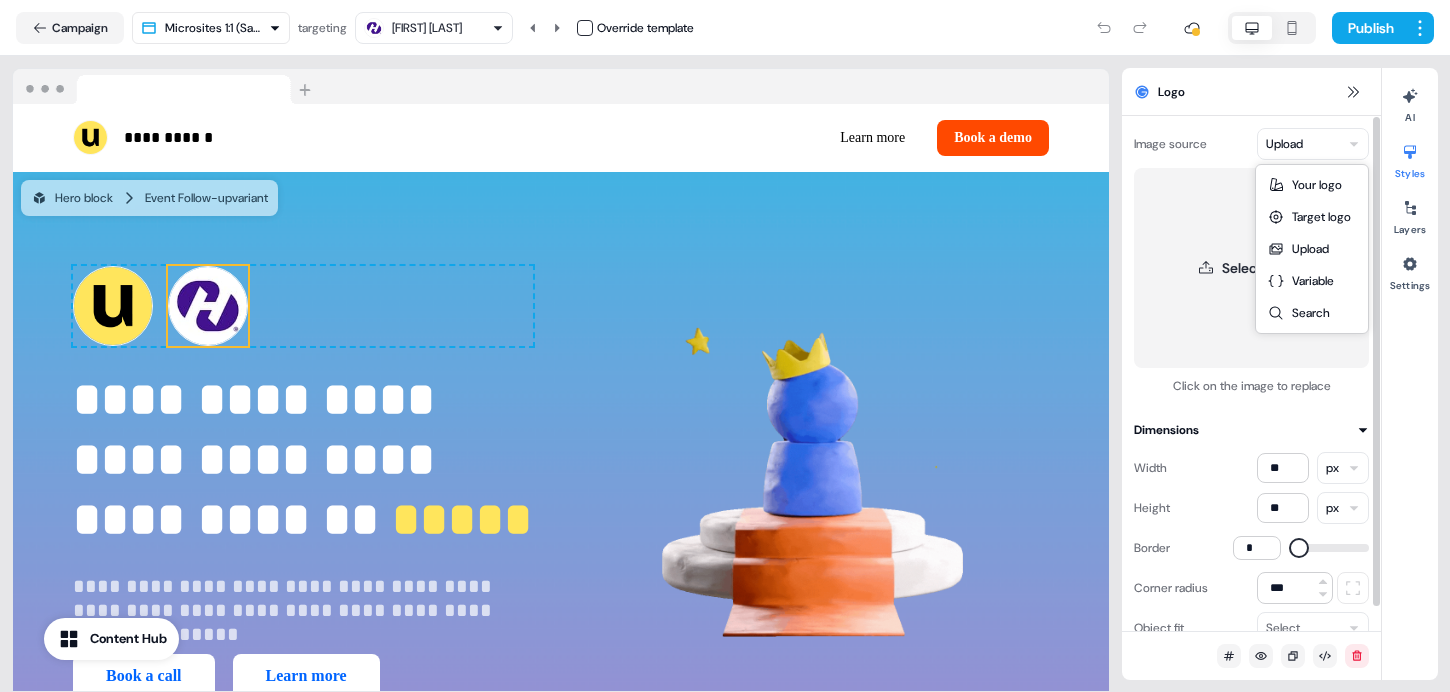 drag, startPoint x: 1293, startPoint y: 307, endPoint x: 1039, endPoint y: 266, distance: 257.28778 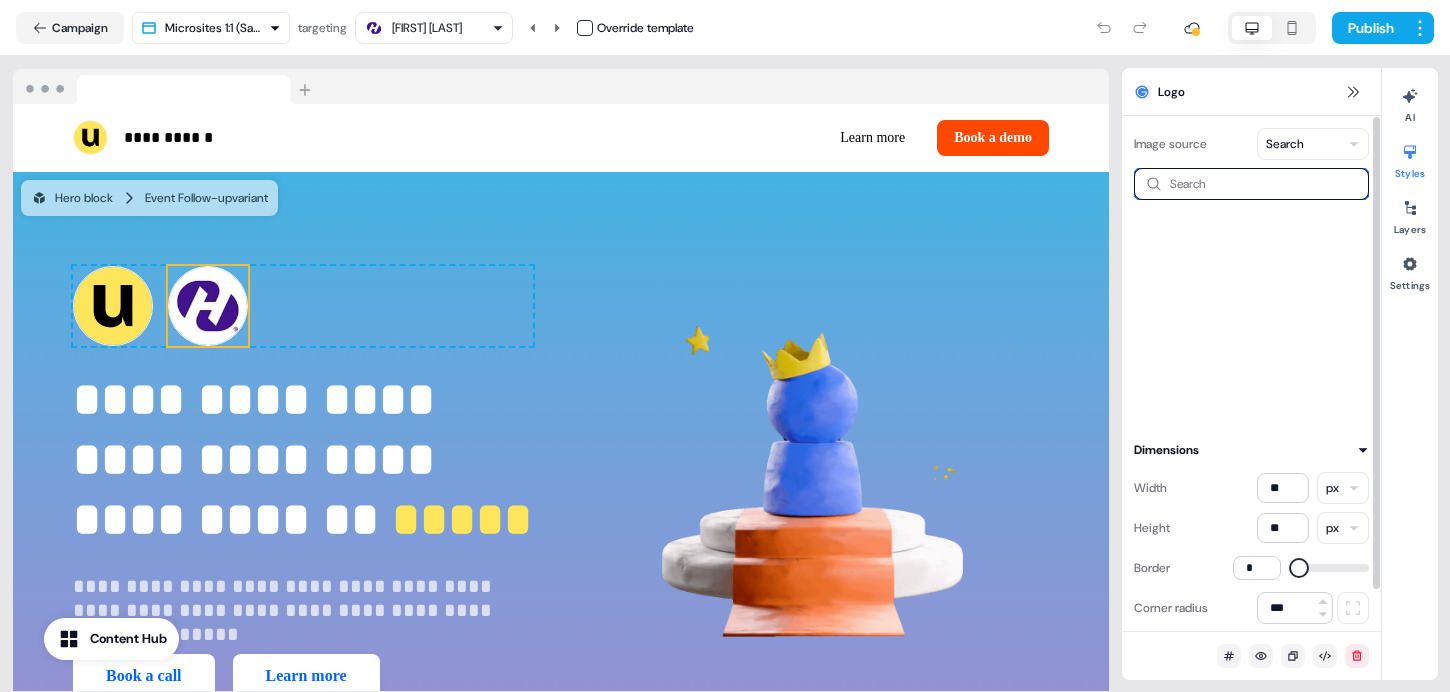 click at bounding box center [1251, 184] 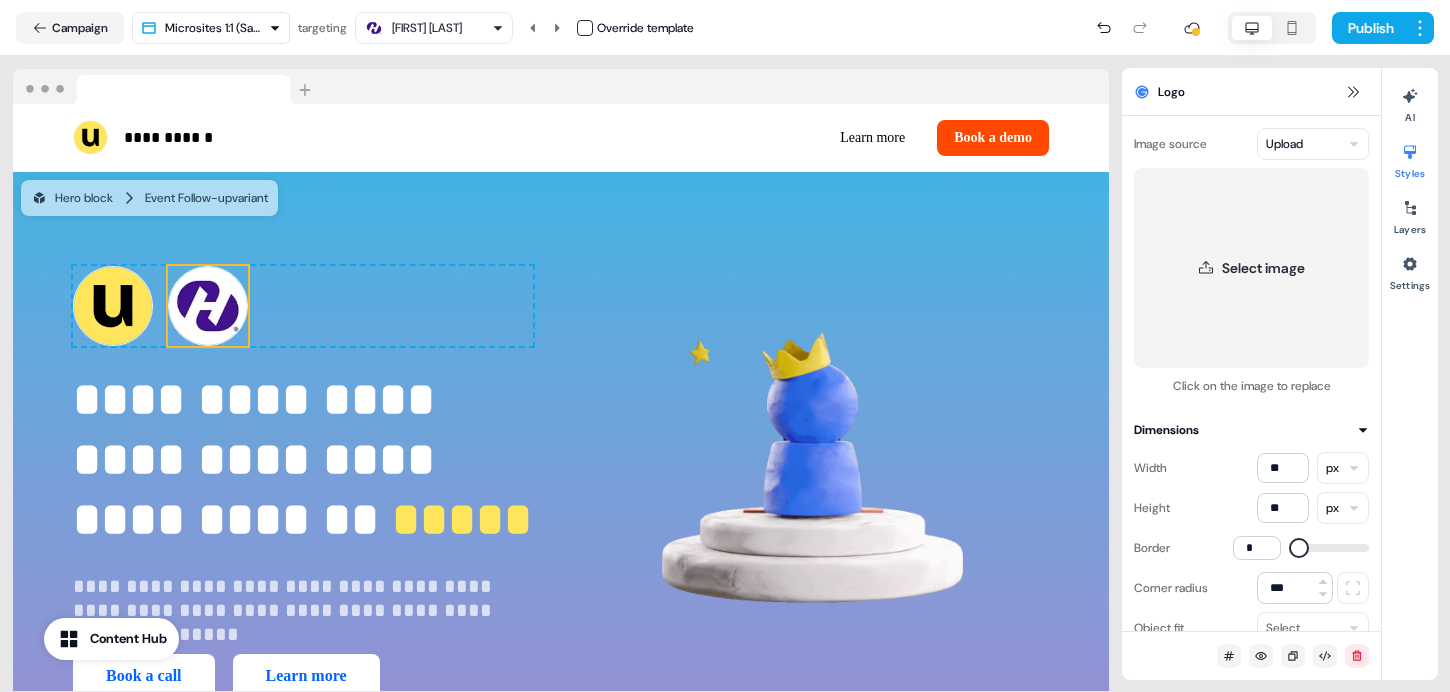 click at bounding box center [208, 306] 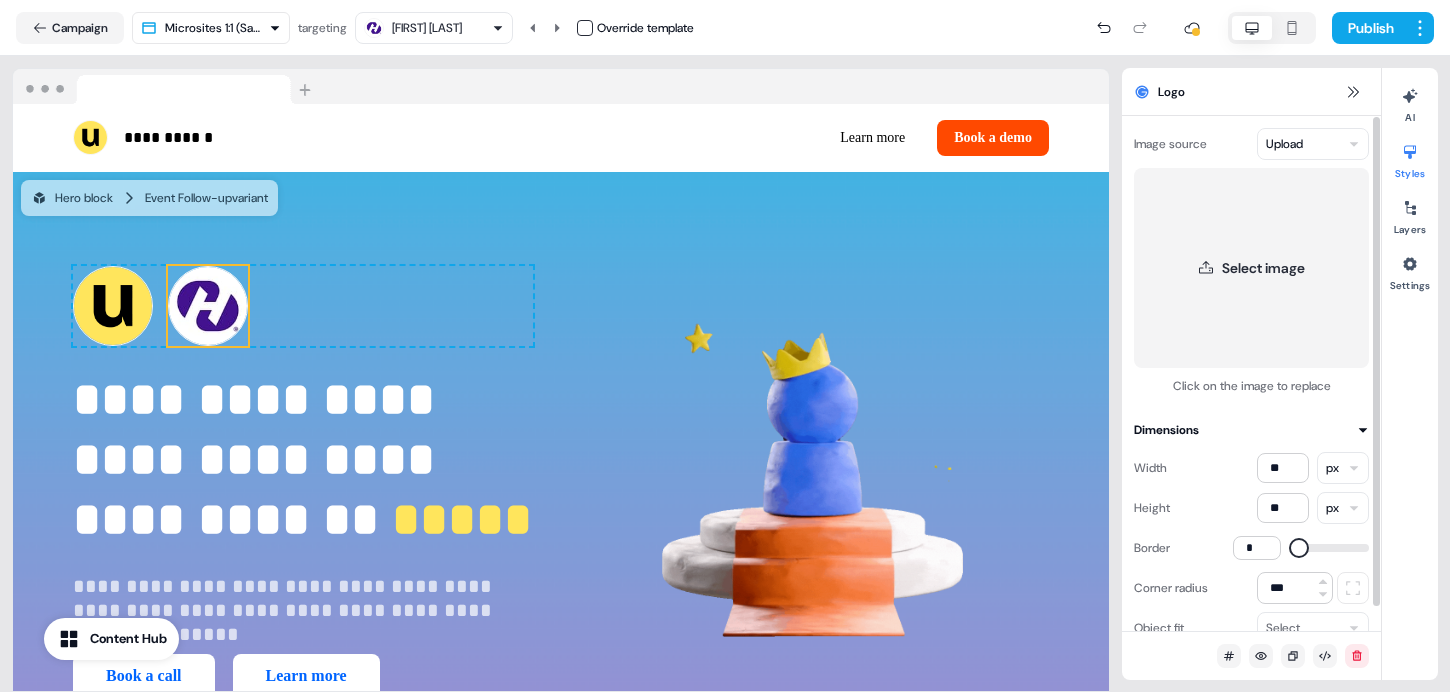 click on "**********" at bounding box center (725, 346) 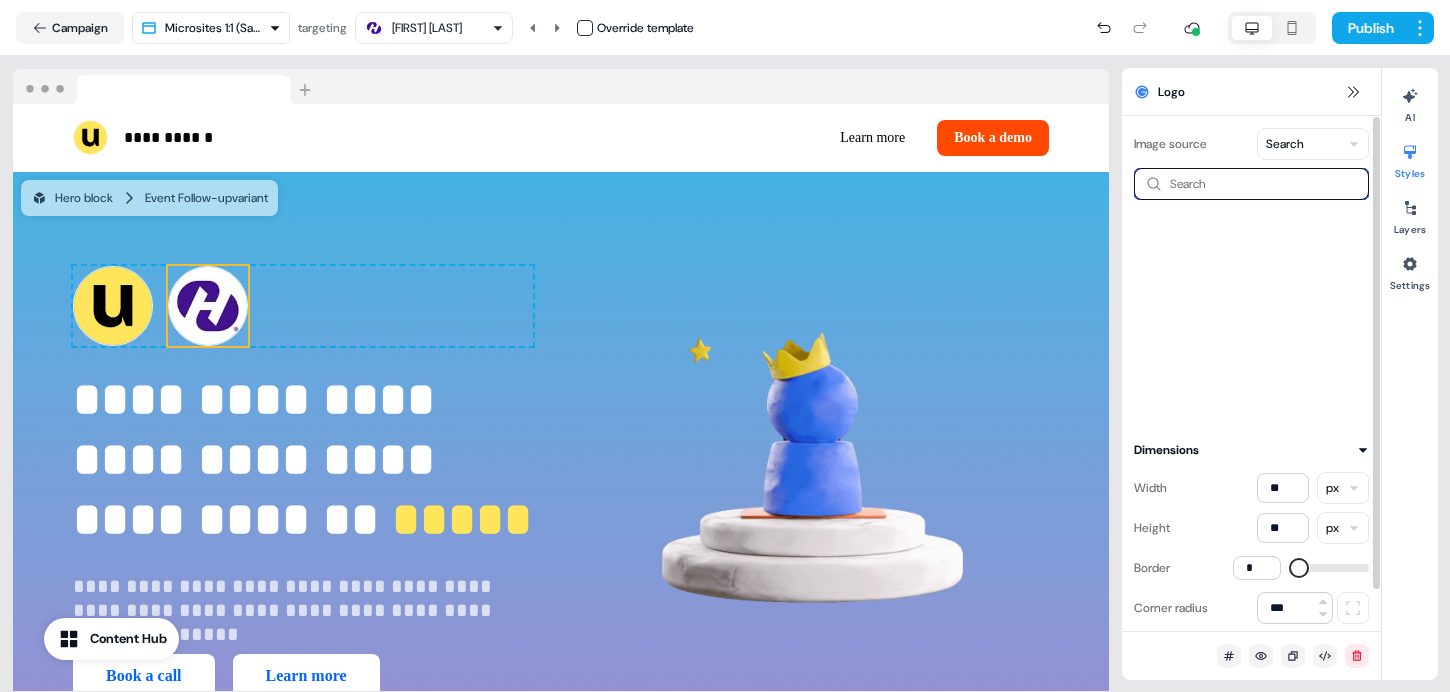 click at bounding box center [1251, 184] 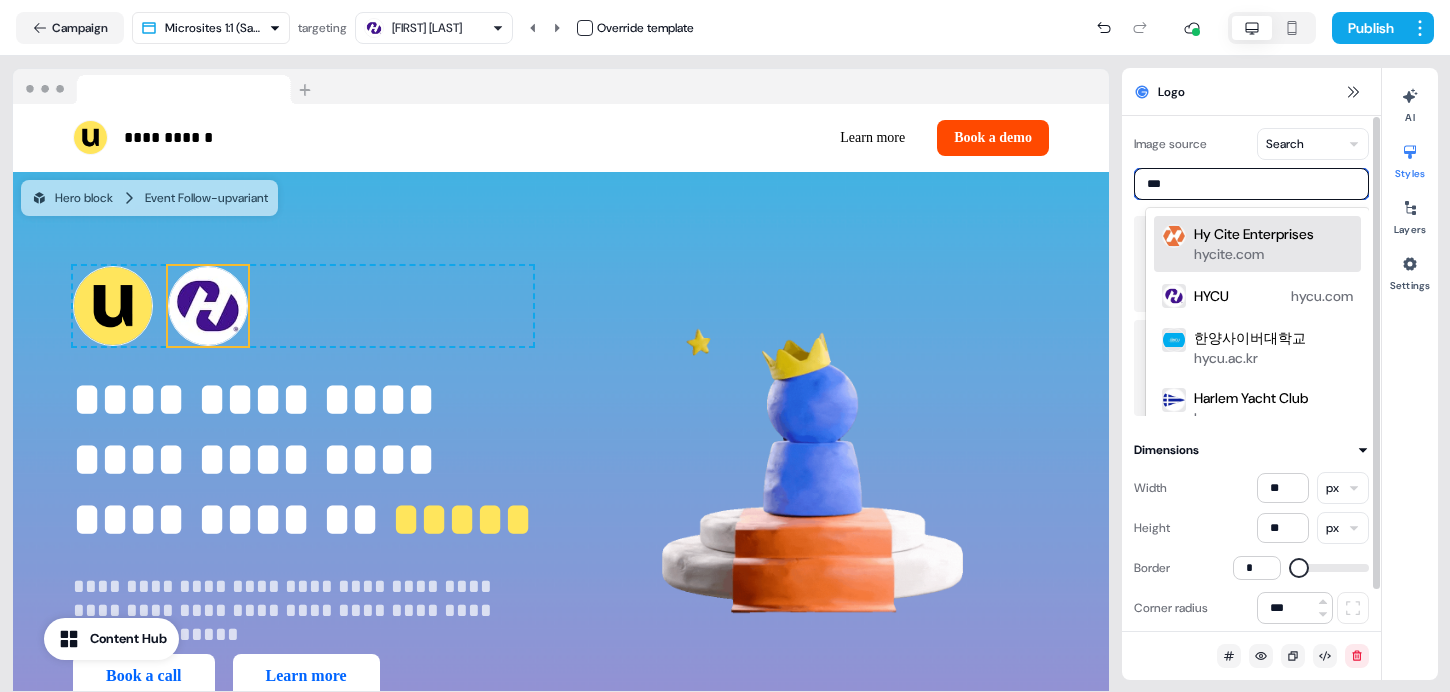 type on "****" 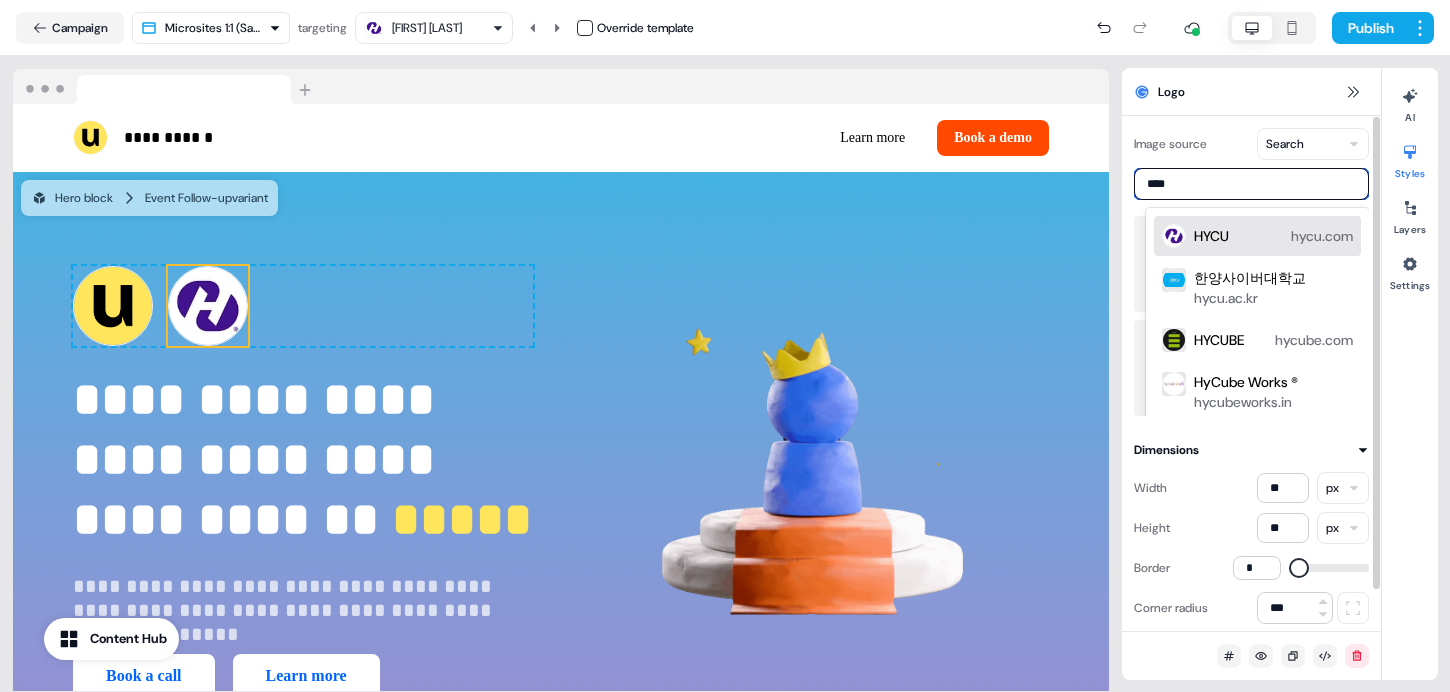 click on "HYCU" at bounding box center (1211, 236) 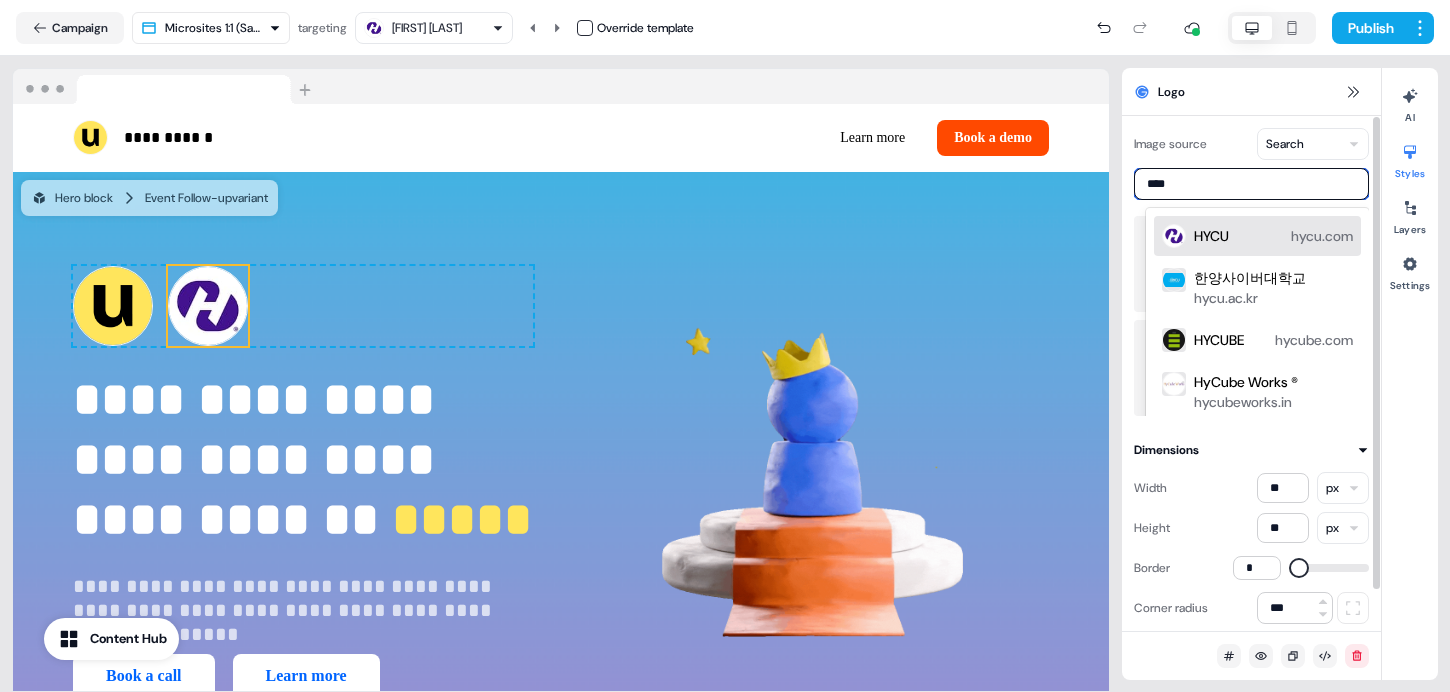 type 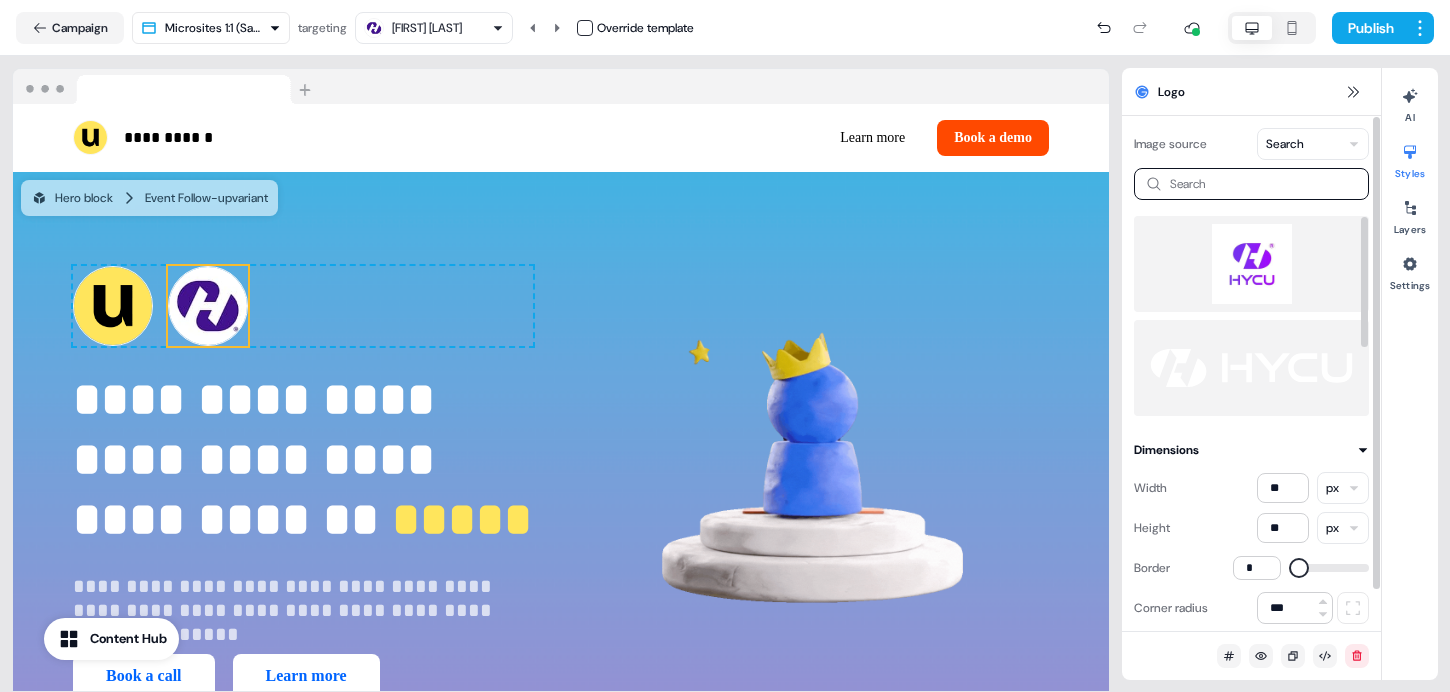 click at bounding box center [1251, 264] 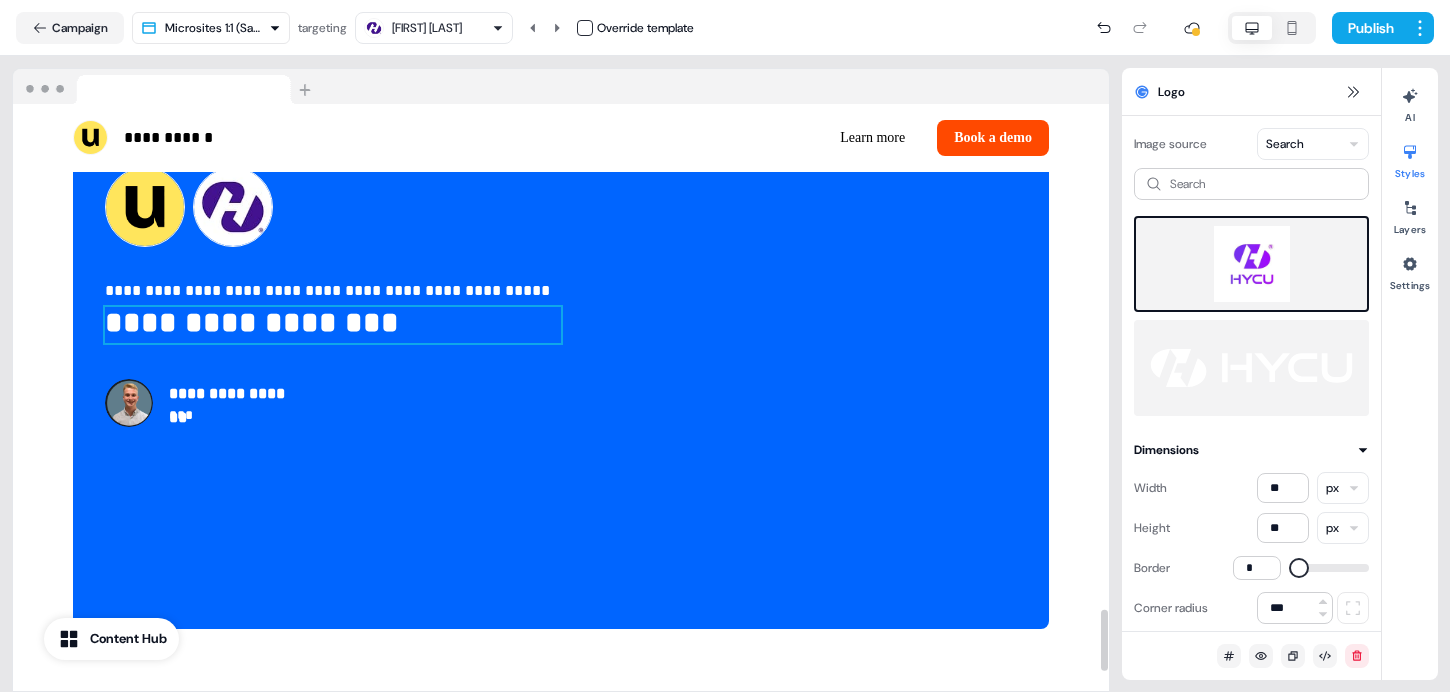 scroll, scrollTop: 4790, scrollLeft: 0, axis: vertical 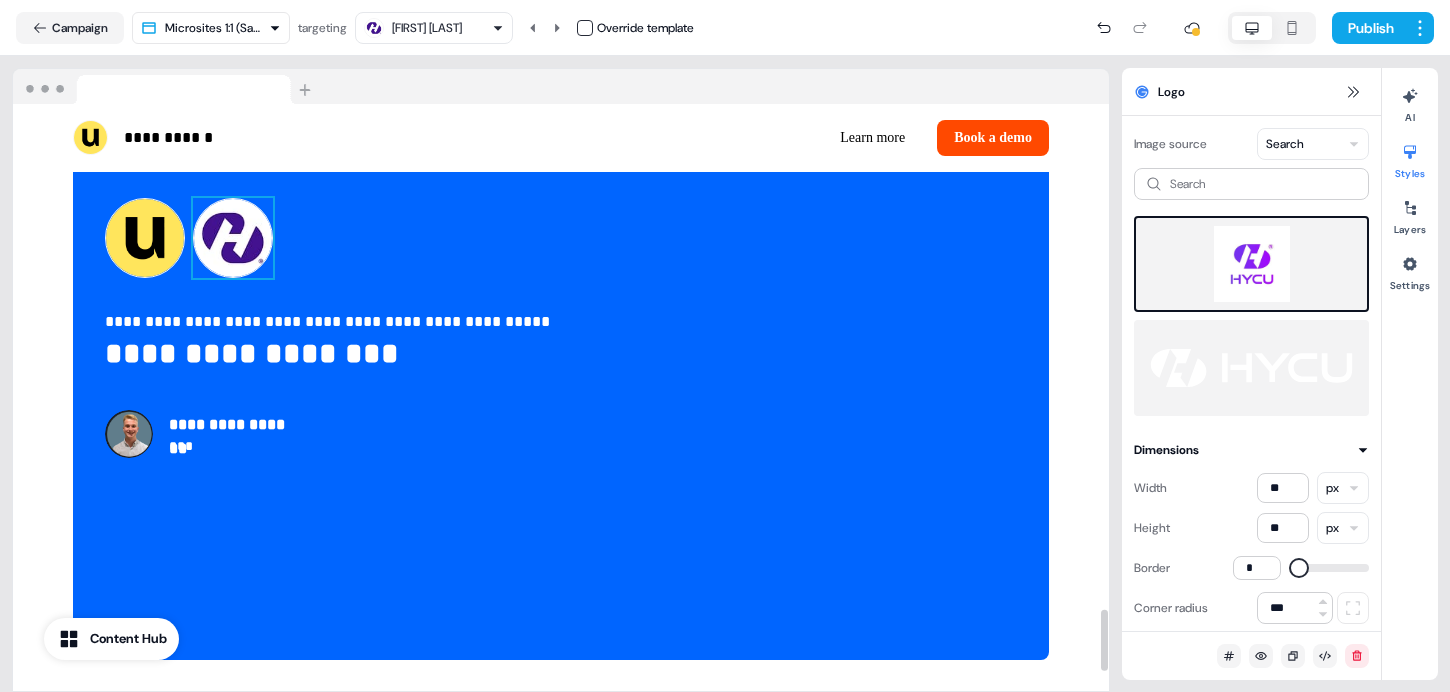 click at bounding box center (233, 238) 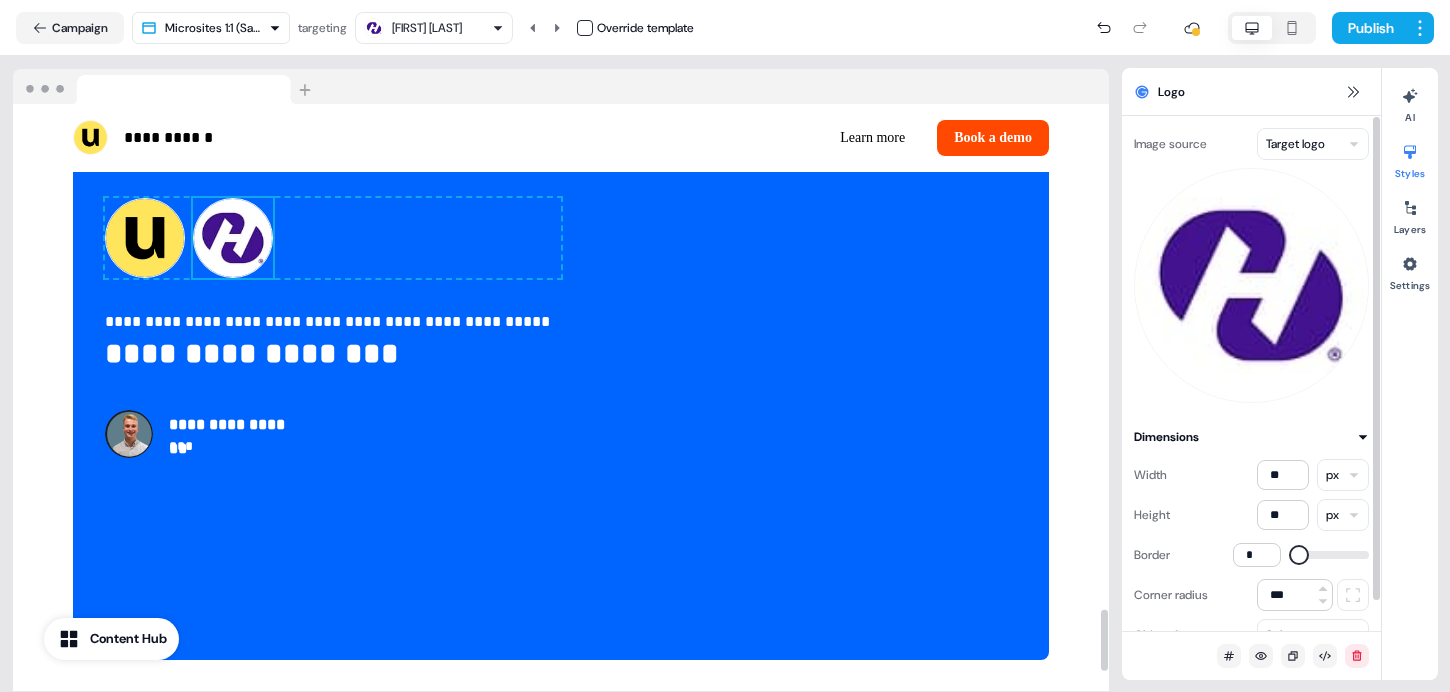 click on "**********" at bounding box center (725, 346) 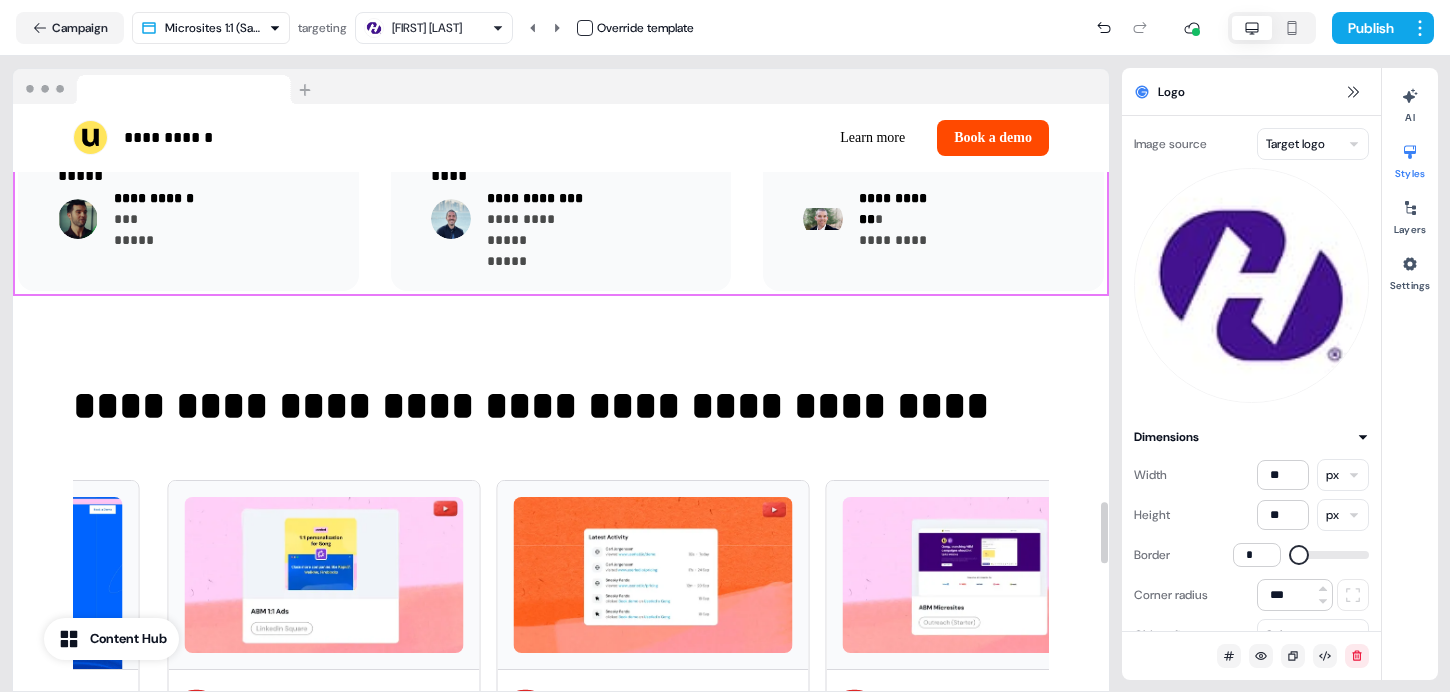 scroll, scrollTop: 3770, scrollLeft: 0, axis: vertical 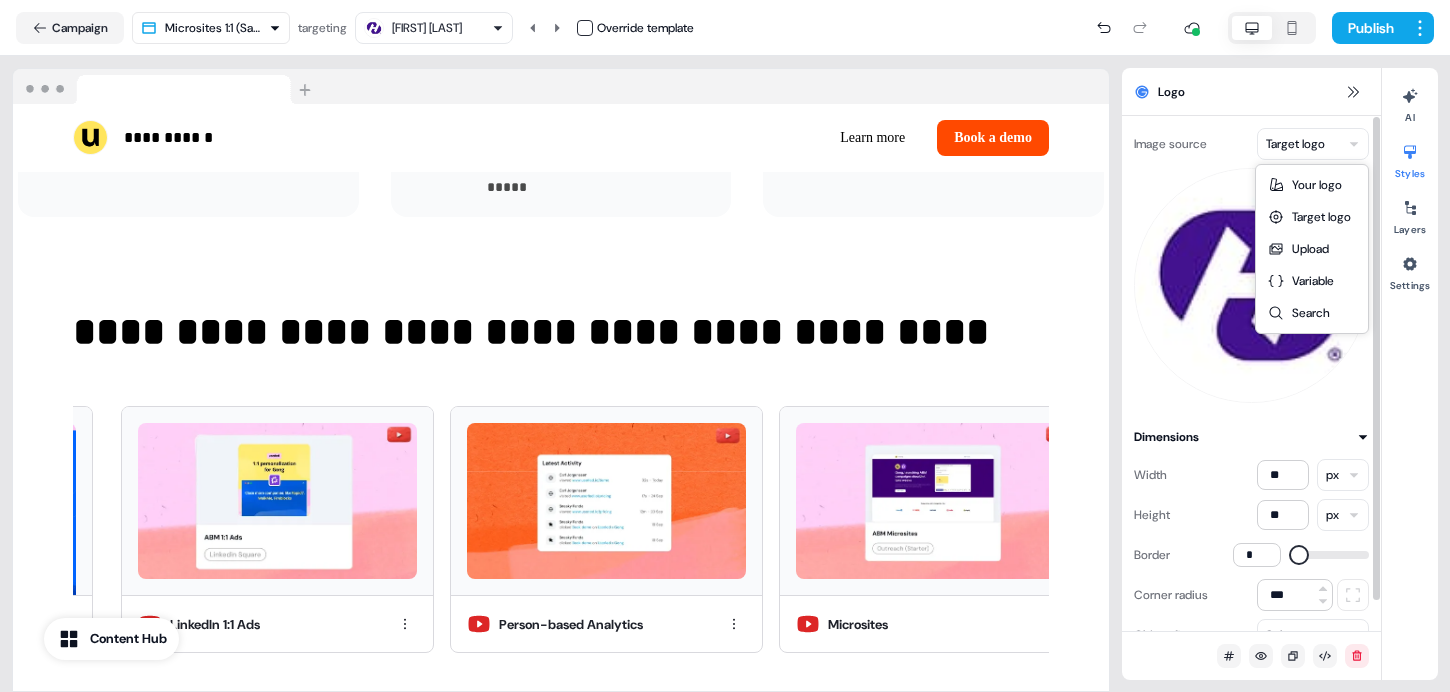 click on "**********" at bounding box center (725, 346) 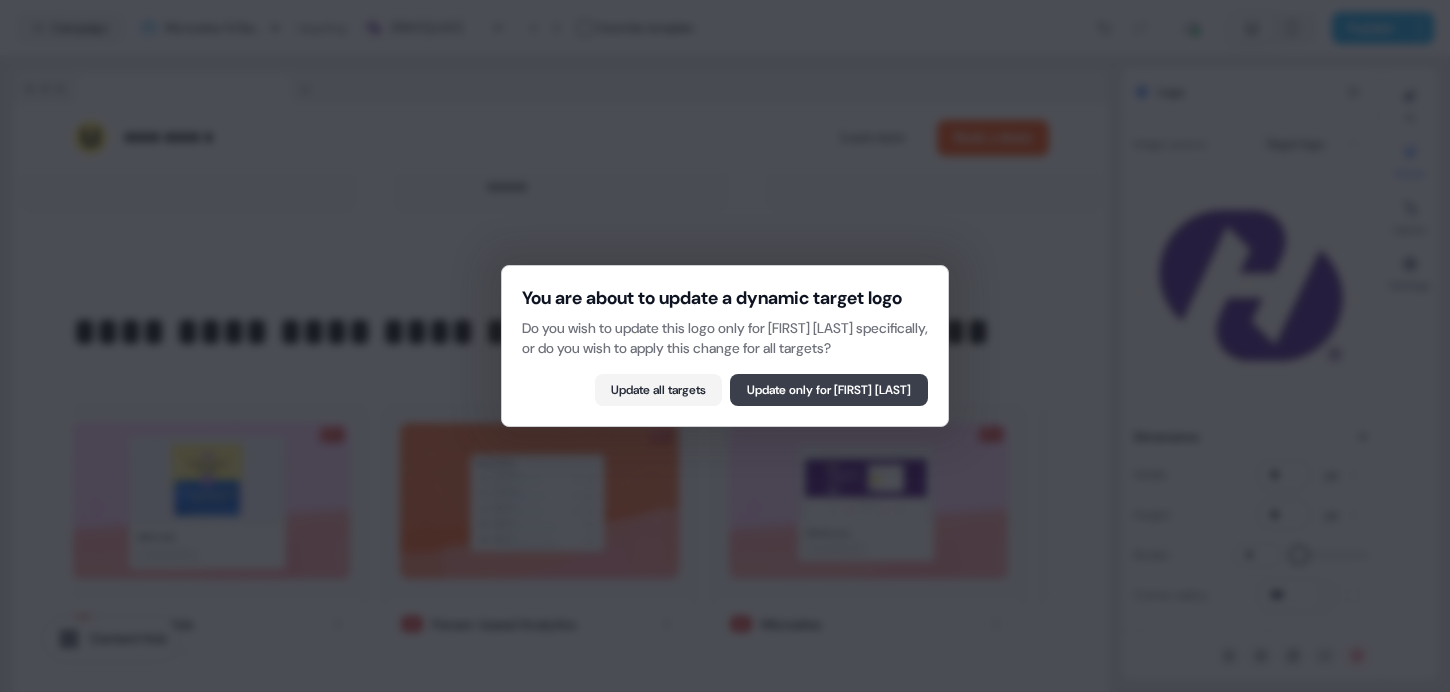 click on "Update only for Sarah Duffy" at bounding box center (829, 390) 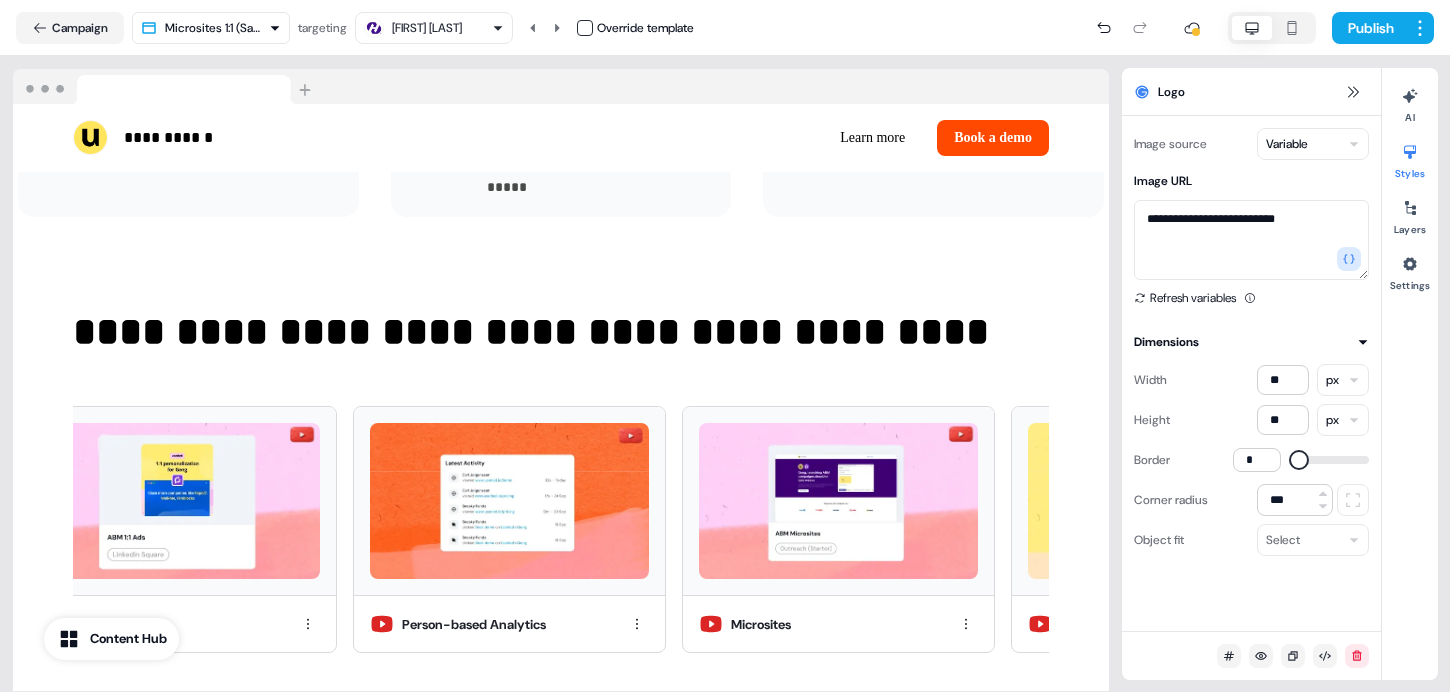 click on "**********" at bounding box center [725, 346] 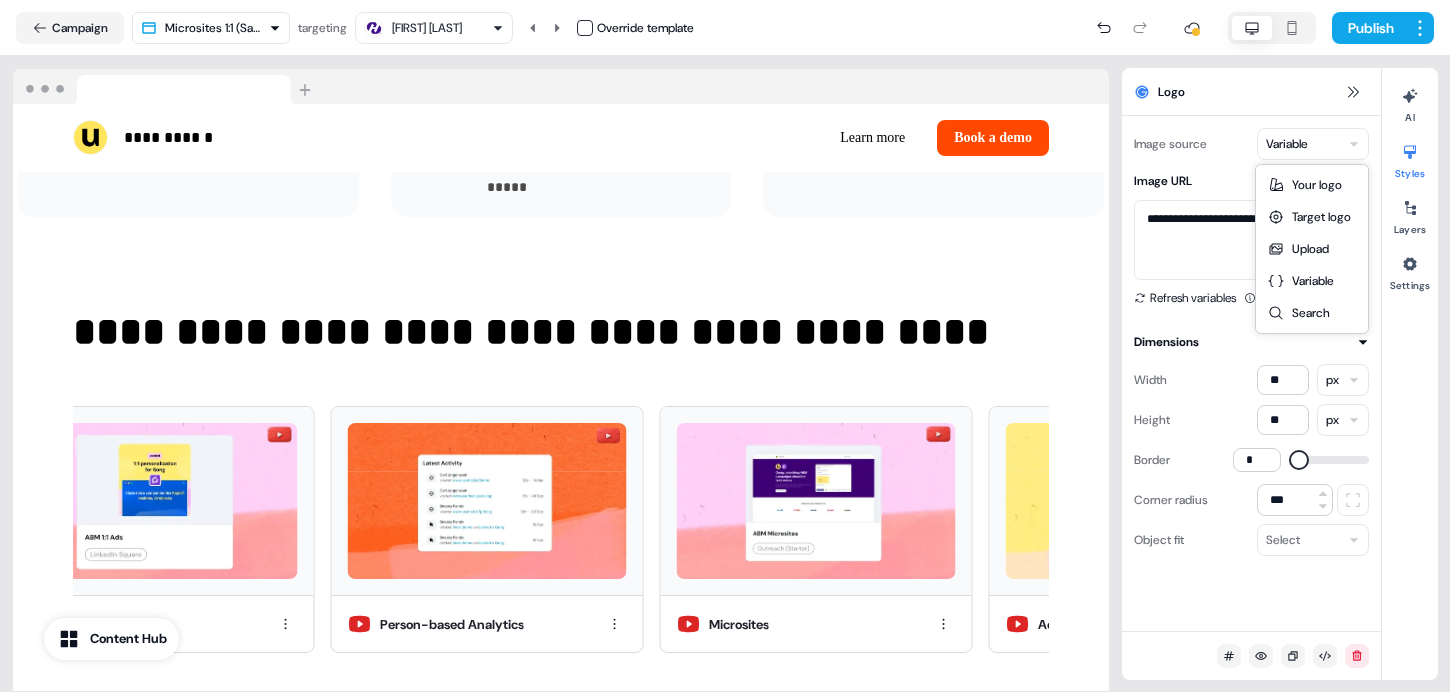 click on "**********" at bounding box center [725, 346] 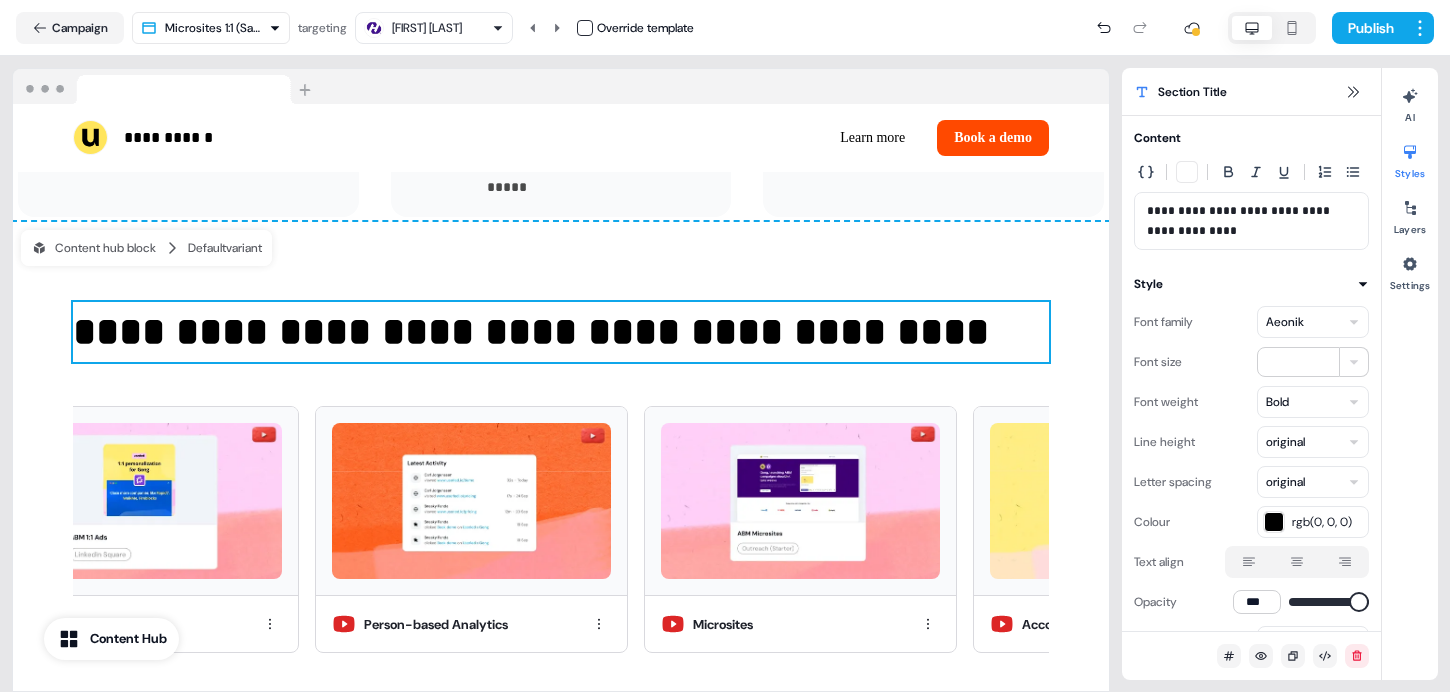 scroll, scrollTop: 4711, scrollLeft: 0, axis: vertical 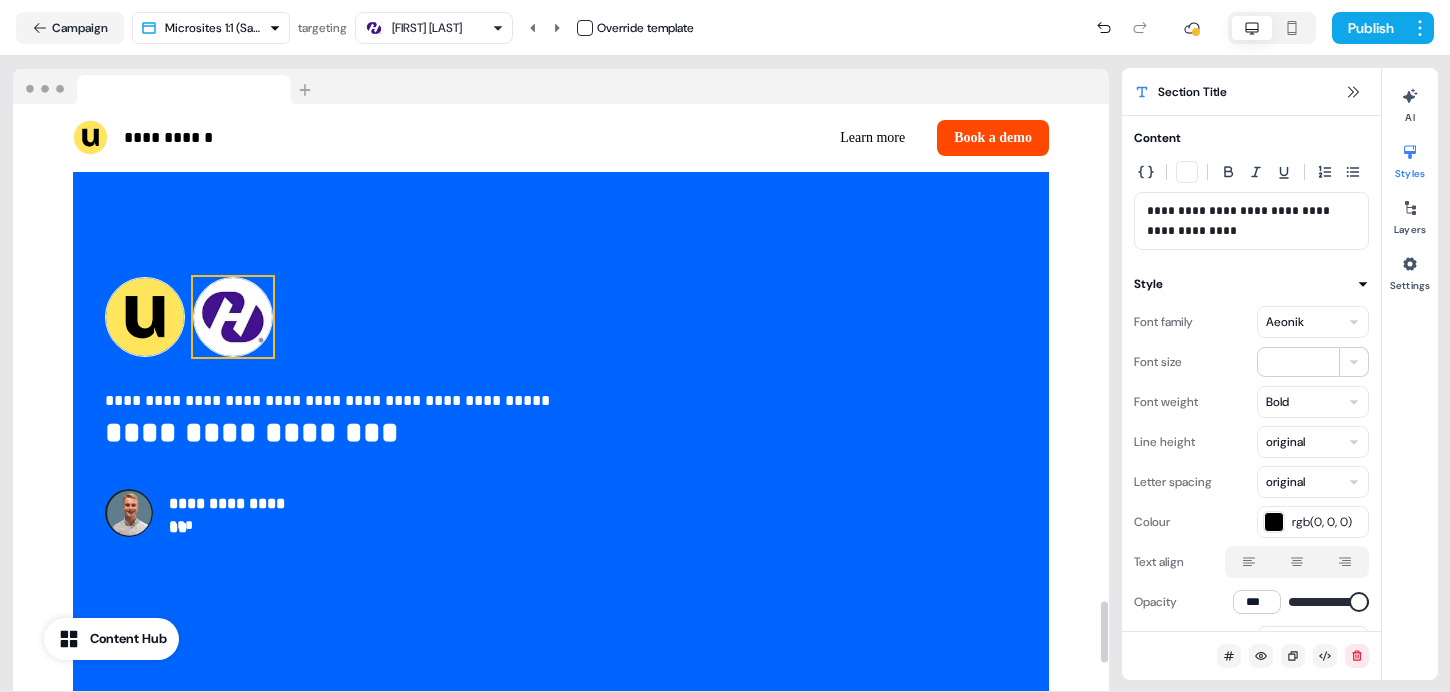 click at bounding box center (233, 317) 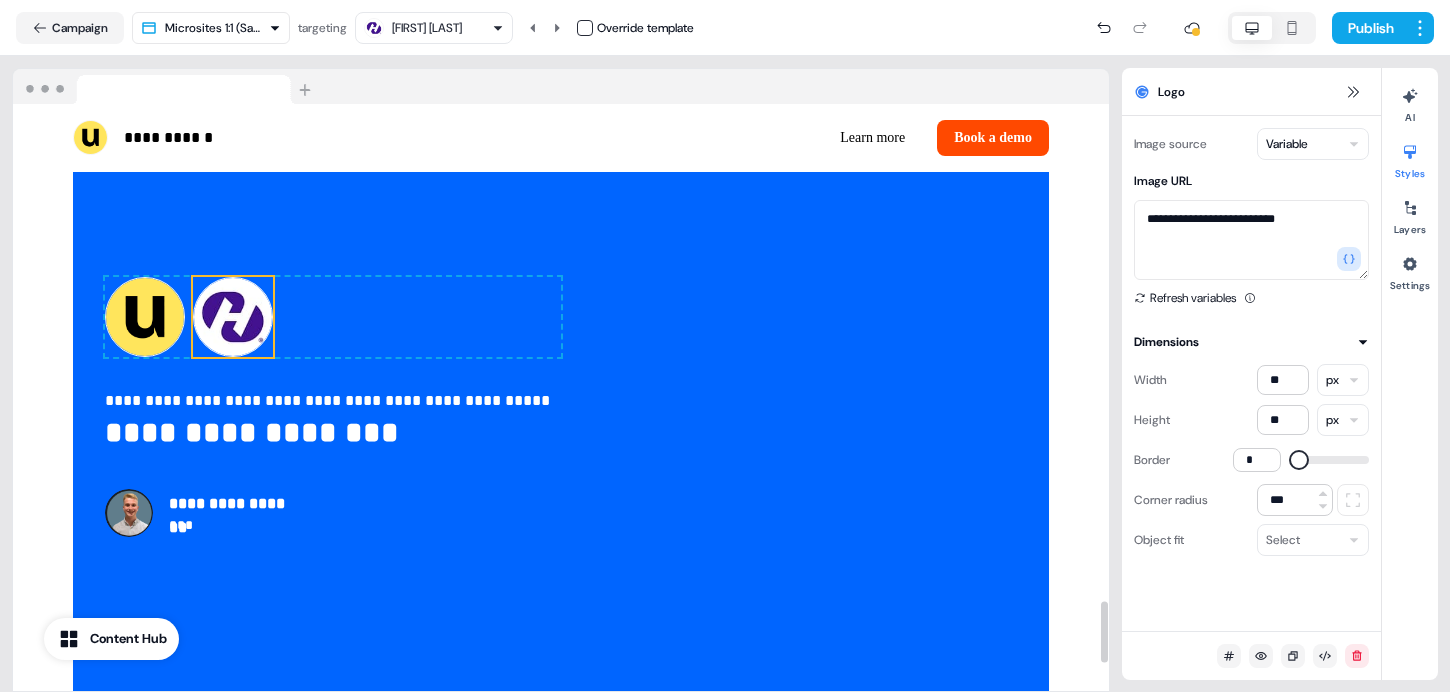 click on "**********" at bounding box center [725, 346] 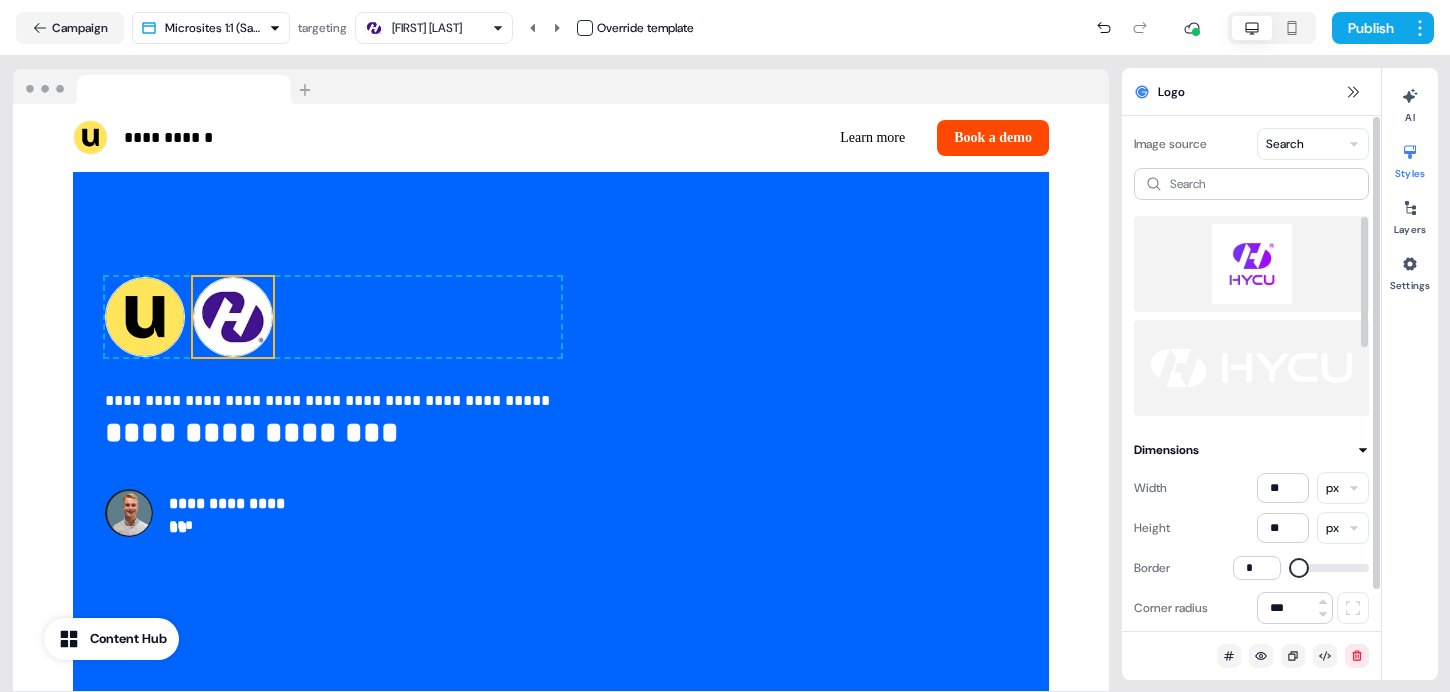 click at bounding box center [1251, 264] 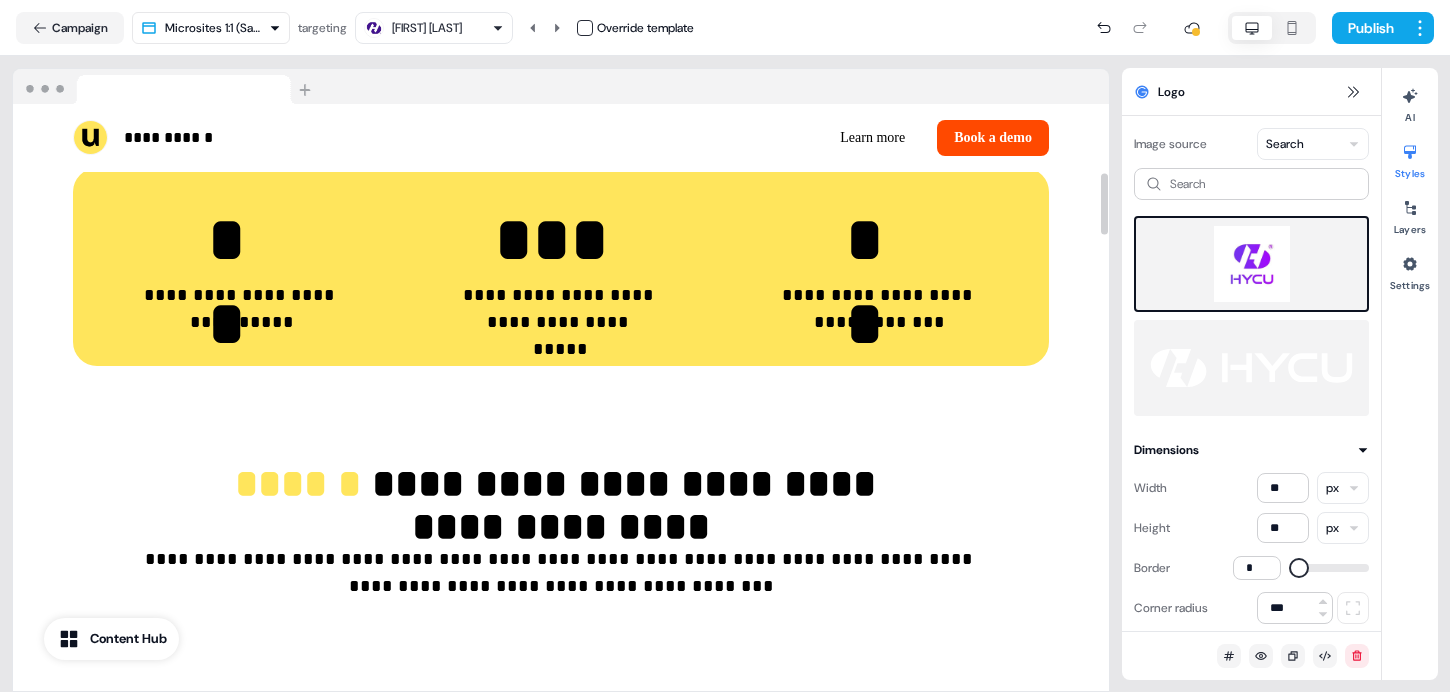 scroll, scrollTop: 650, scrollLeft: 0, axis: vertical 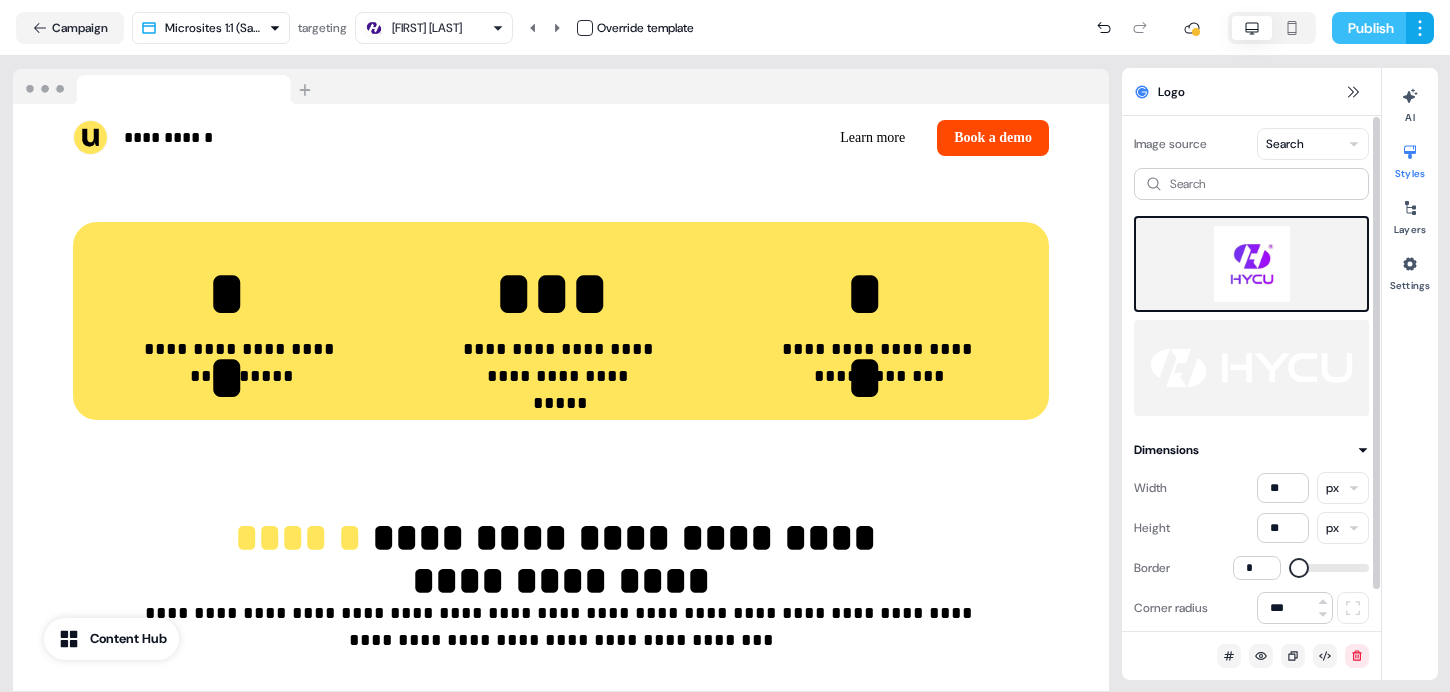 click on "Publish" at bounding box center (1369, 28) 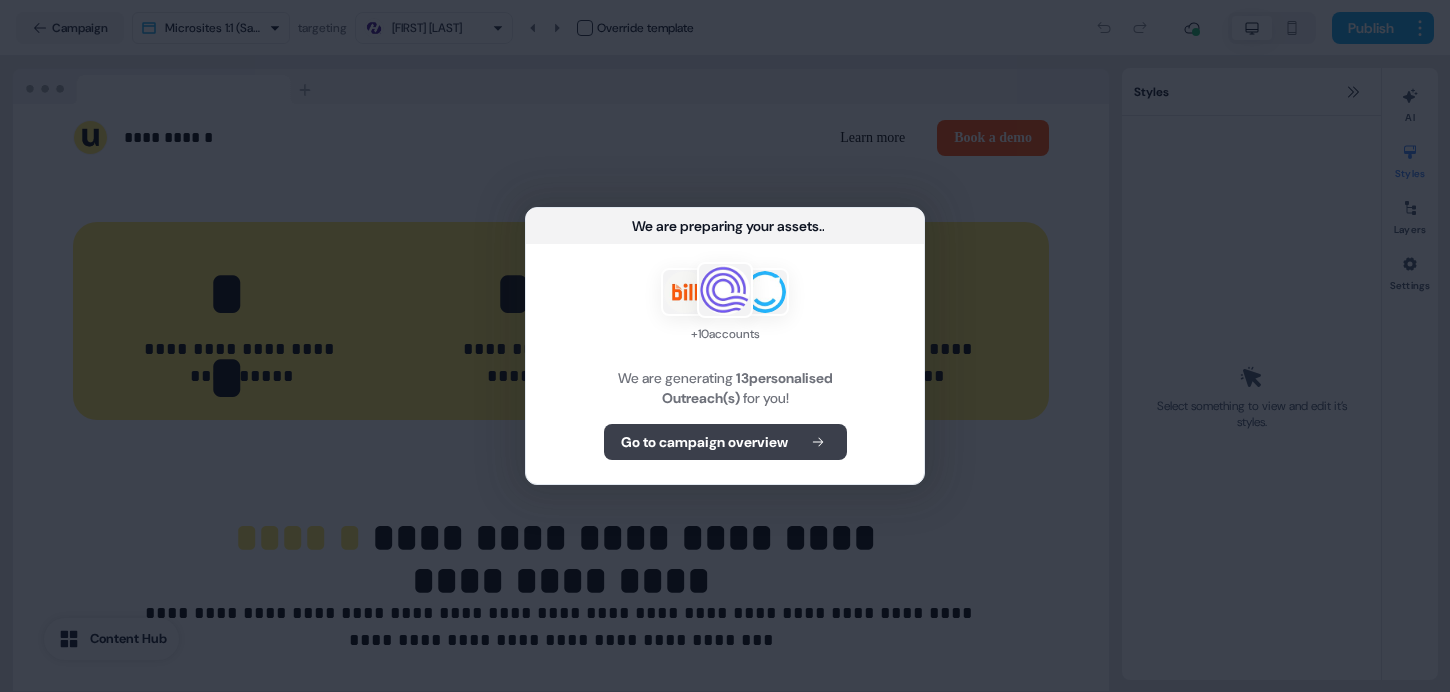click 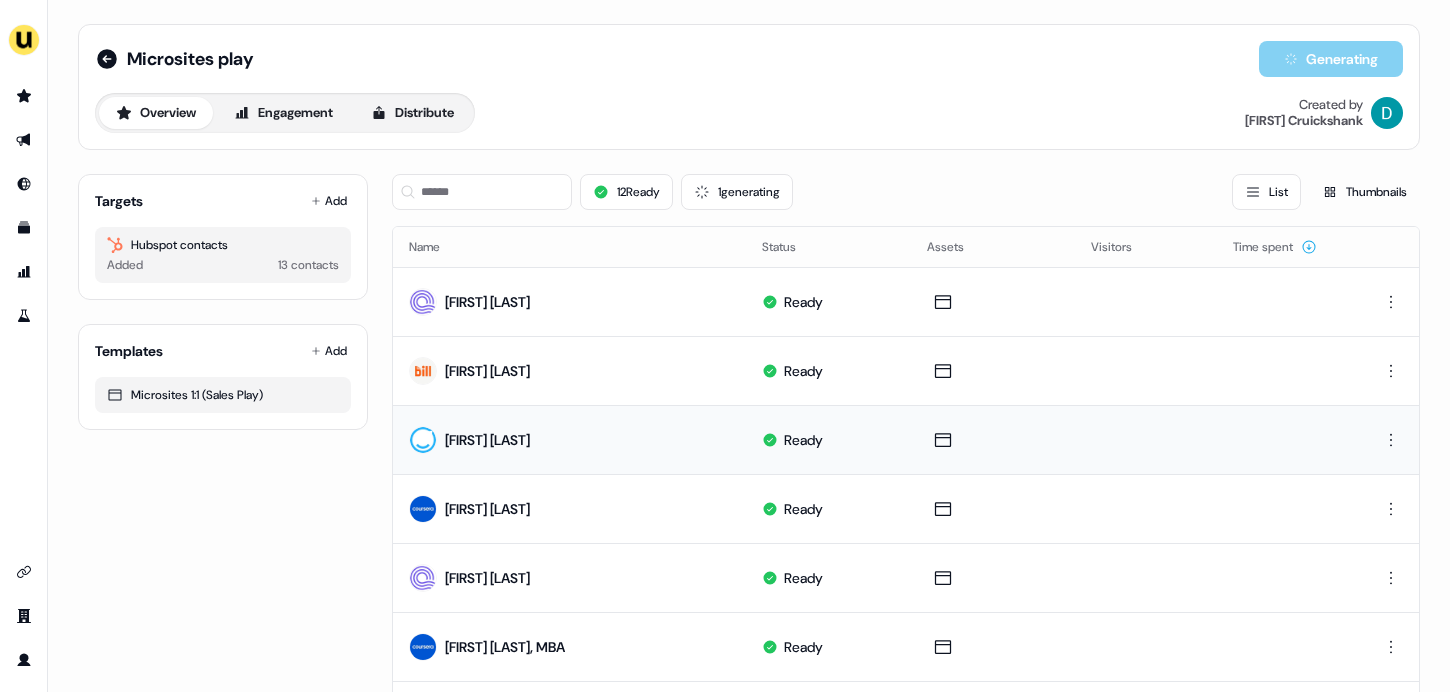 scroll, scrollTop: 536, scrollLeft: 0, axis: vertical 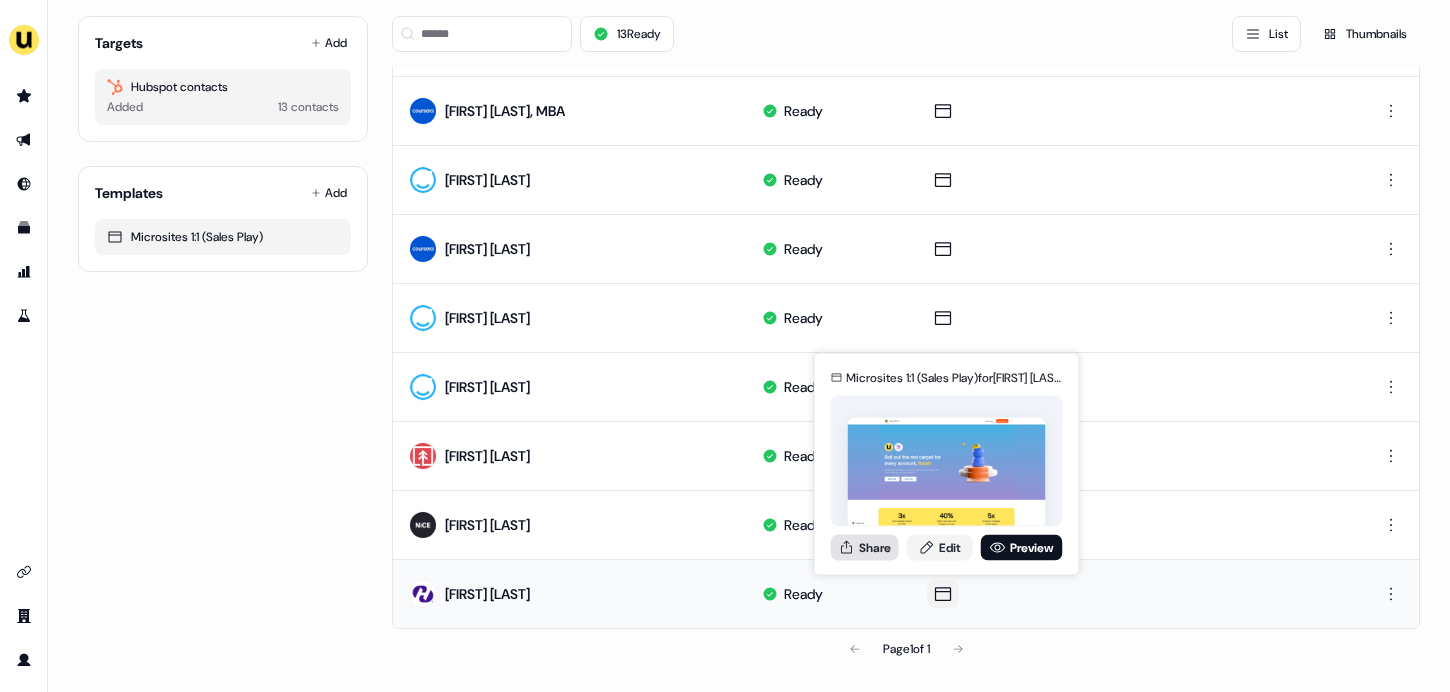click on "Share" at bounding box center (865, 547) 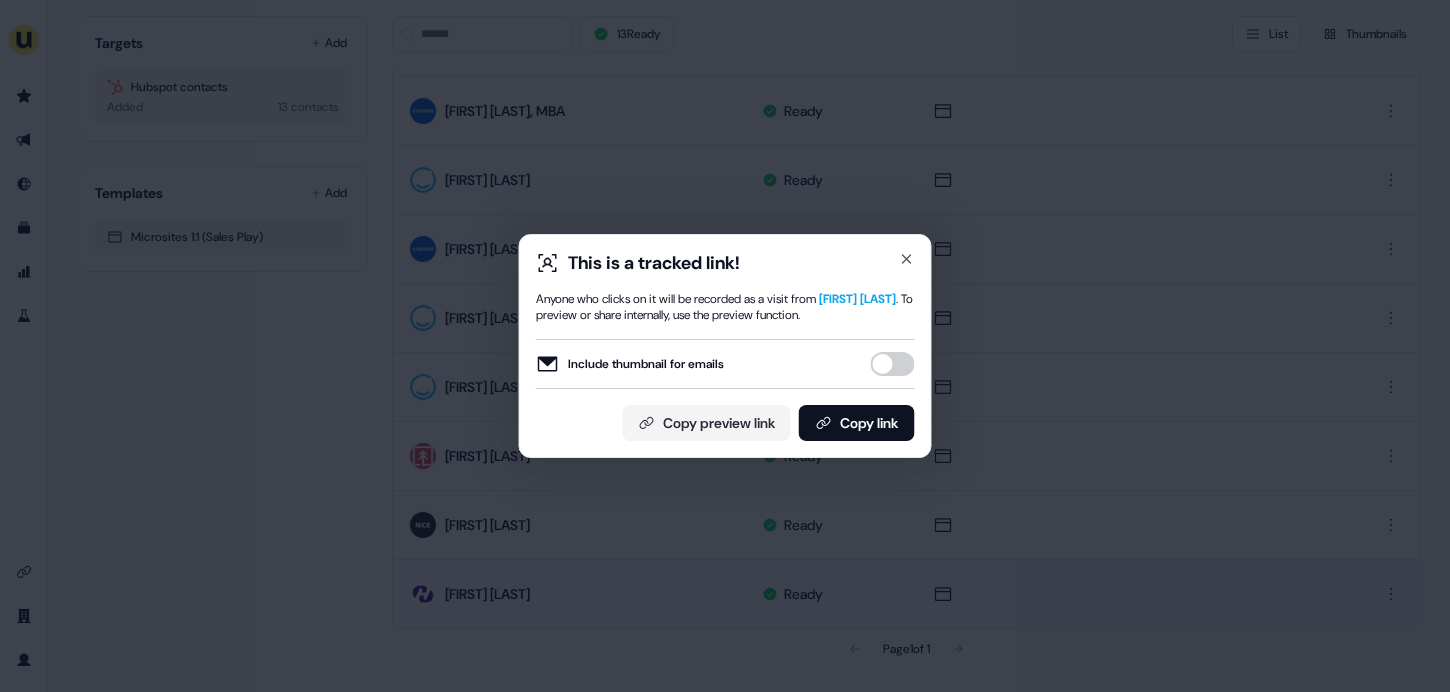 click on "Include thumbnail for emails" at bounding box center [893, 364] 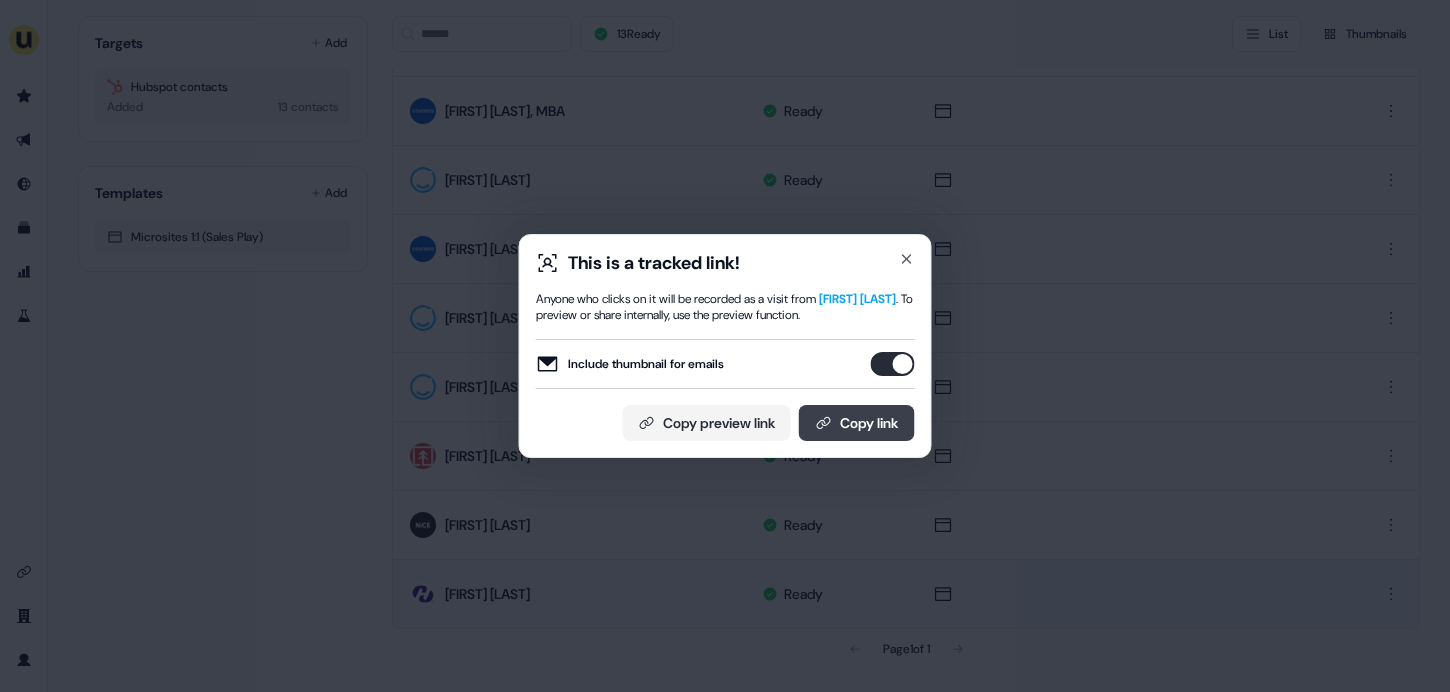 click on "Copy link" at bounding box center [857, 423] 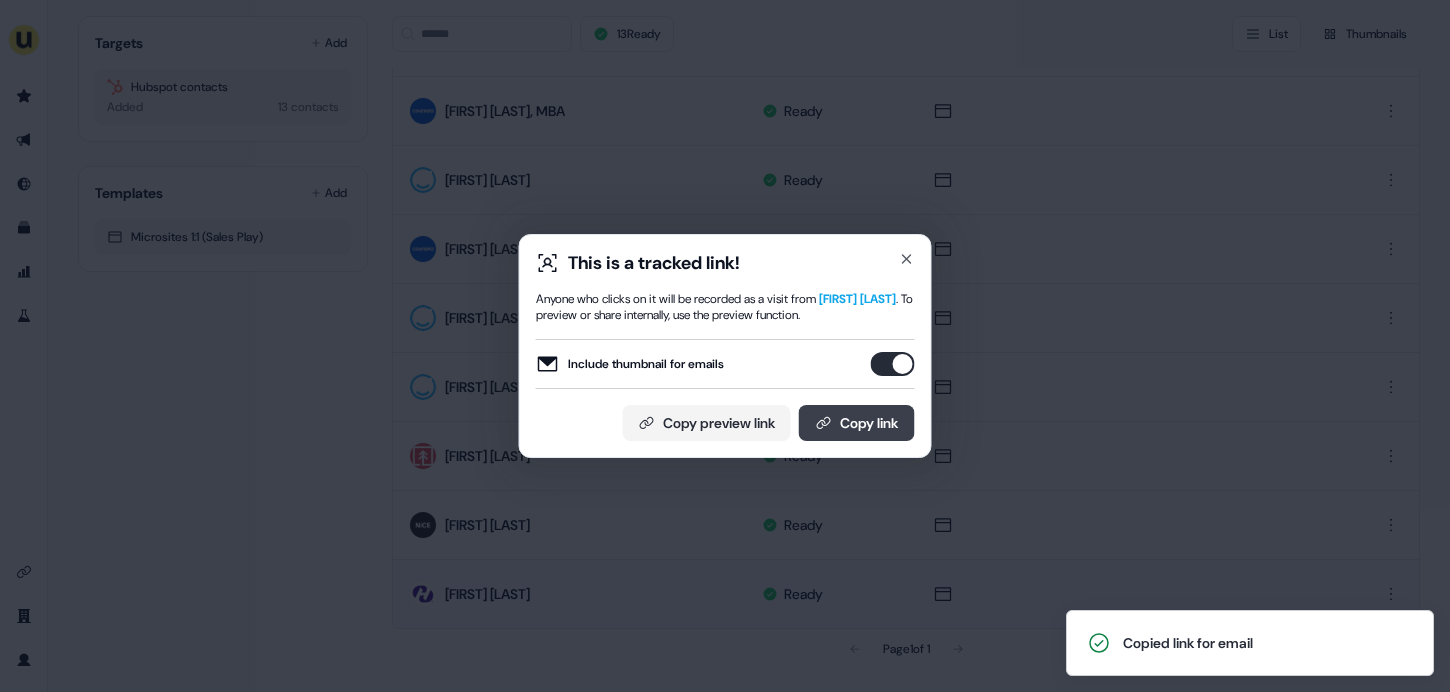 click on "Copy link" at bounding box center [857, 423] 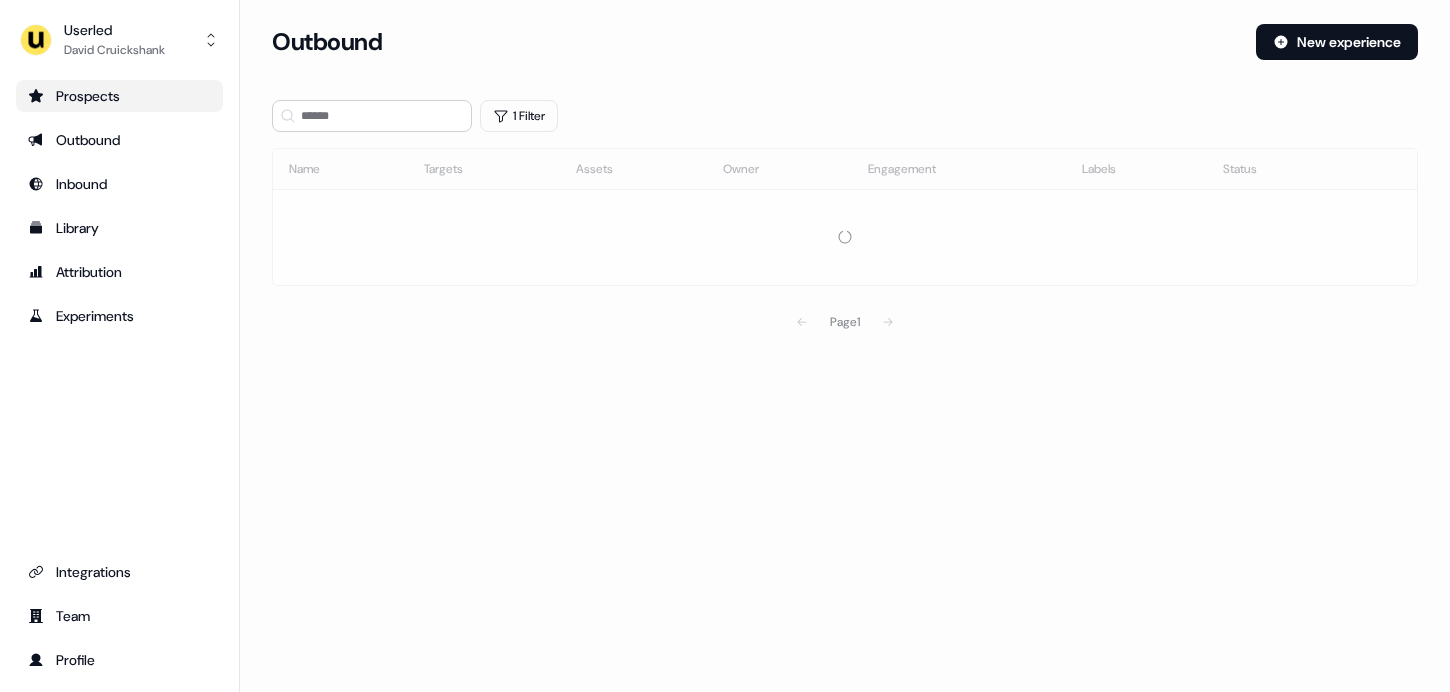 scroll, scrollTop: 0, scrollLeft: 0, axis: both 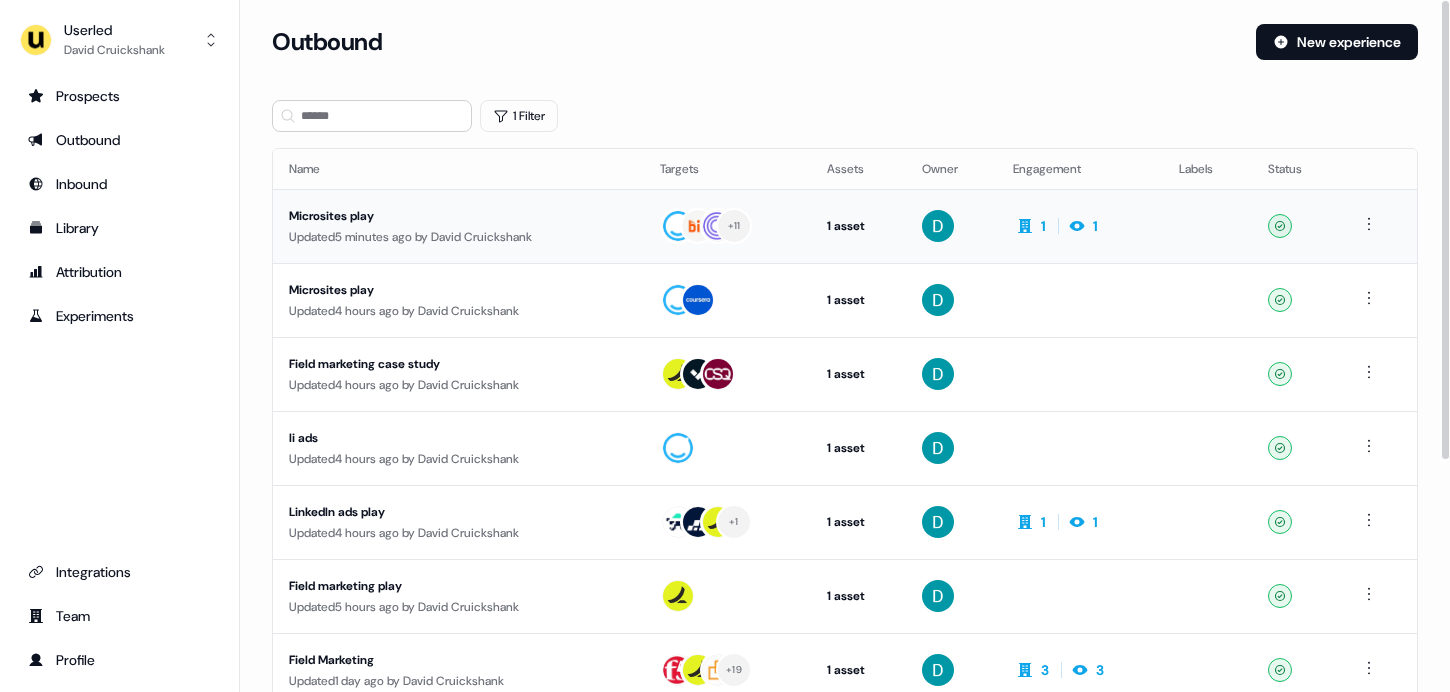 click on "Updated  5 minutes ago   by   [FIRST] [LAST]" at bounding box center (458, 237) 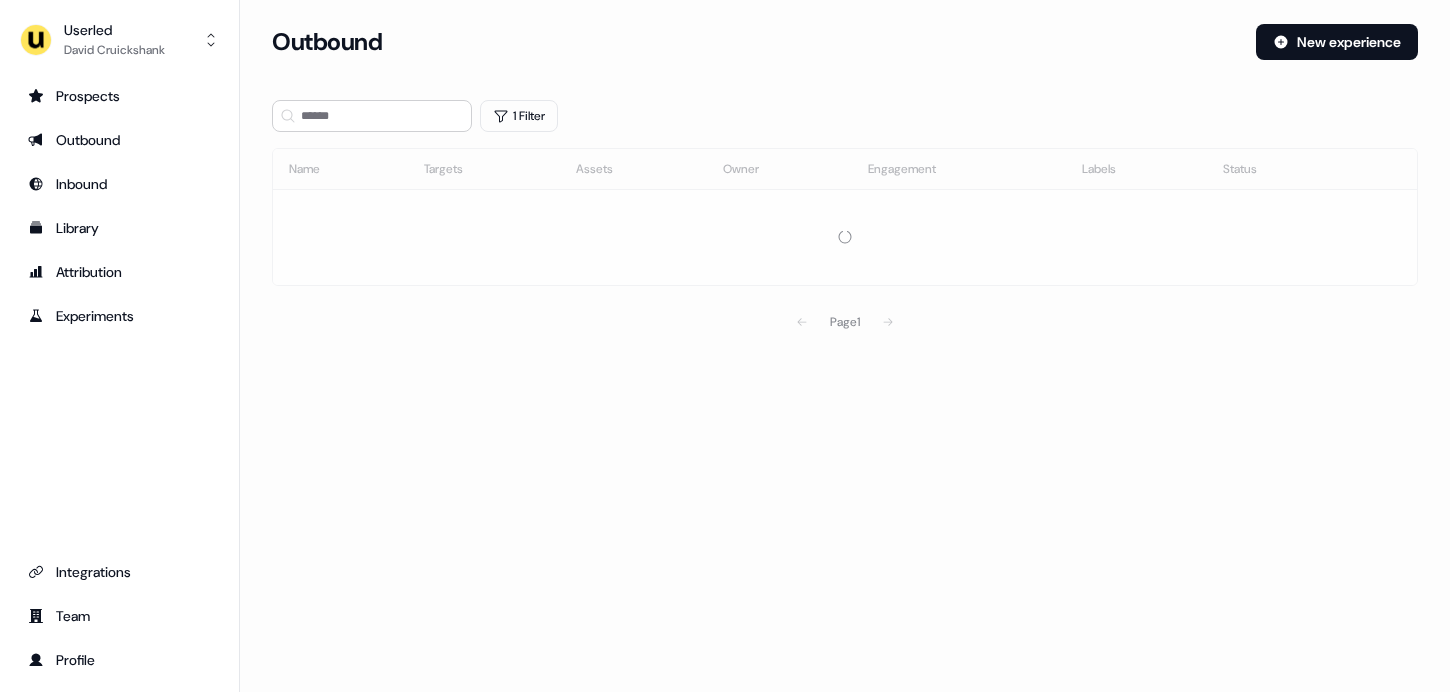 scroll, scrollTop: 0, scrollLeft: 0, axis: both 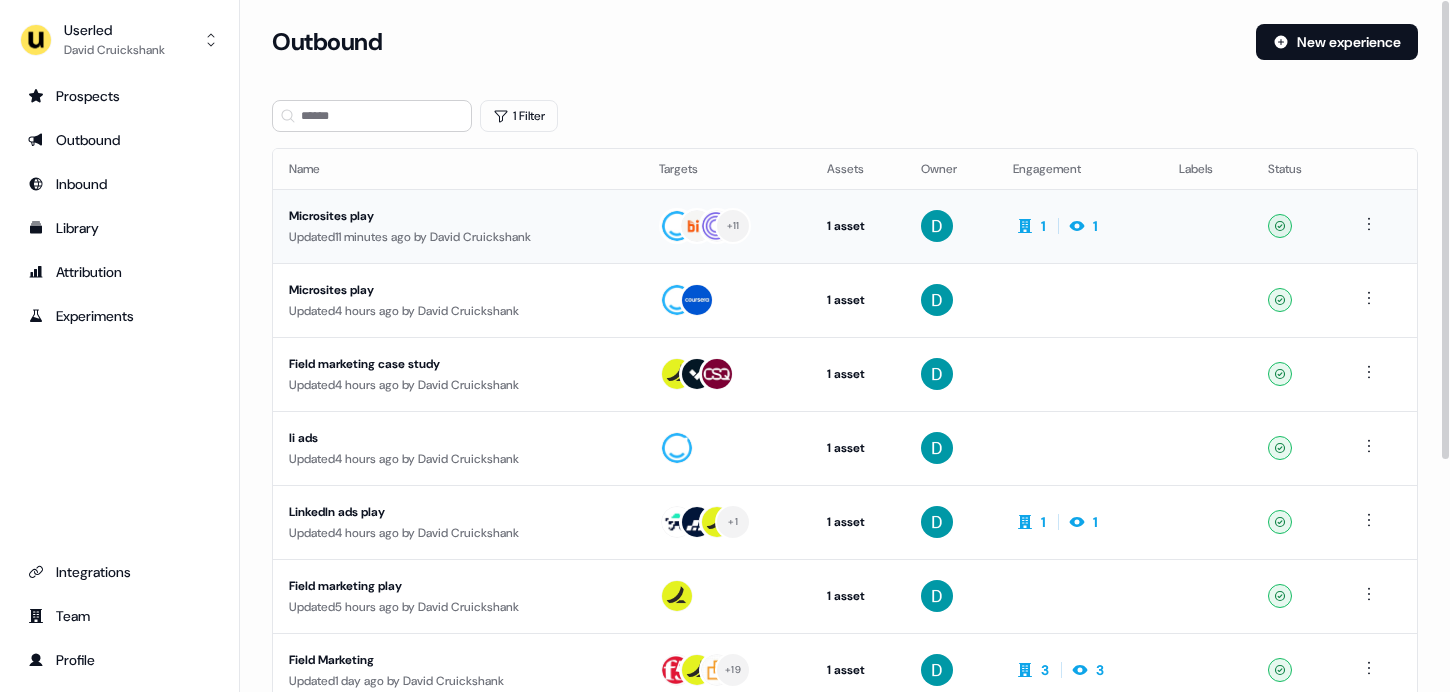 click on "Microsites play Updated  11 minutes ago   by   David Cruickshank" at bounding box center (458, 226) 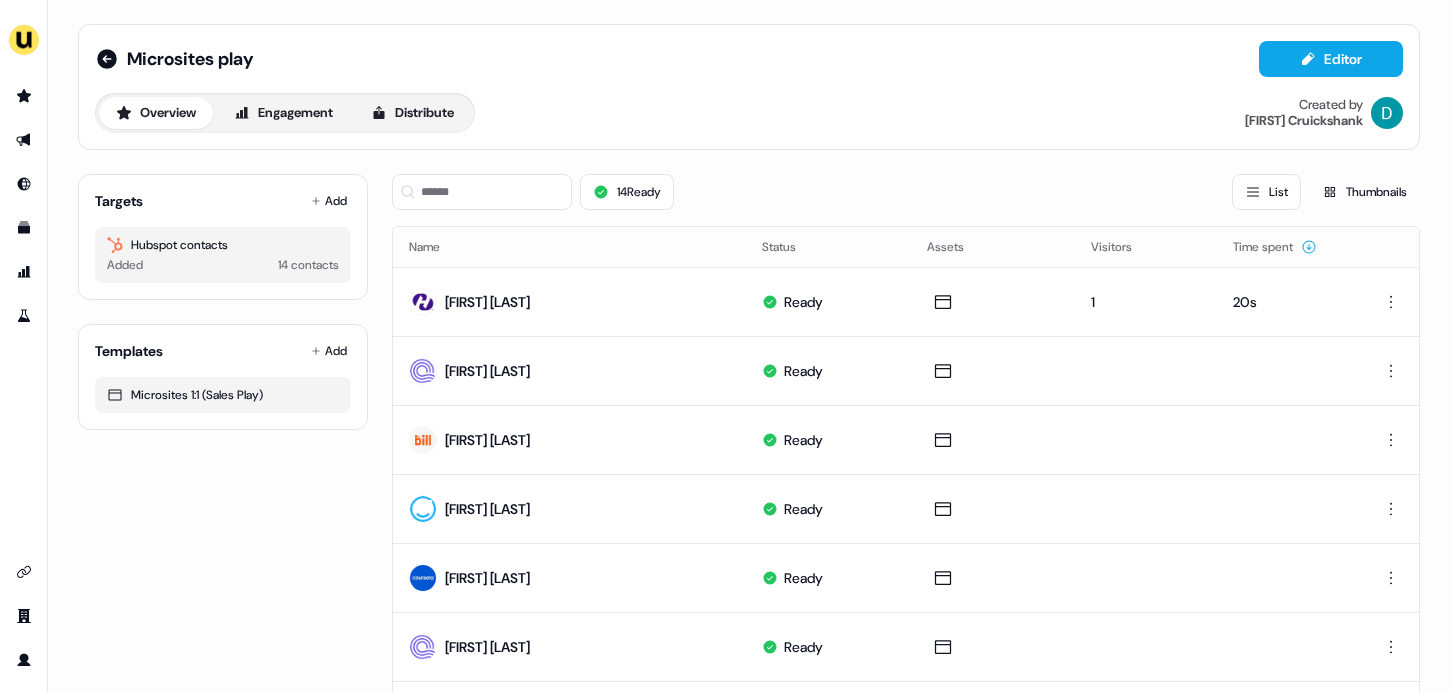 click on "Targets Add" at bounding box center [223, 201] 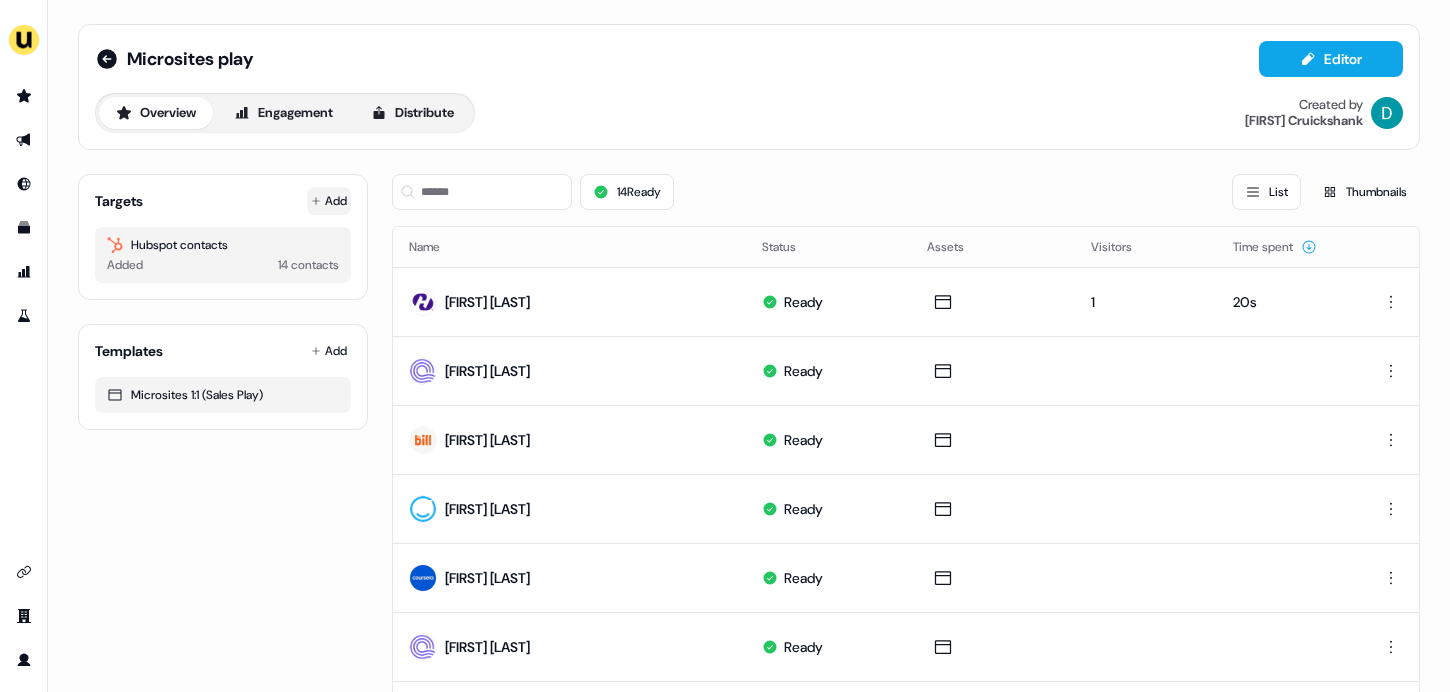 click on "Add" at bounding box center (329, 201) 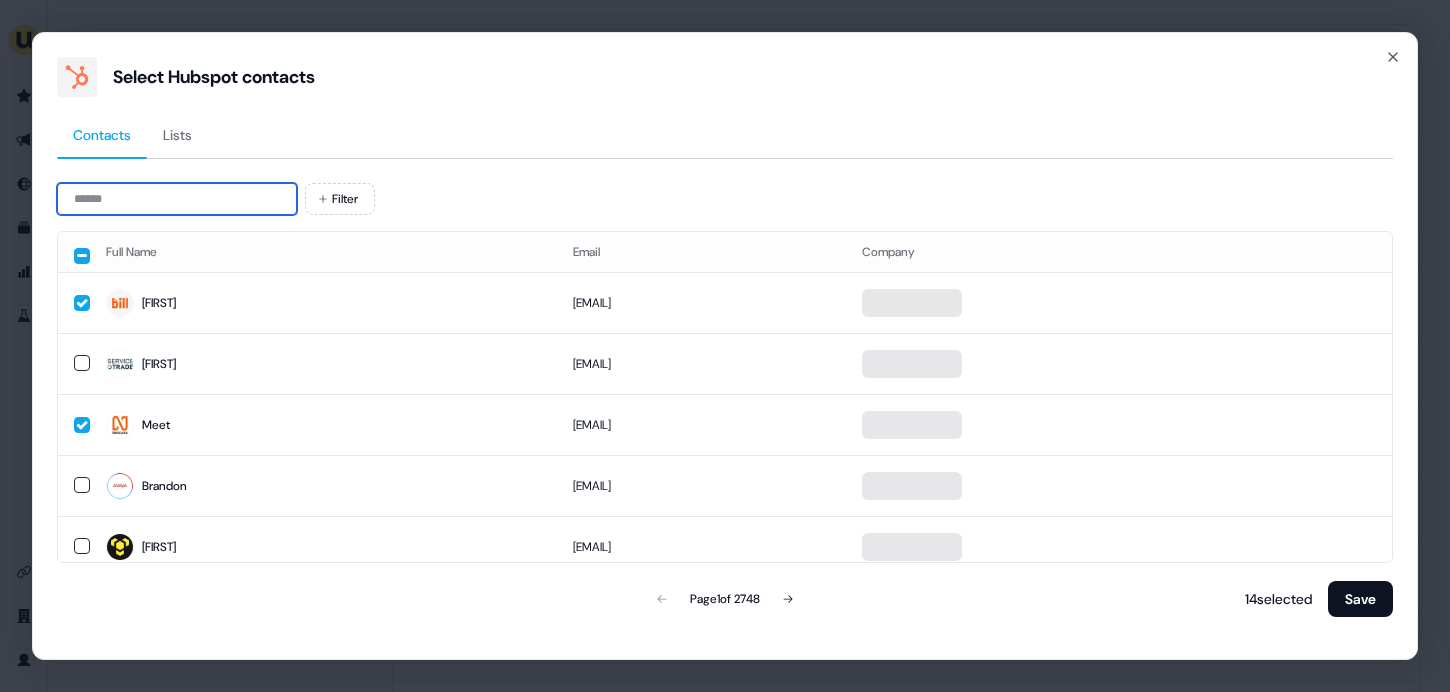 click at bounding box center [177, 199] 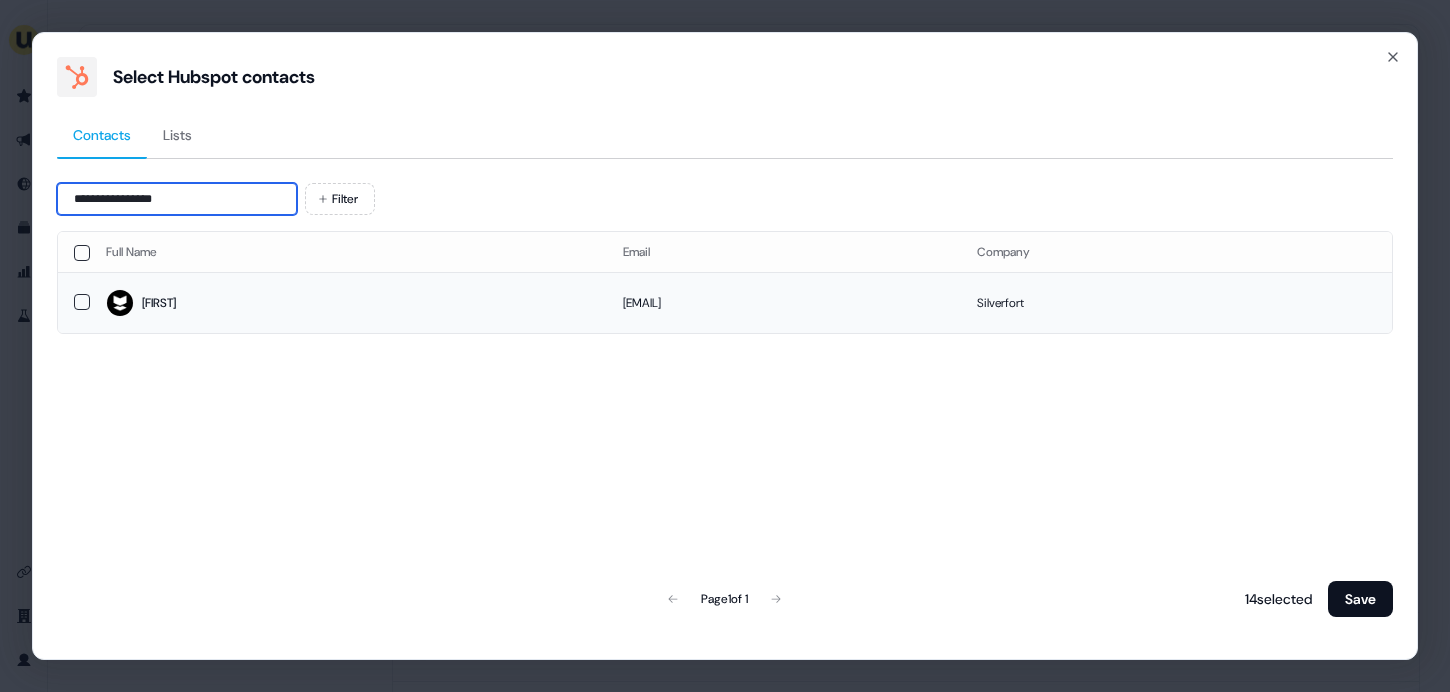 type on "**********" 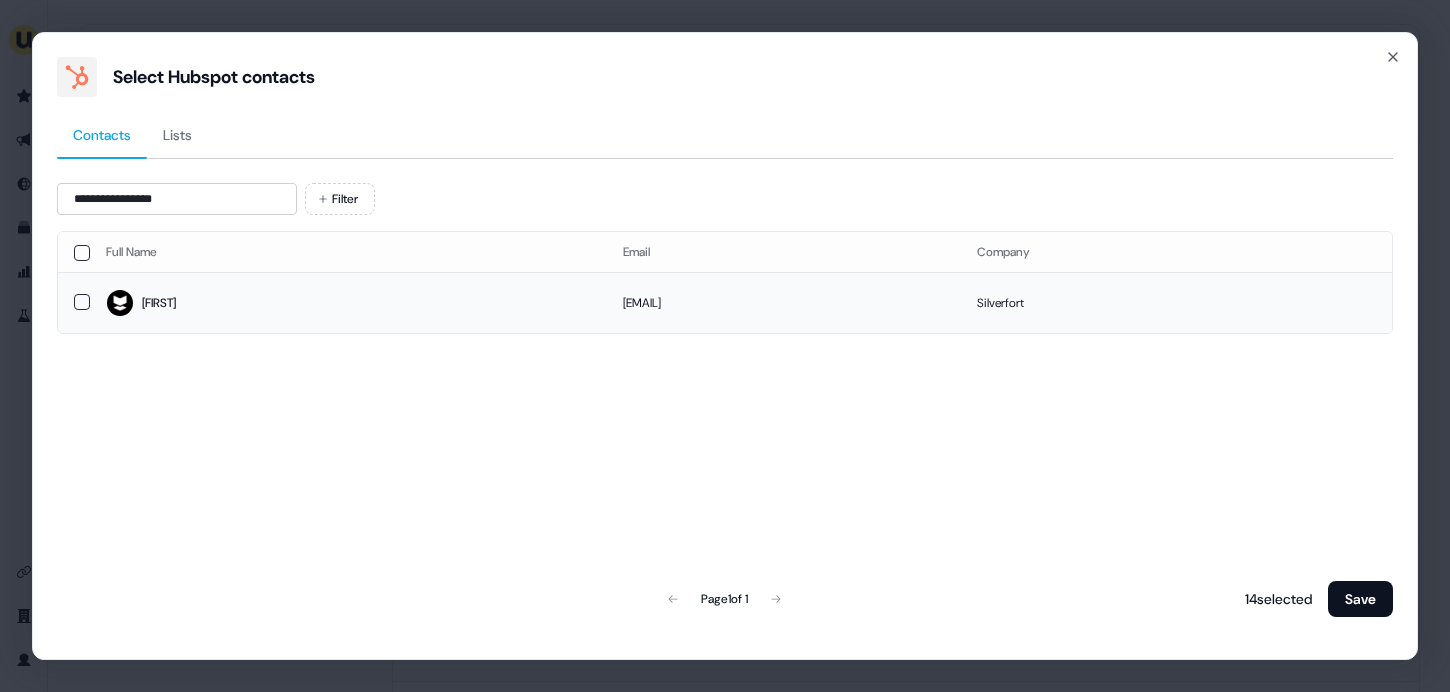 click on "Megan" at bounding box center [159, 303] 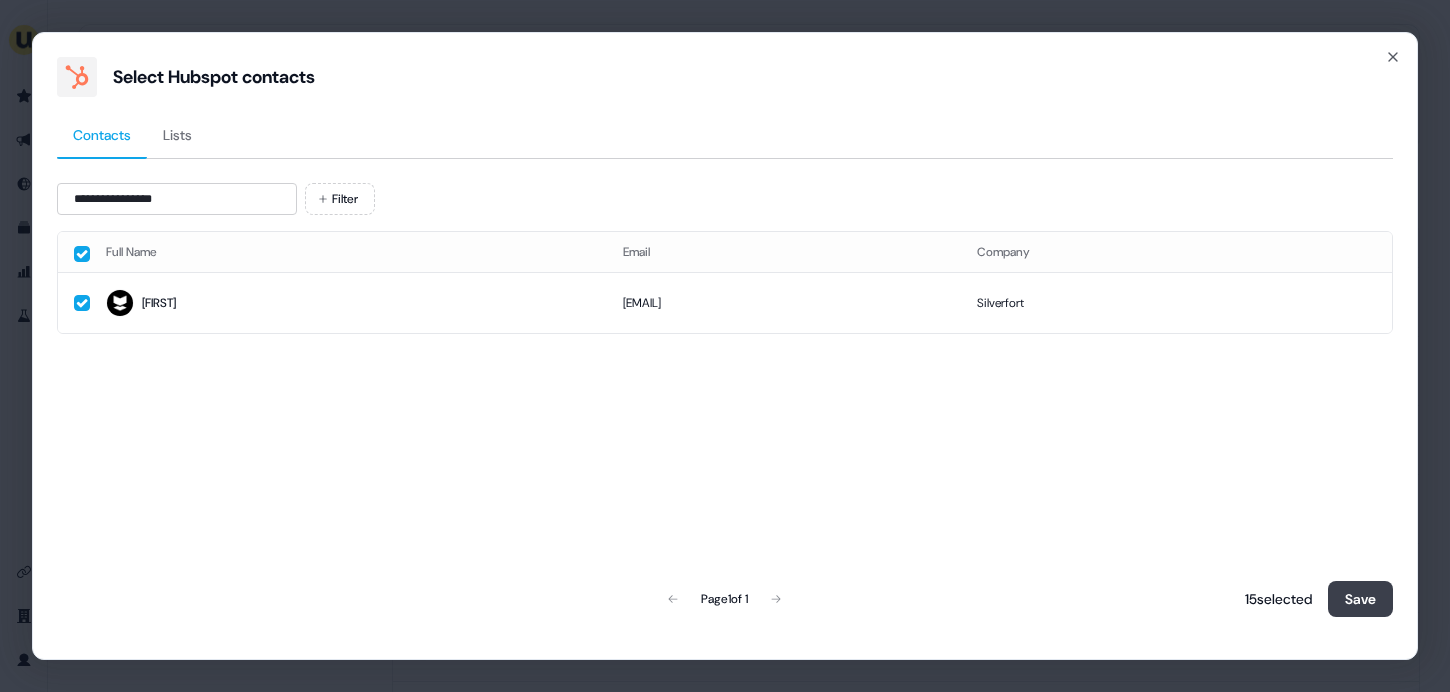 click on "Save" at bounding box center [1360, 599] 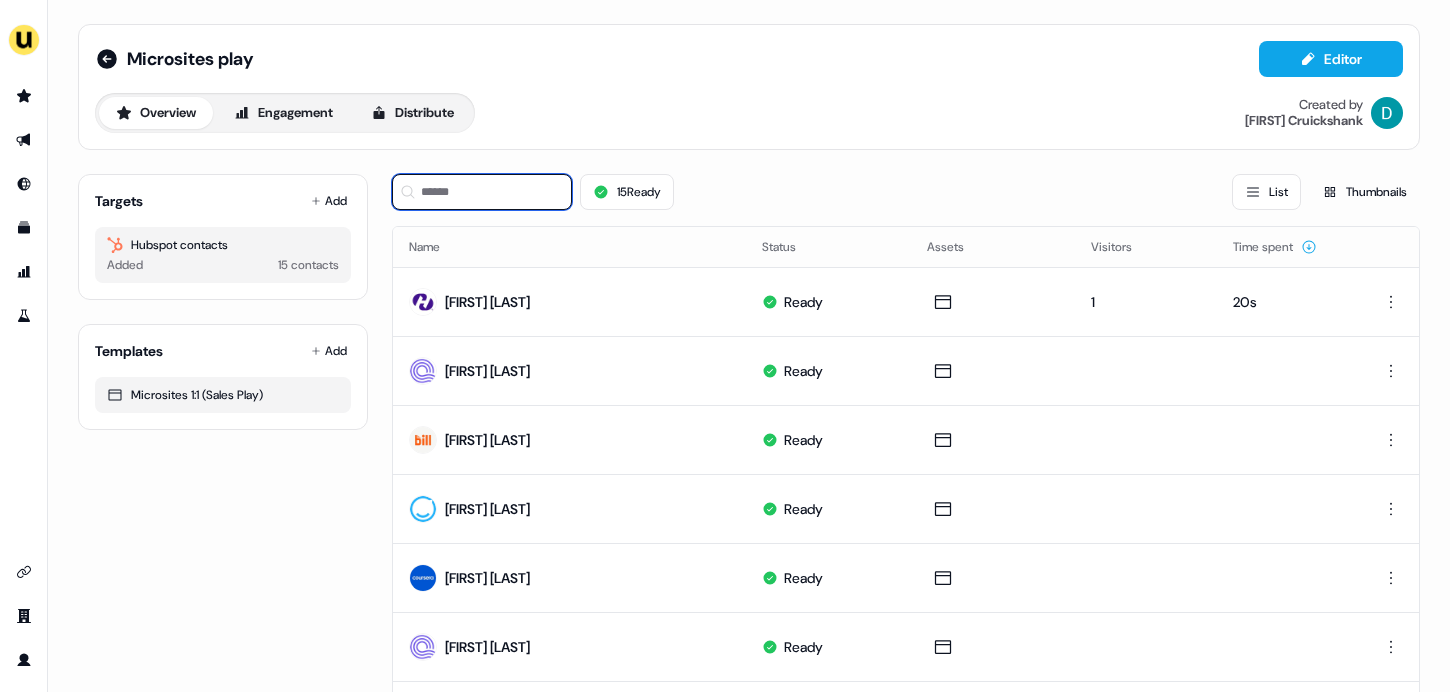 click at bounding box center (482, 192) 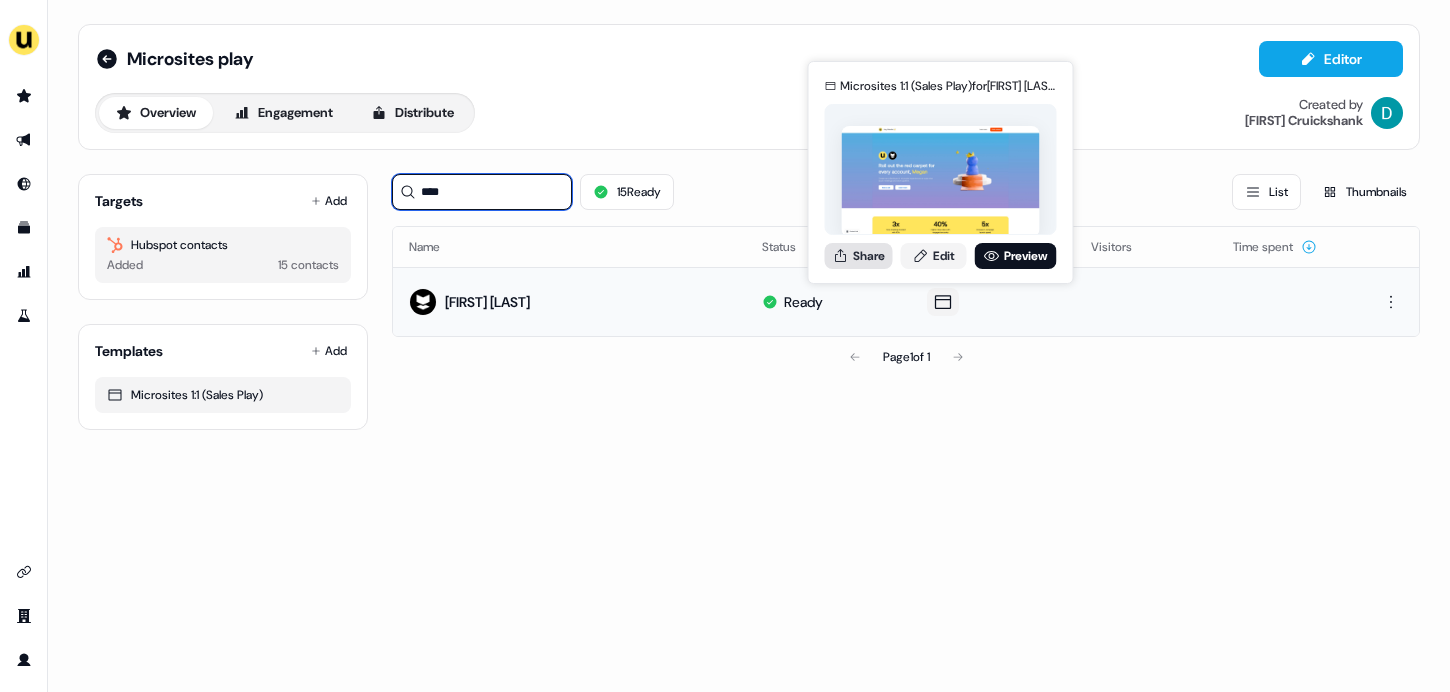 type on "****" 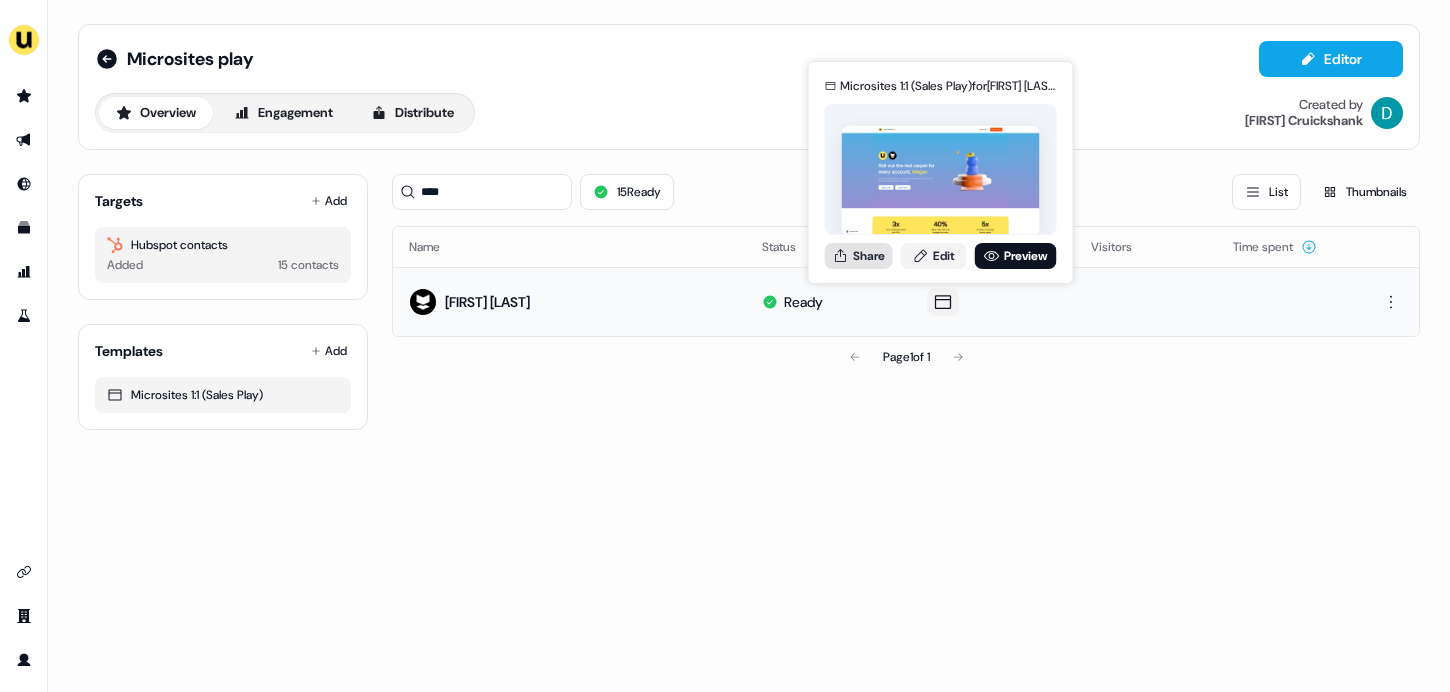 click on "Share" at bounding box center [859, 256] 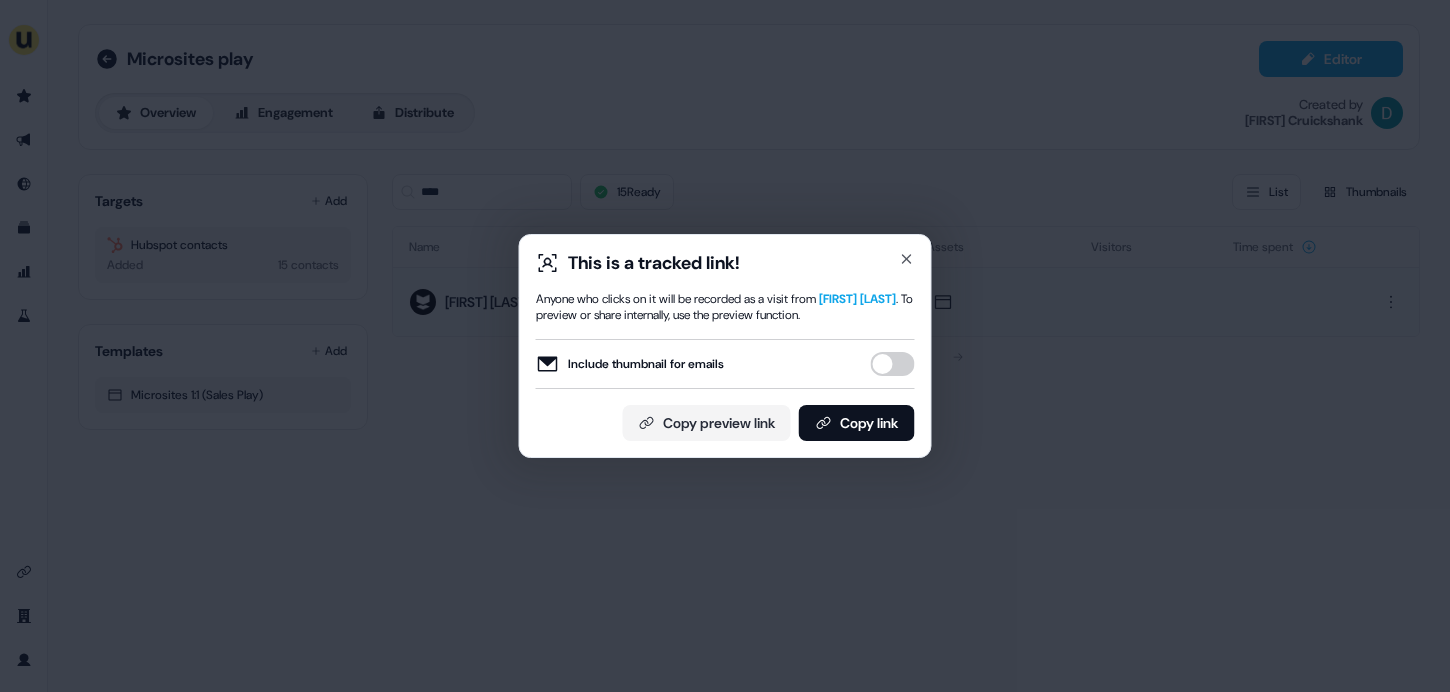 click on "Include thumbnail for emails" at bounding box center [893, 364] 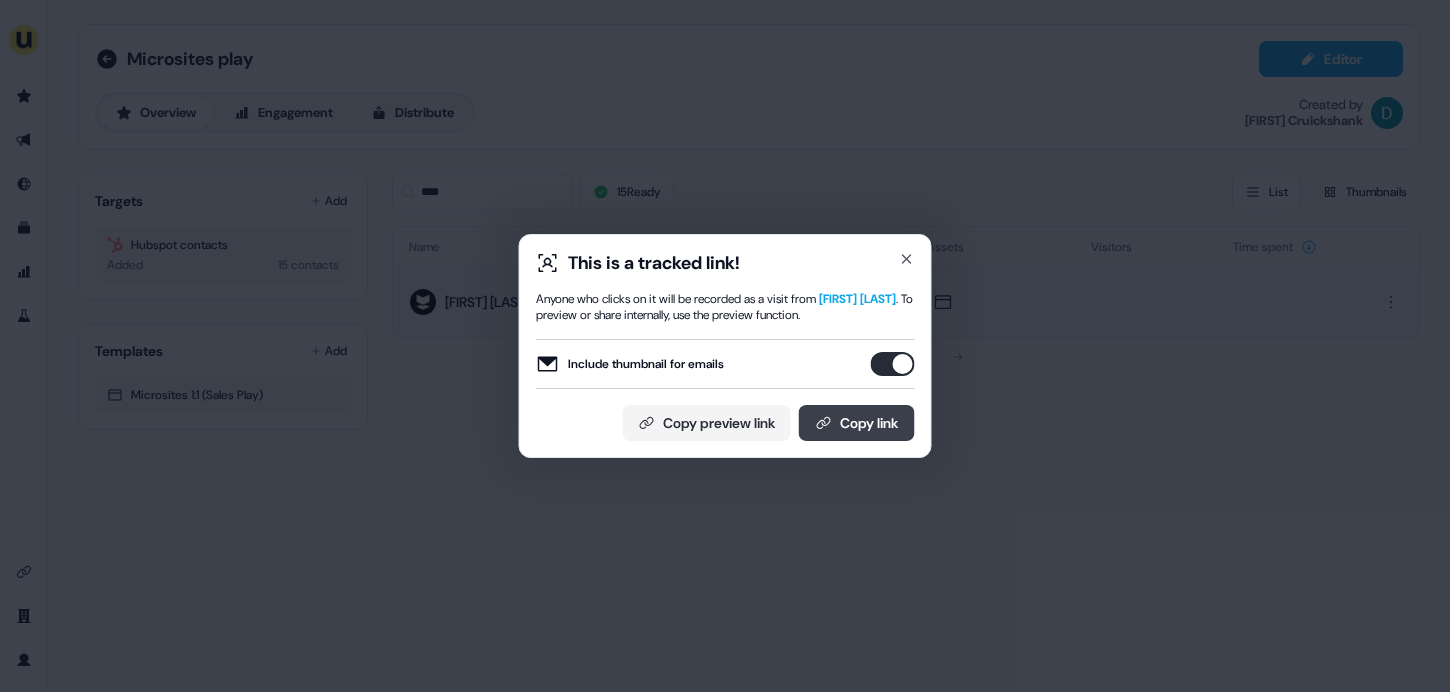 click on "Copy link" at bounding box center [857, 423] 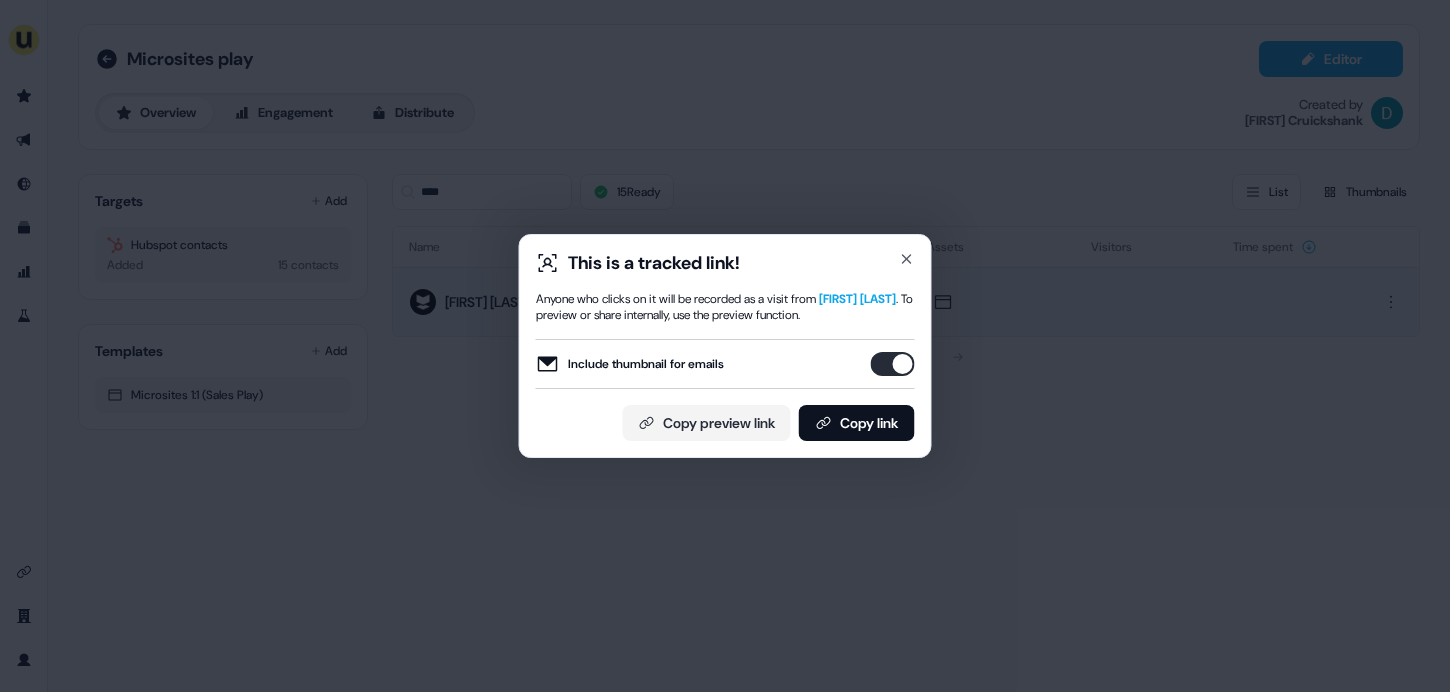 type 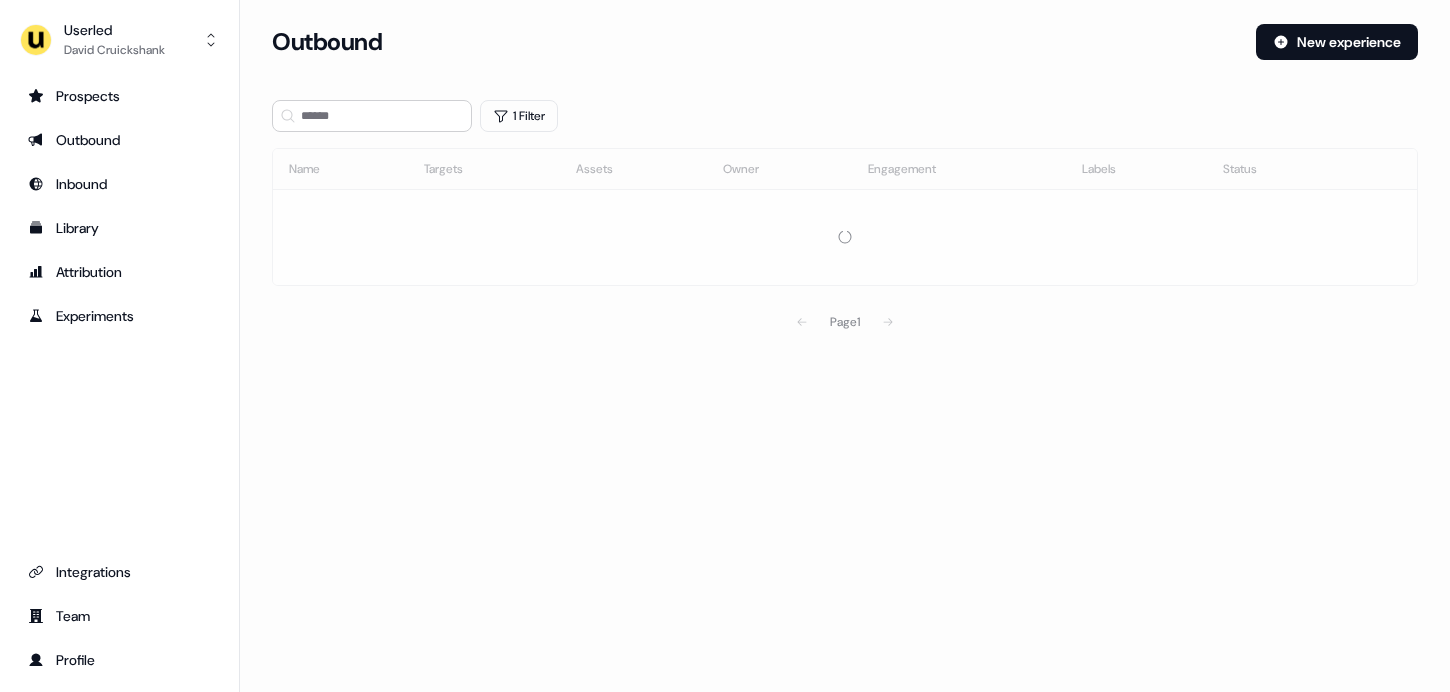 scroll, scrollTop: 0, scrollLeft: 0, axis: both 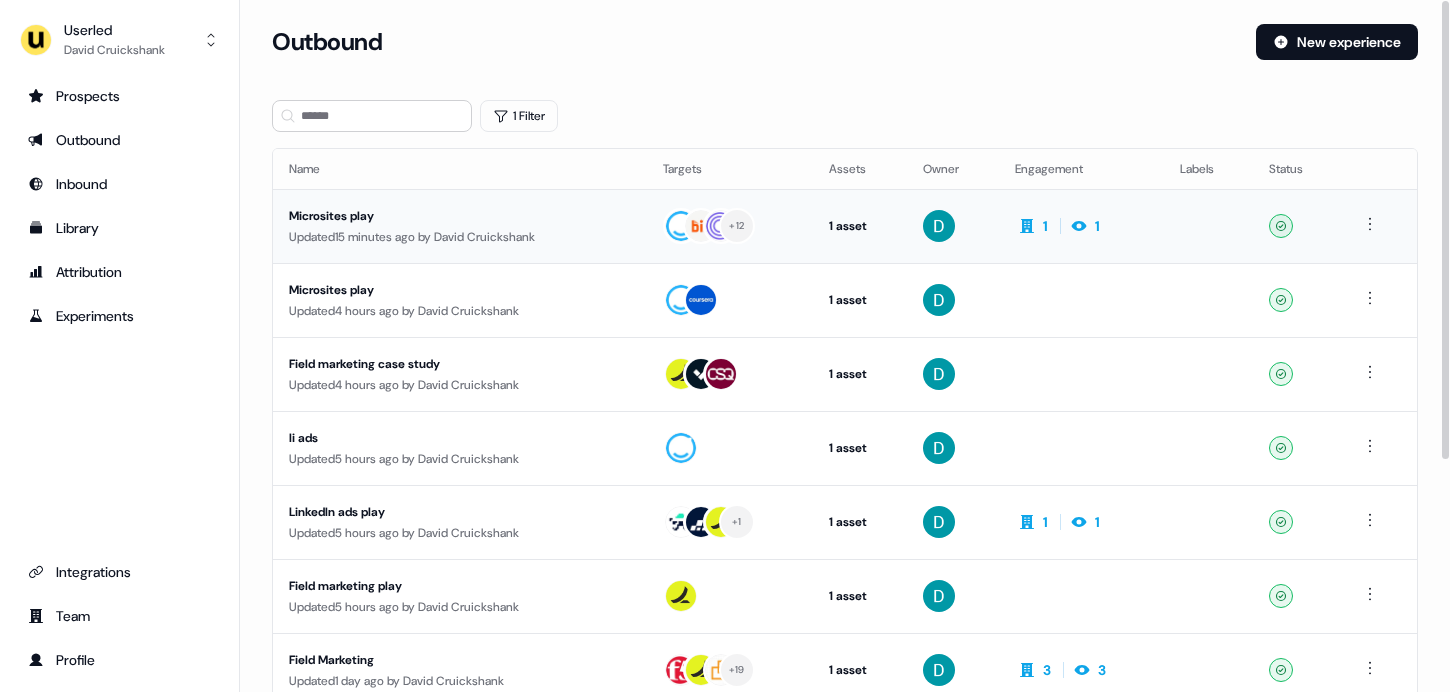 click on "Microsites play" at bounding box center [460, 216] 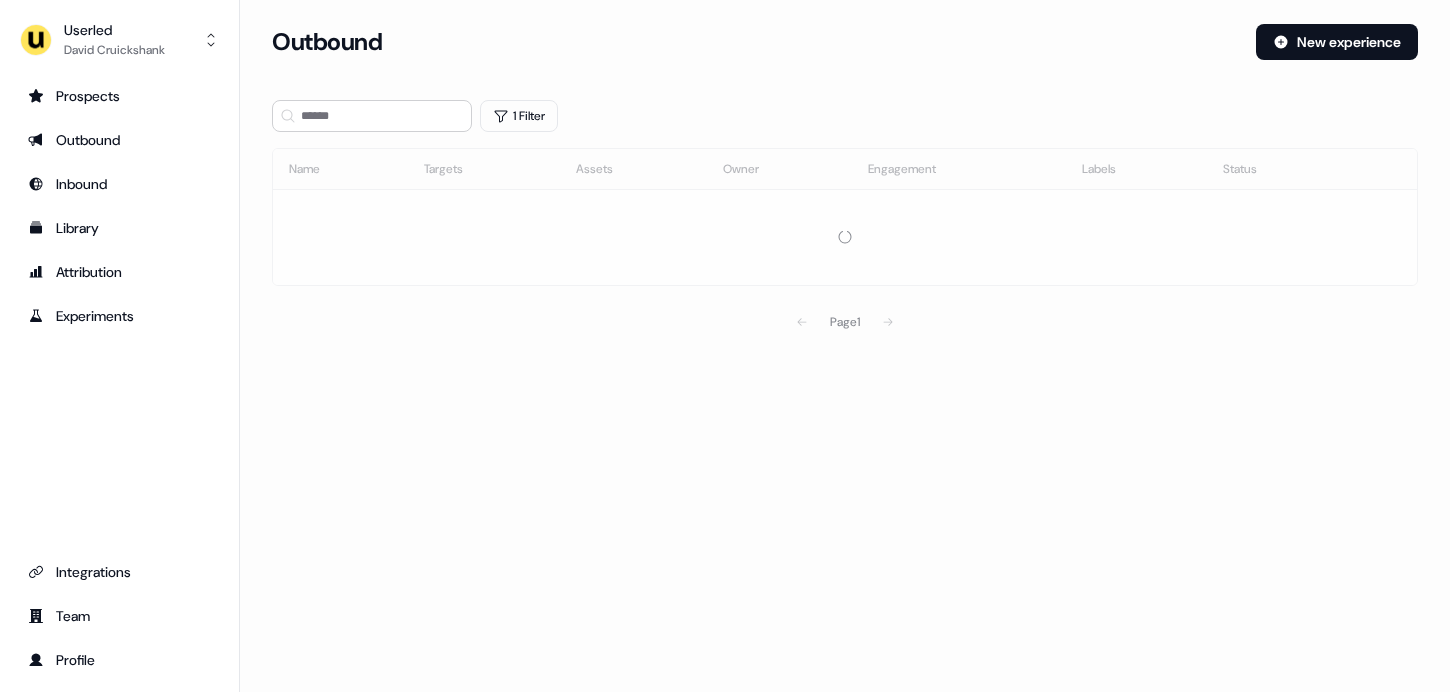 scroll, scrollTop: 0, scrollLeft: 0, axis: both 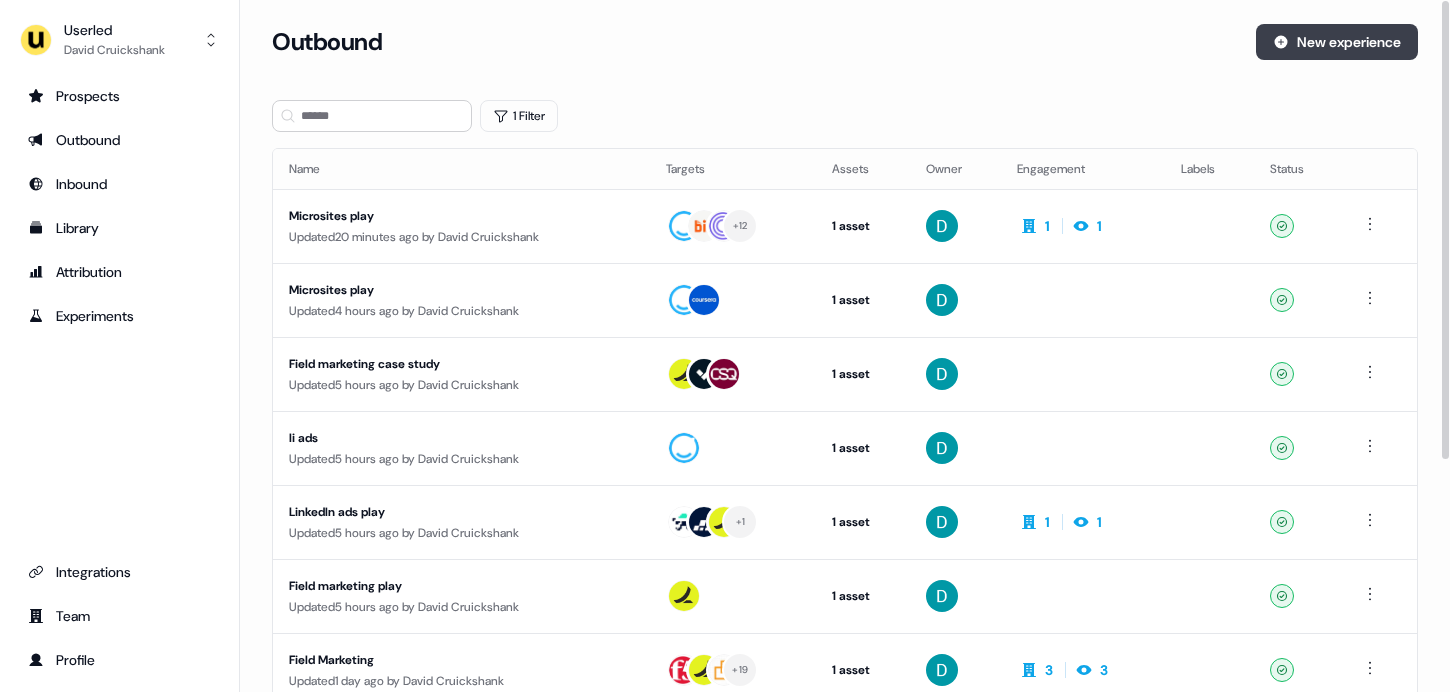click on "New experience" at bounding box center (1337, 42) 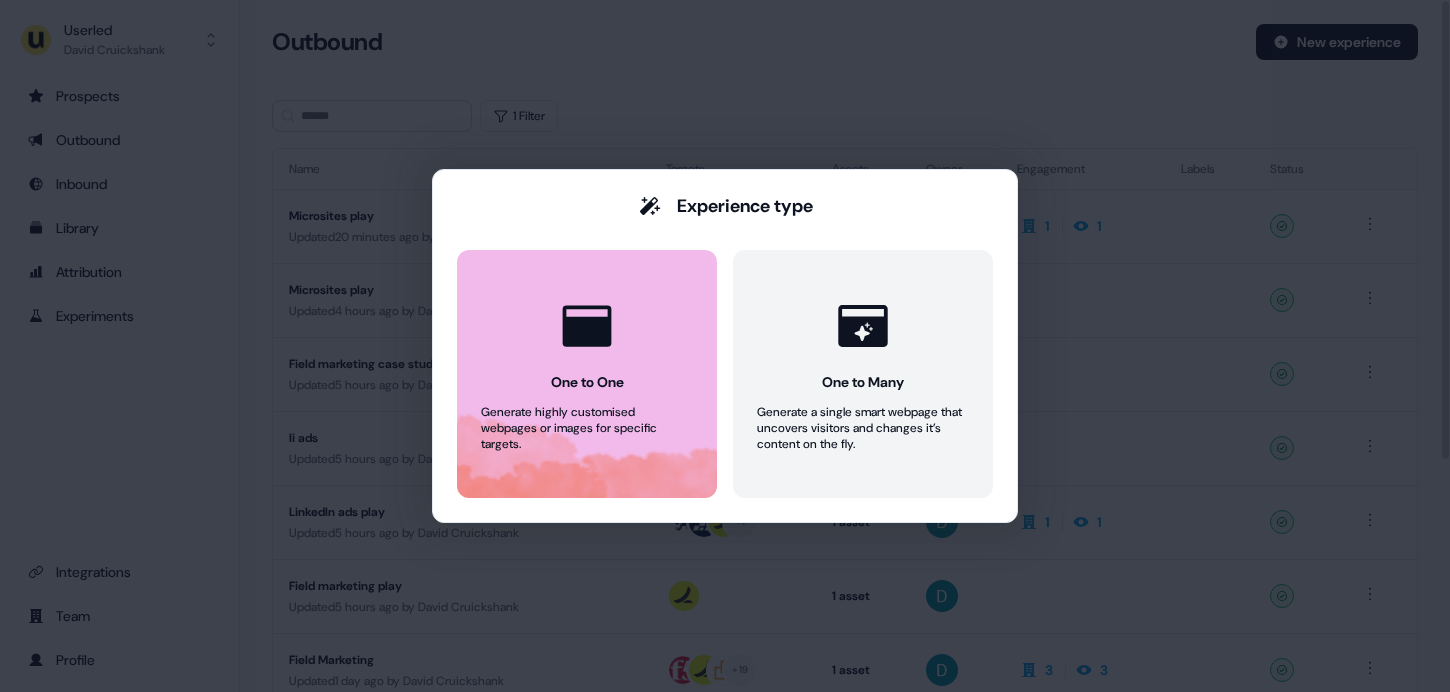 click 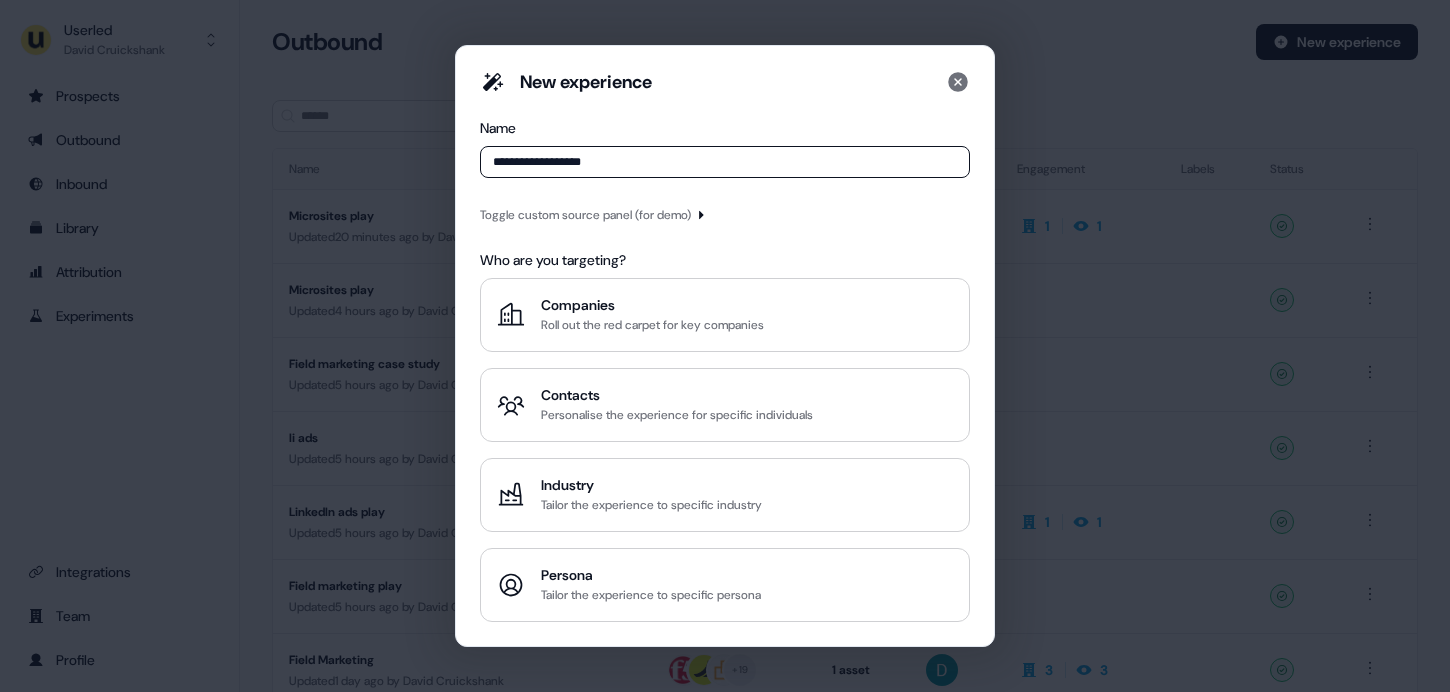 type on "**********" 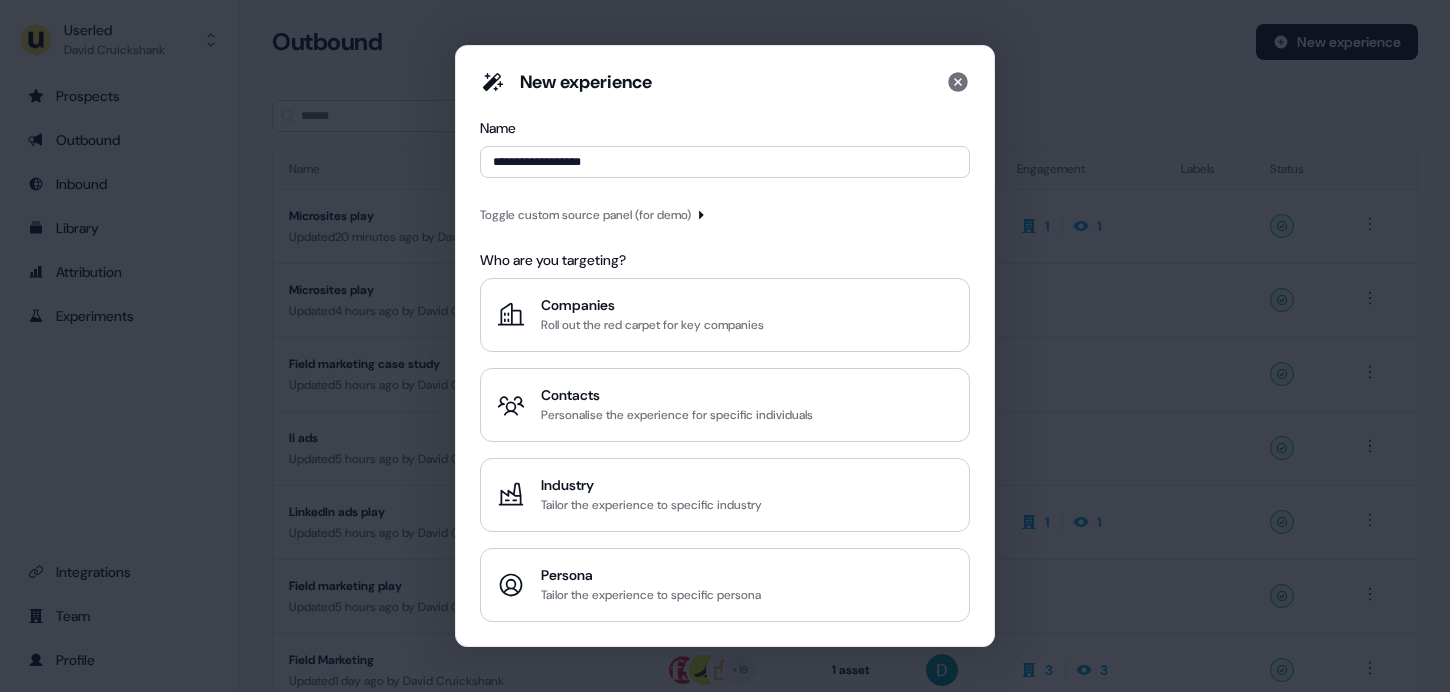 click on "Toggle custom source panel (for demo)" at bounding box center [585, 215] 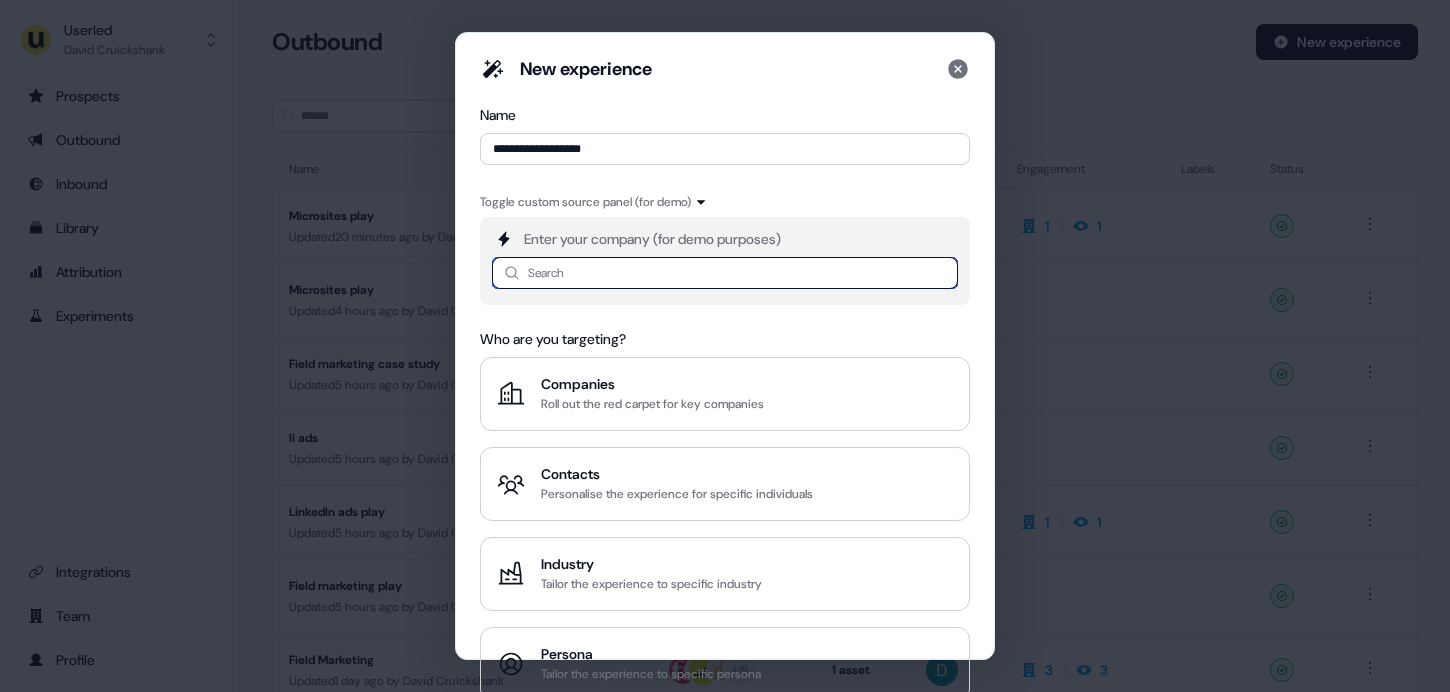 click at bounding box center [725, 273] 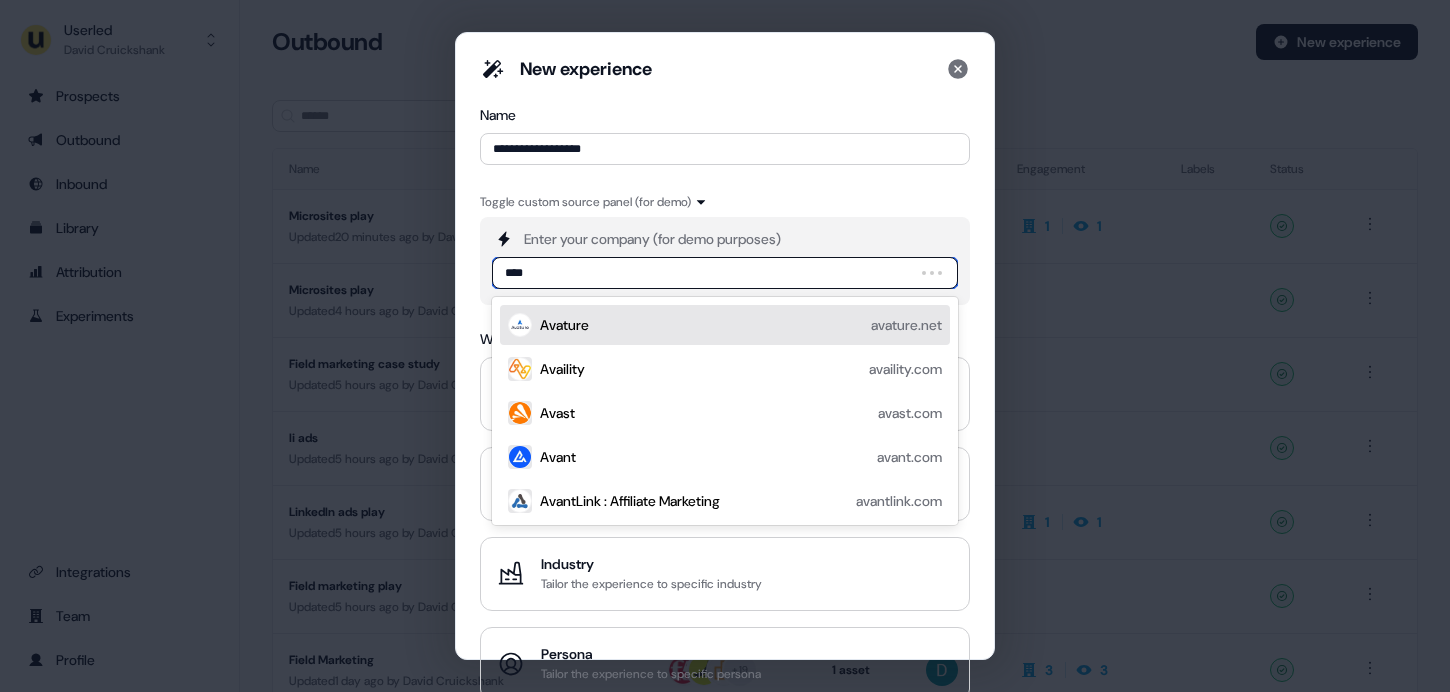 type on "*****" 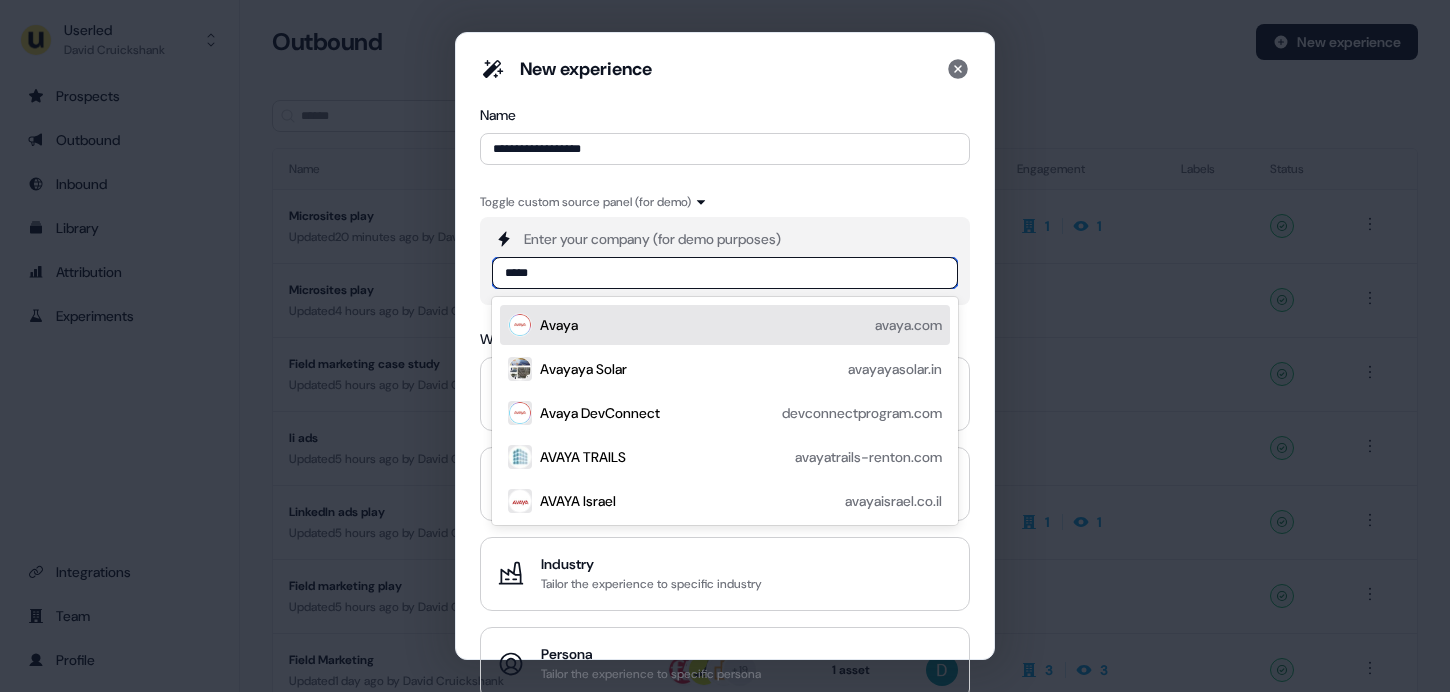 click on "Avaya avaya.com" at bounding box center (741, 325) 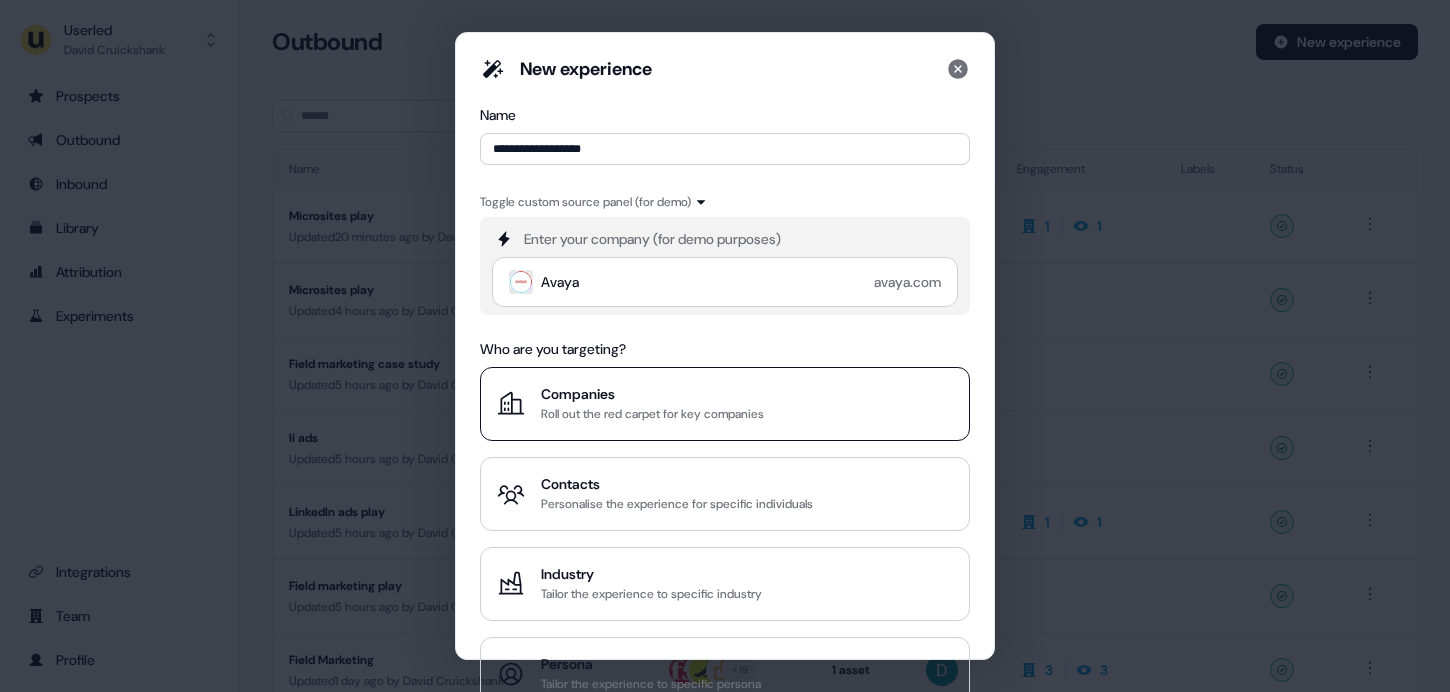 click on "Companies" at bounding box center (652, 394) 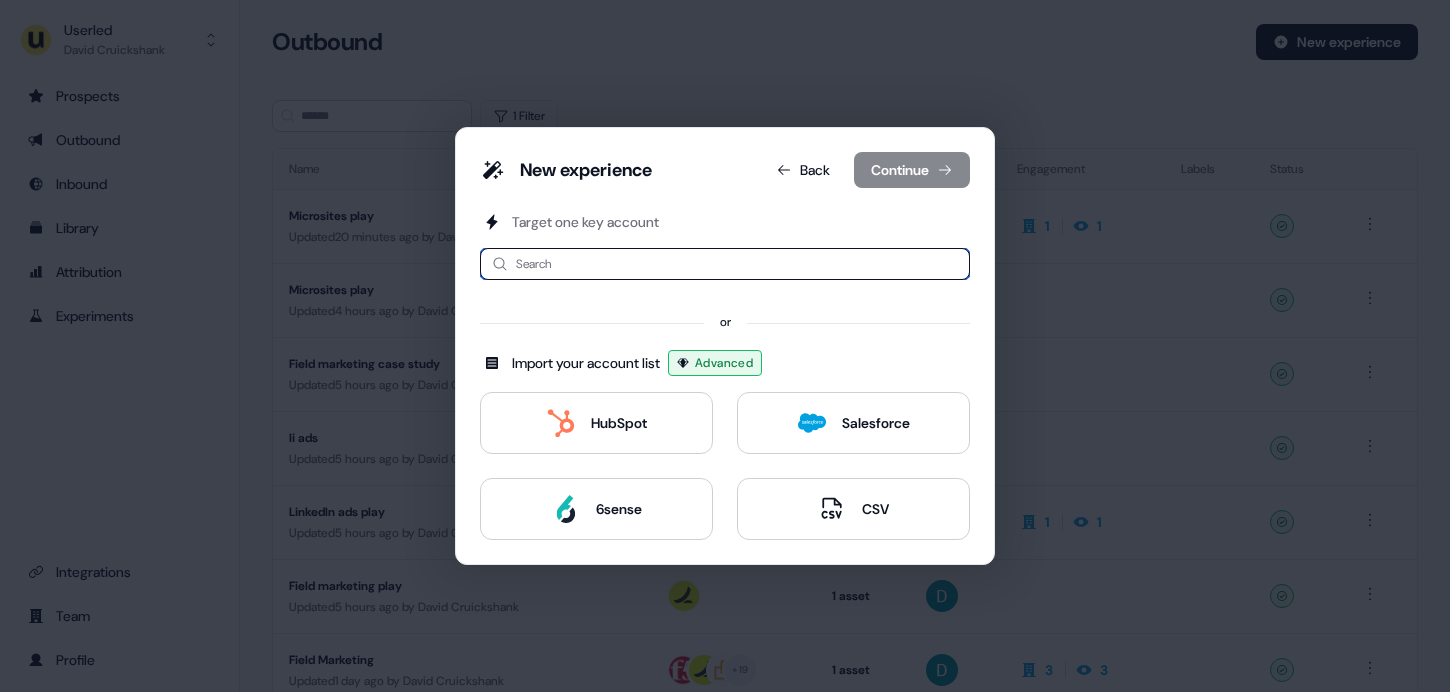 click at bounding box center [725, 264] 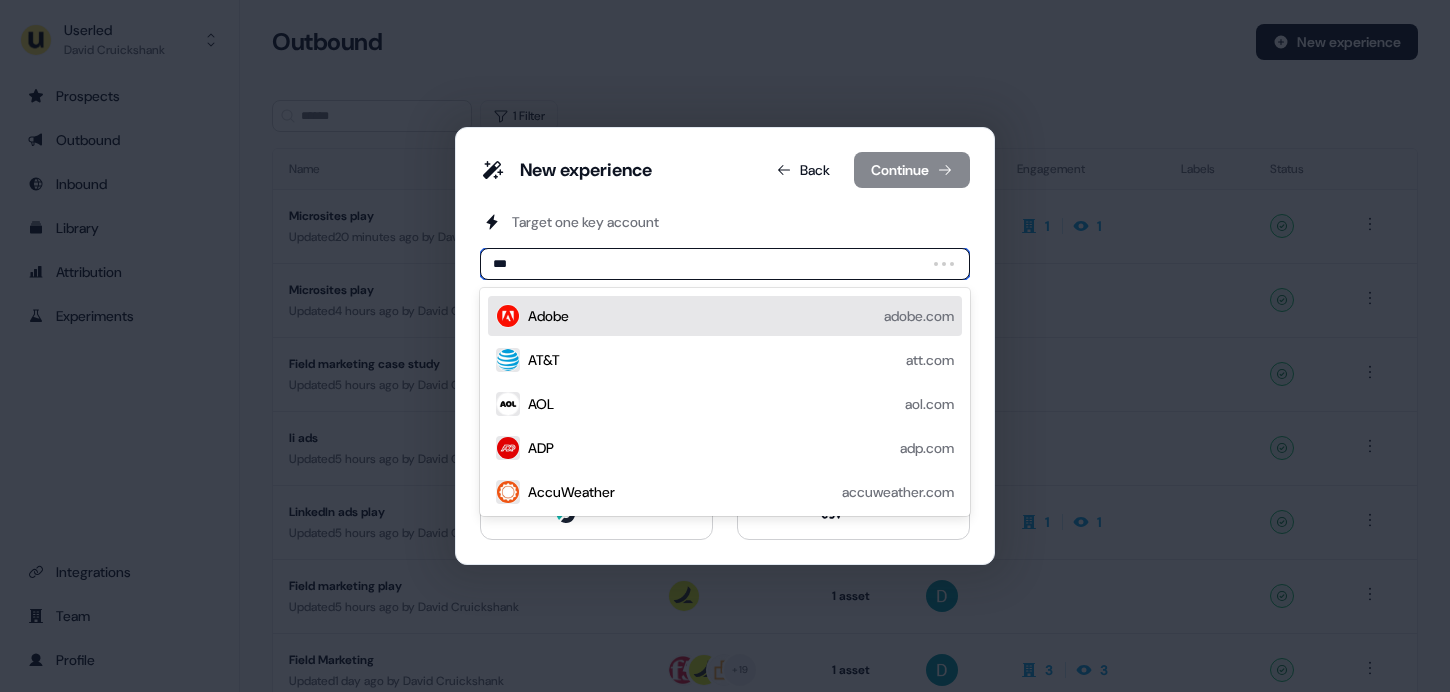 type on "****" 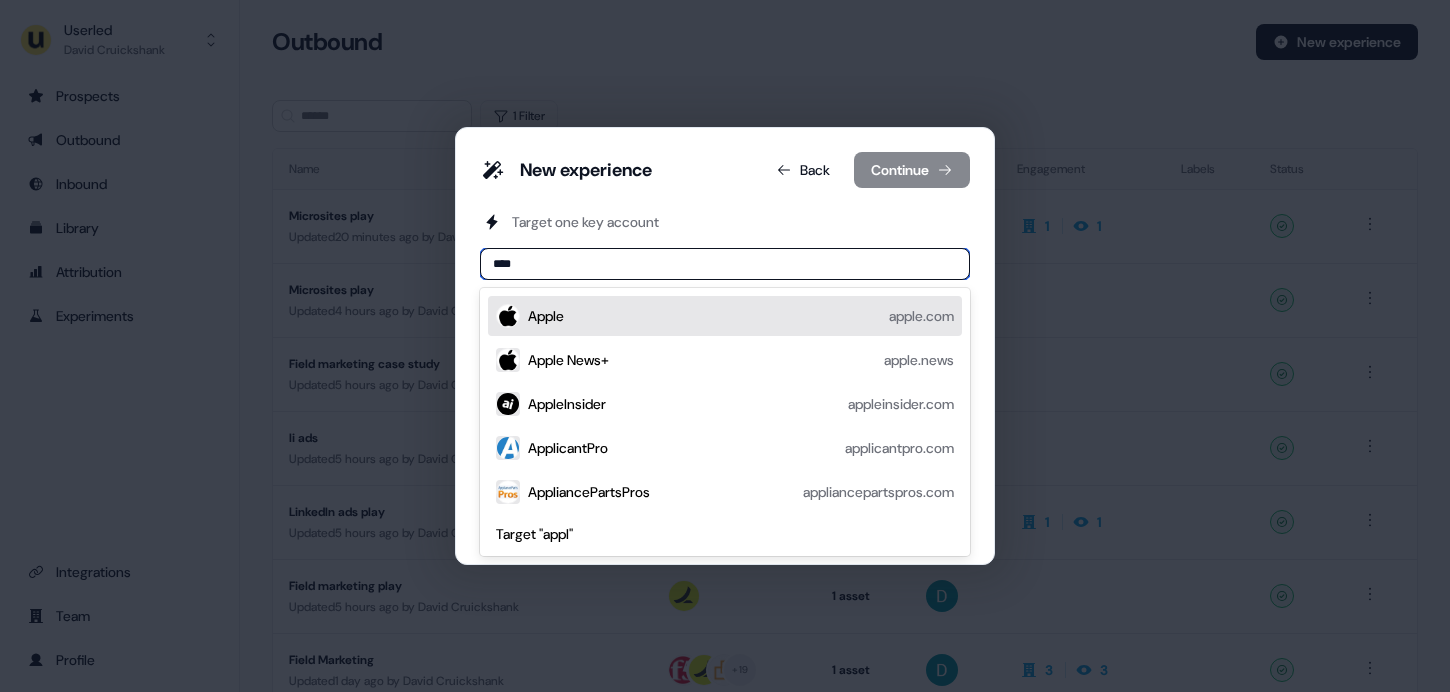 click on "Apple apple.com" at bounding box center (725, 316) 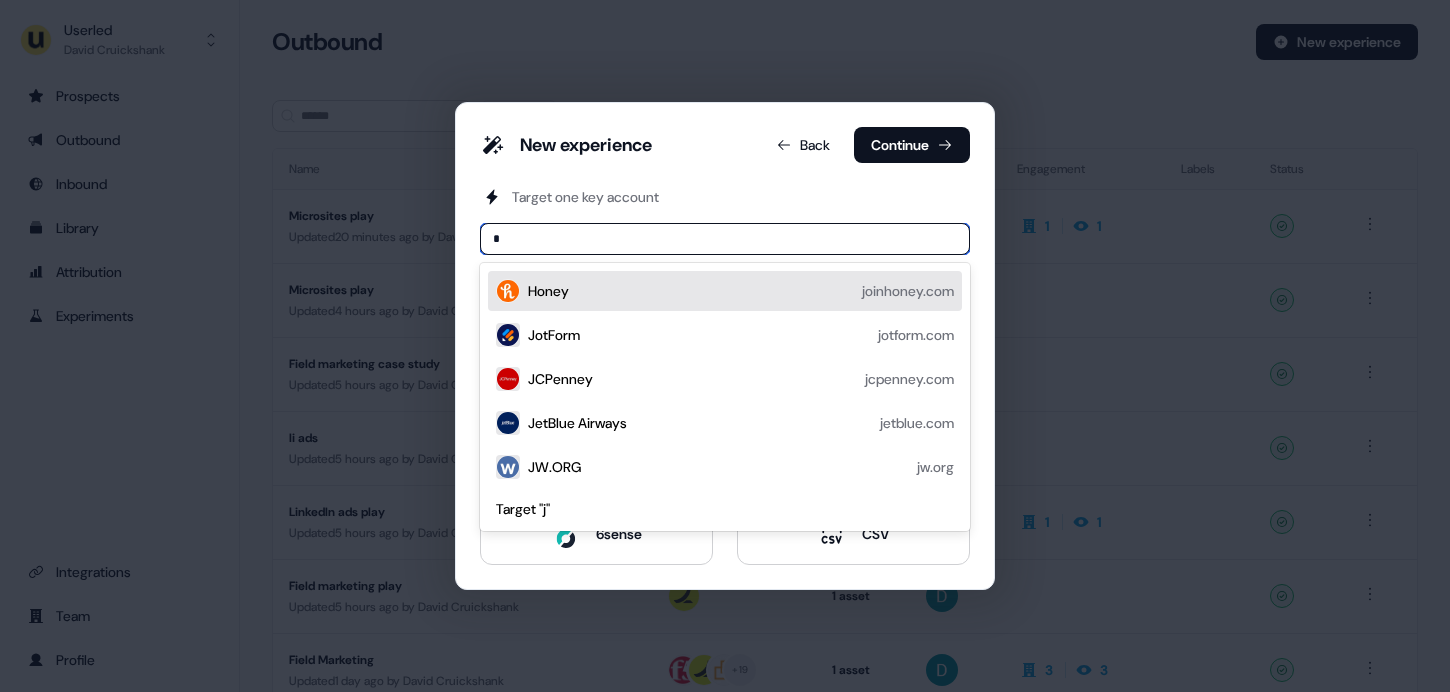 type on "**" 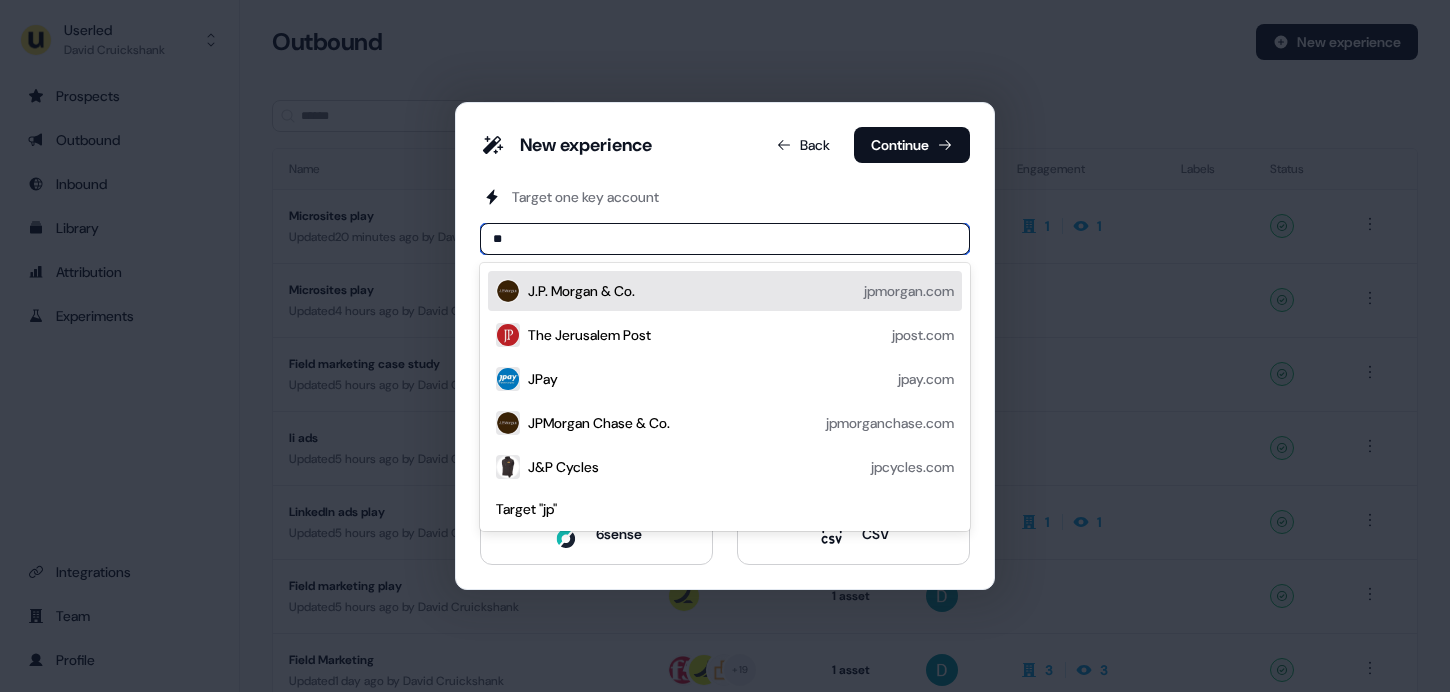 click on "J.P. Morgan & Co. jpmorgan.com" at bounding box center (725, 291) 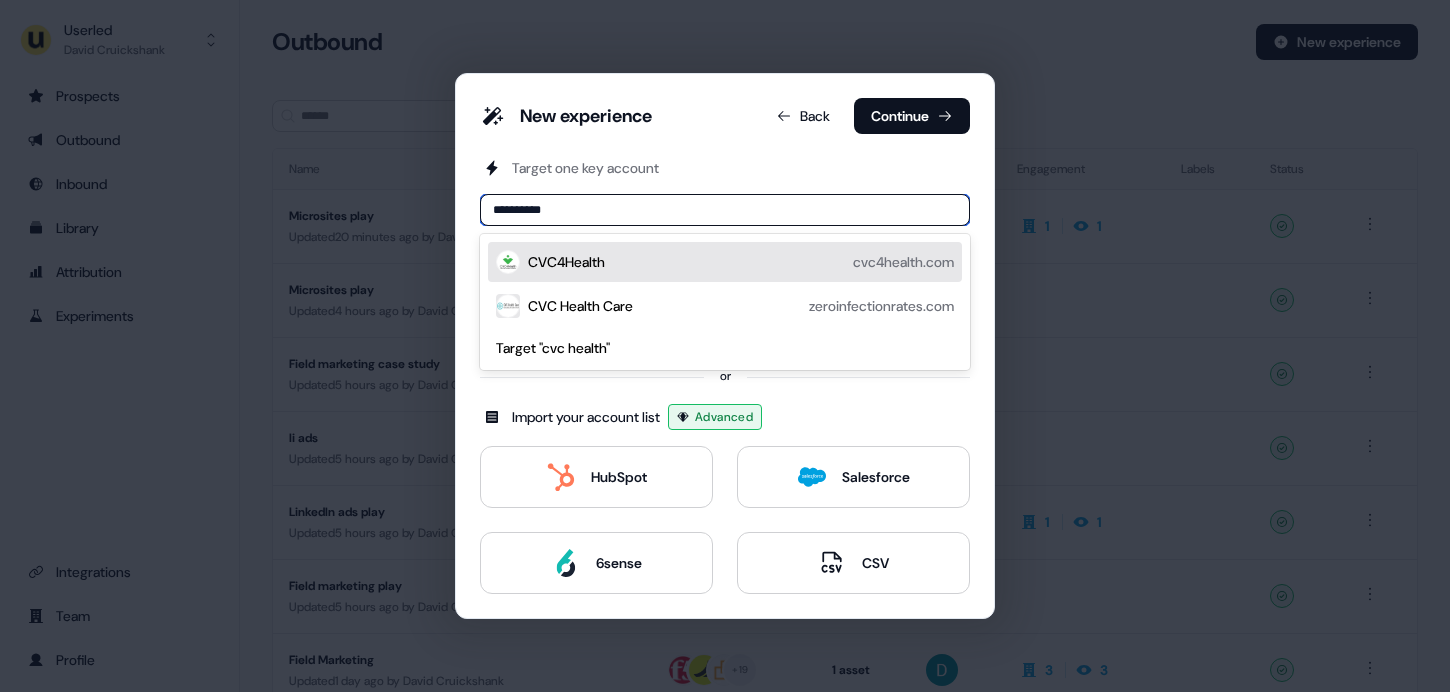 click on "**********" at bounding box center (725, 210) 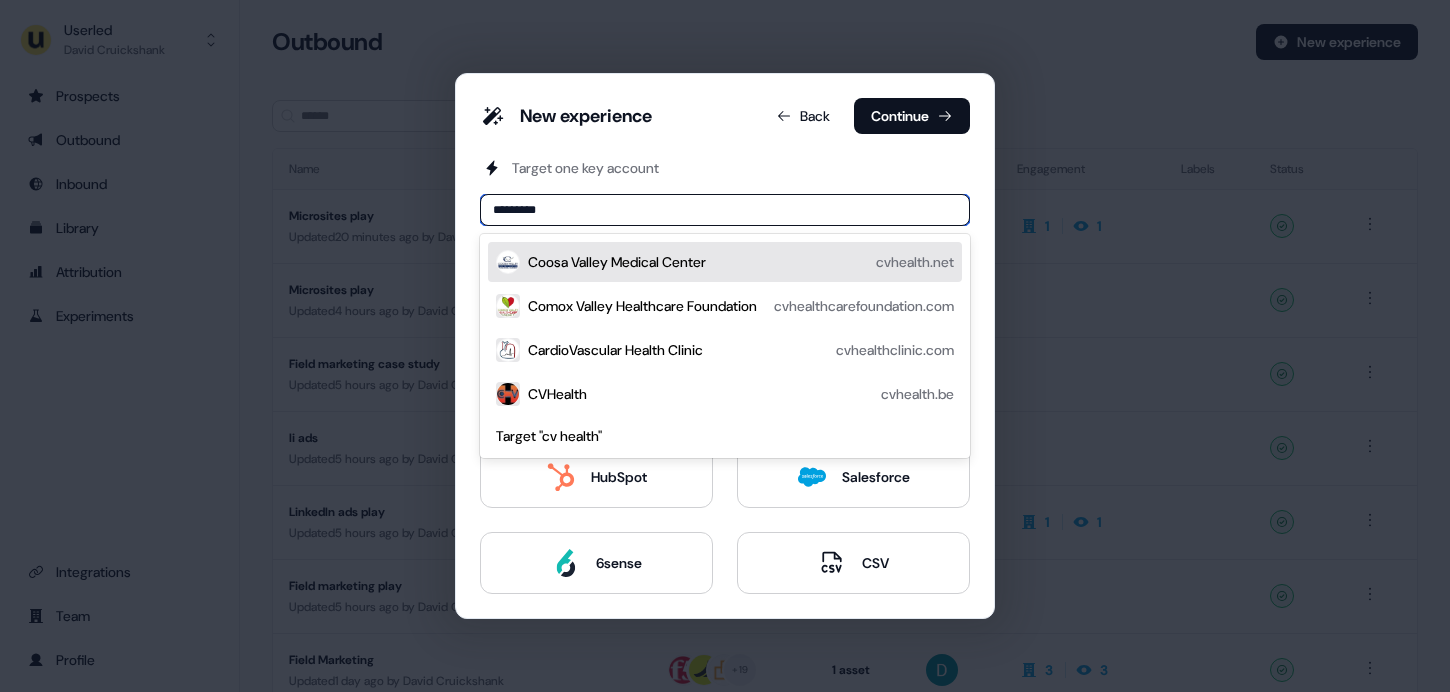 type on "**********" 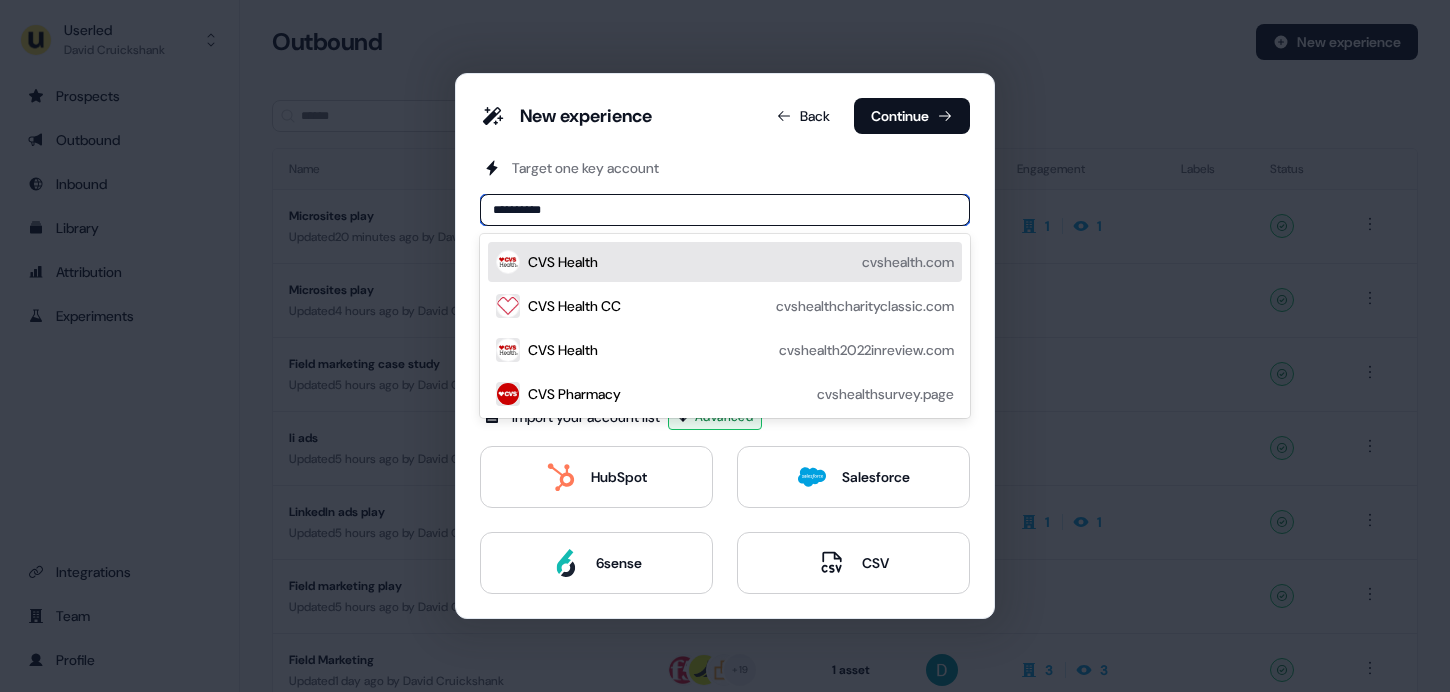 click on "CVS Health cvshealth.com" at bounding box center [741, 262] 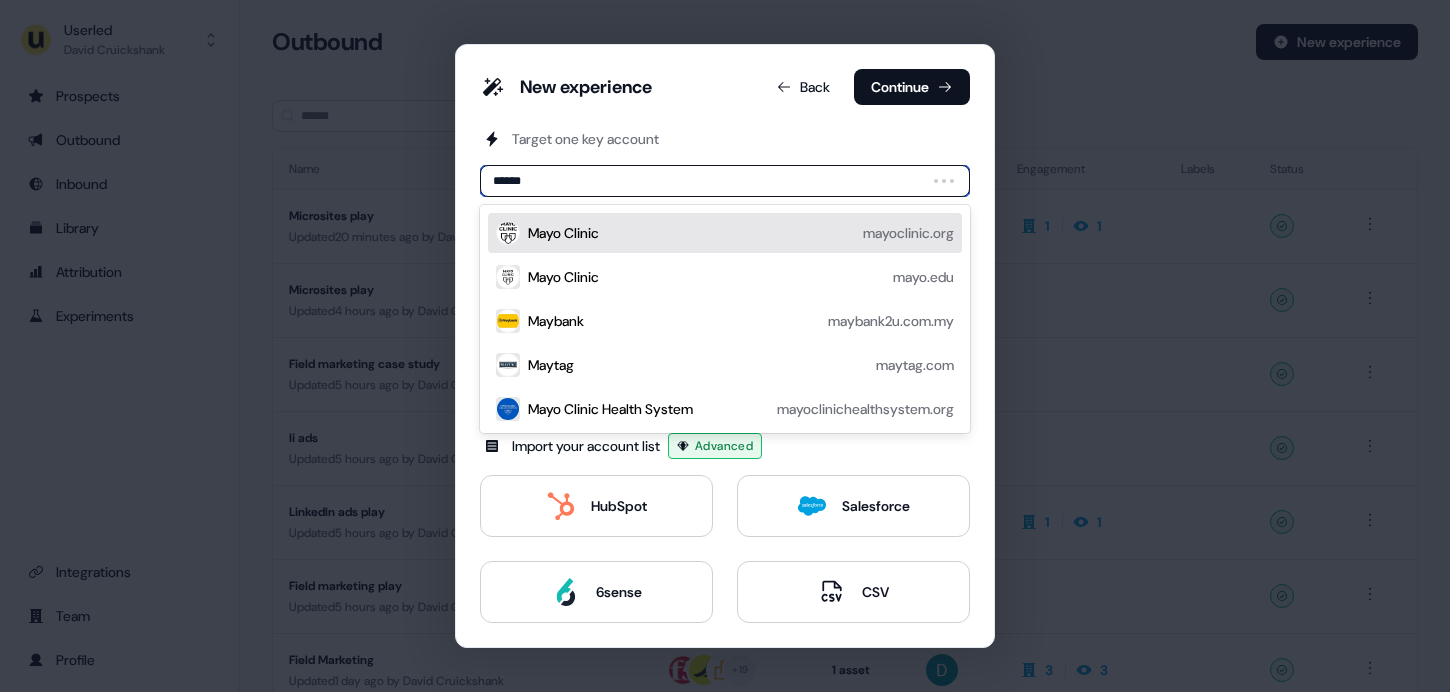 type on "*******" 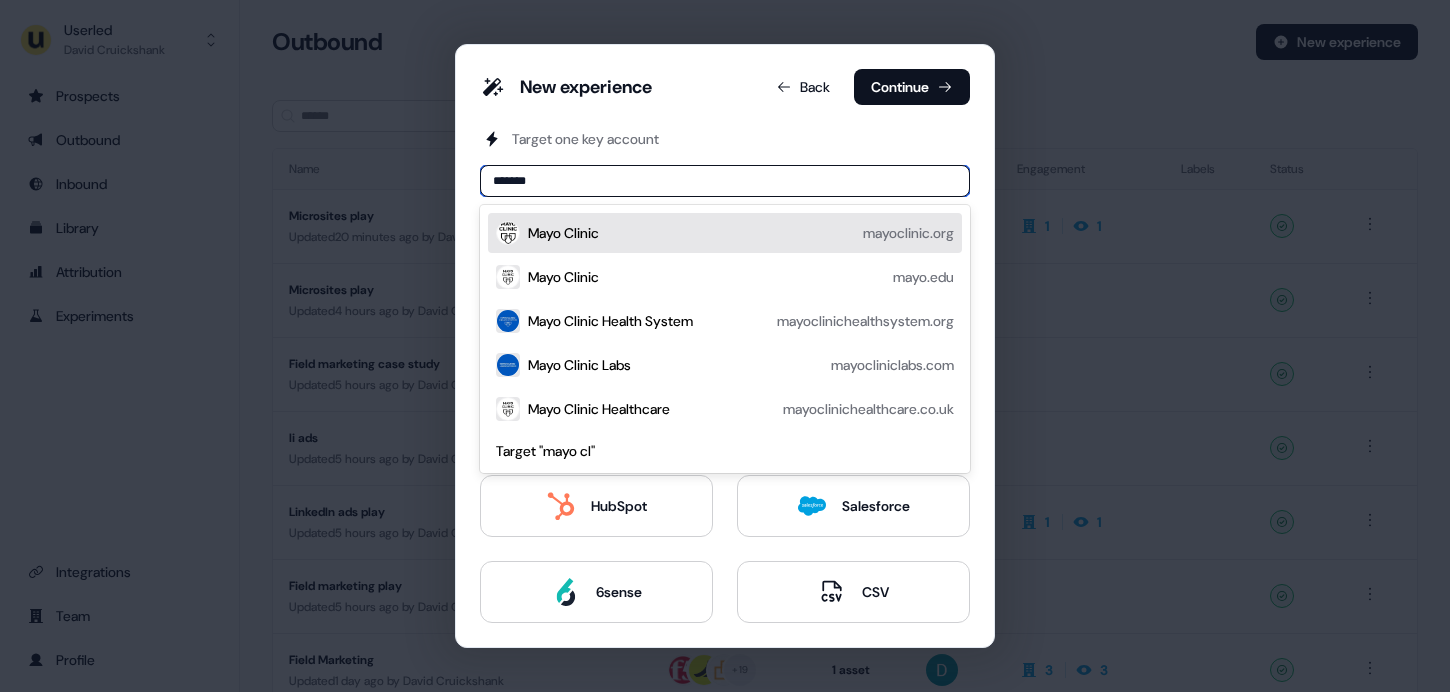 click on "Mayo Clinic" at bounding box center [563, 233] 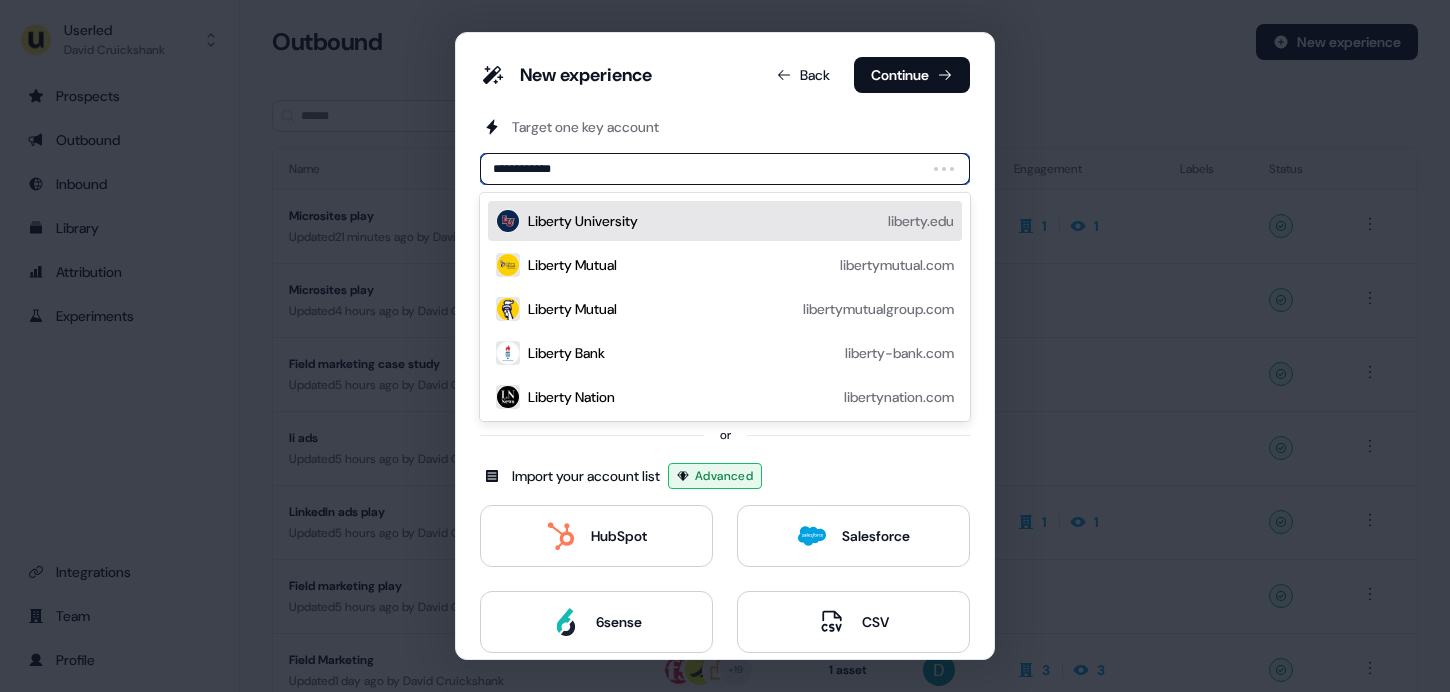 type on "**********" 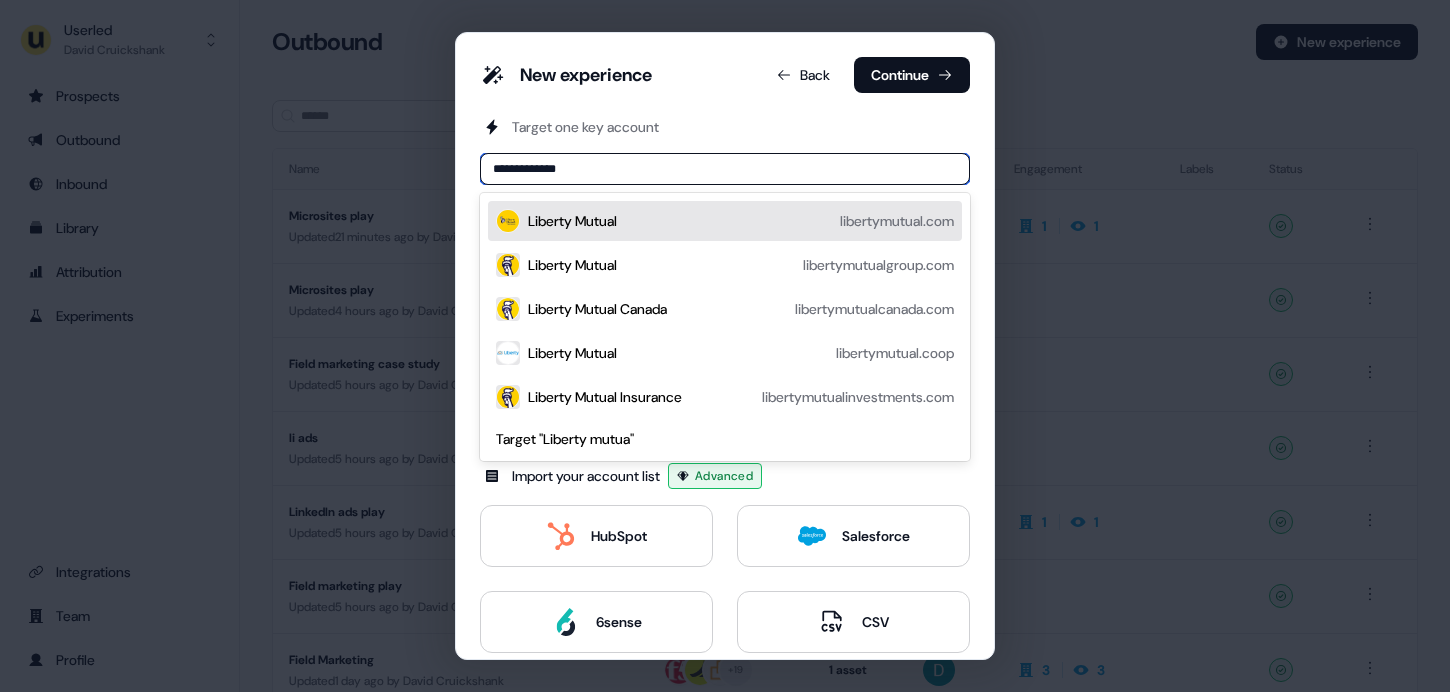 click on "Liberty Mutual libertymutual.com" at bounding box center [741, 221] 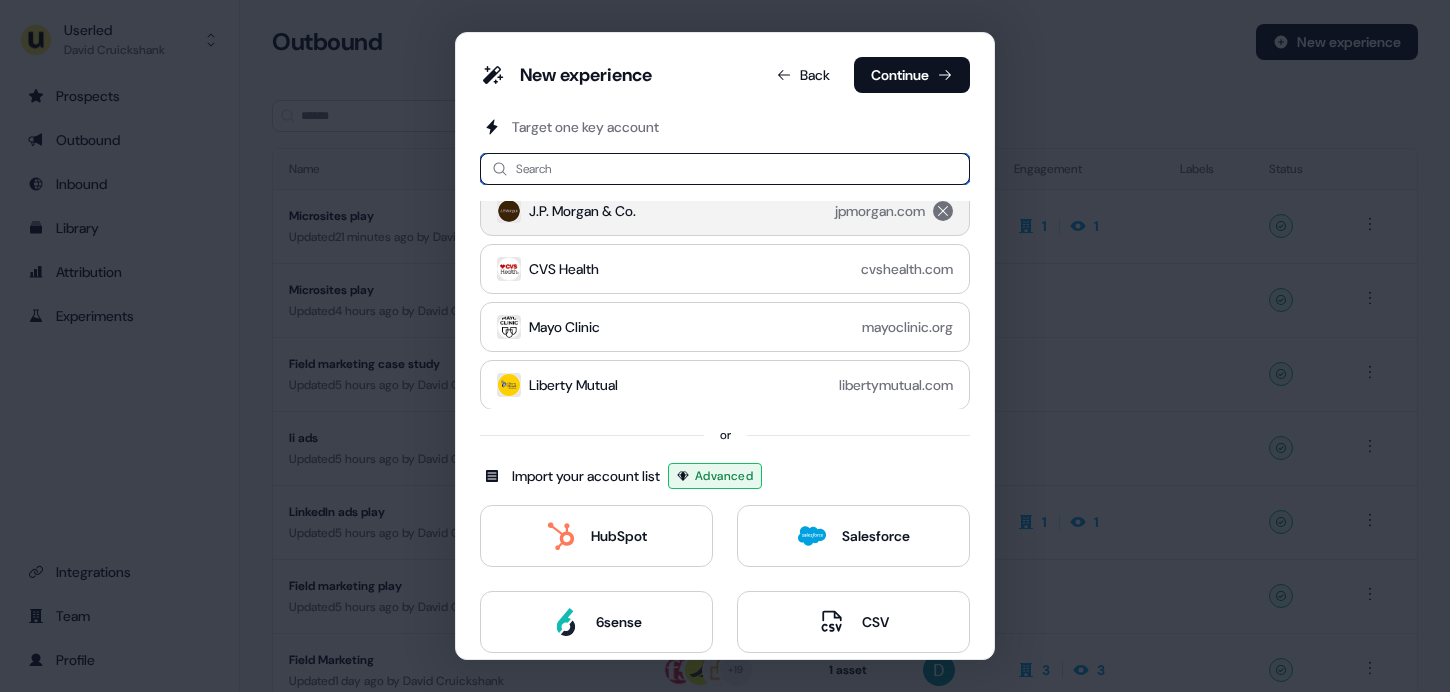 scroll, scrollTop: 74, scrollLeft: 0, axis: vertical 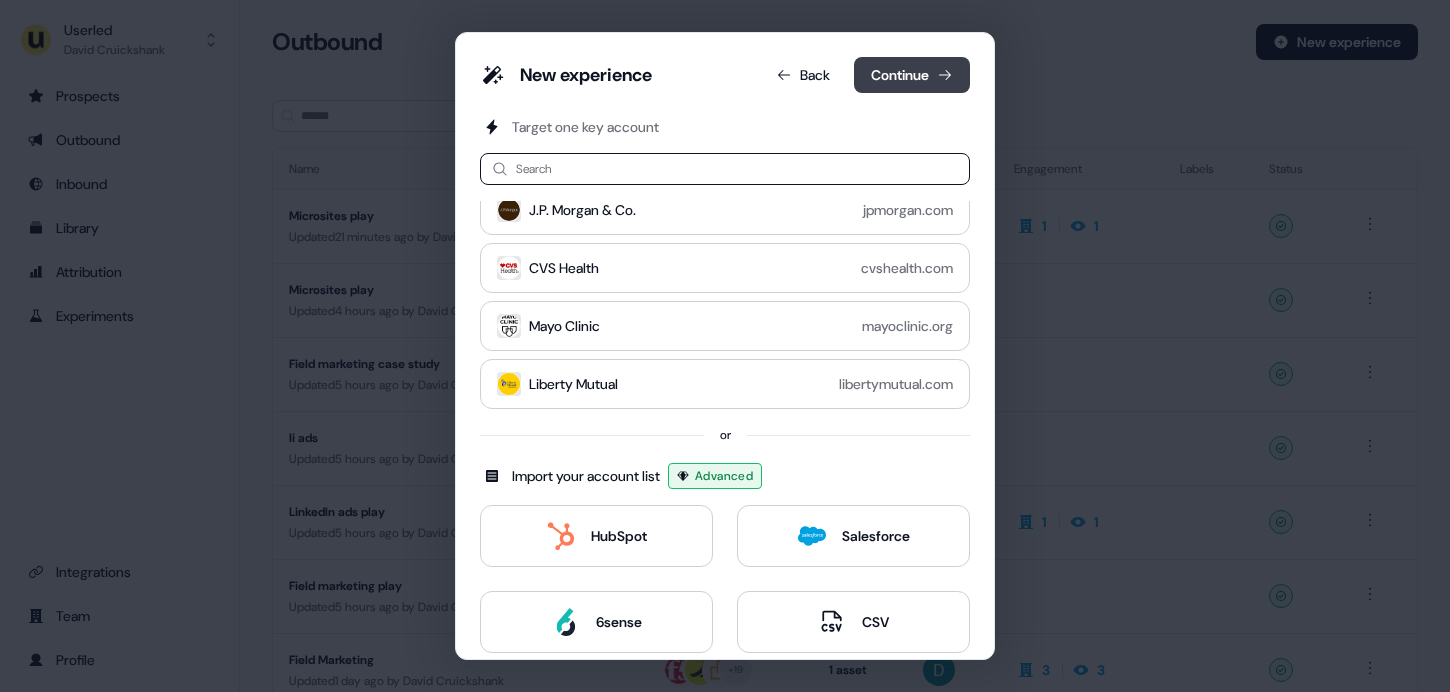 click on "Continue" at bounding box center [912, 75] 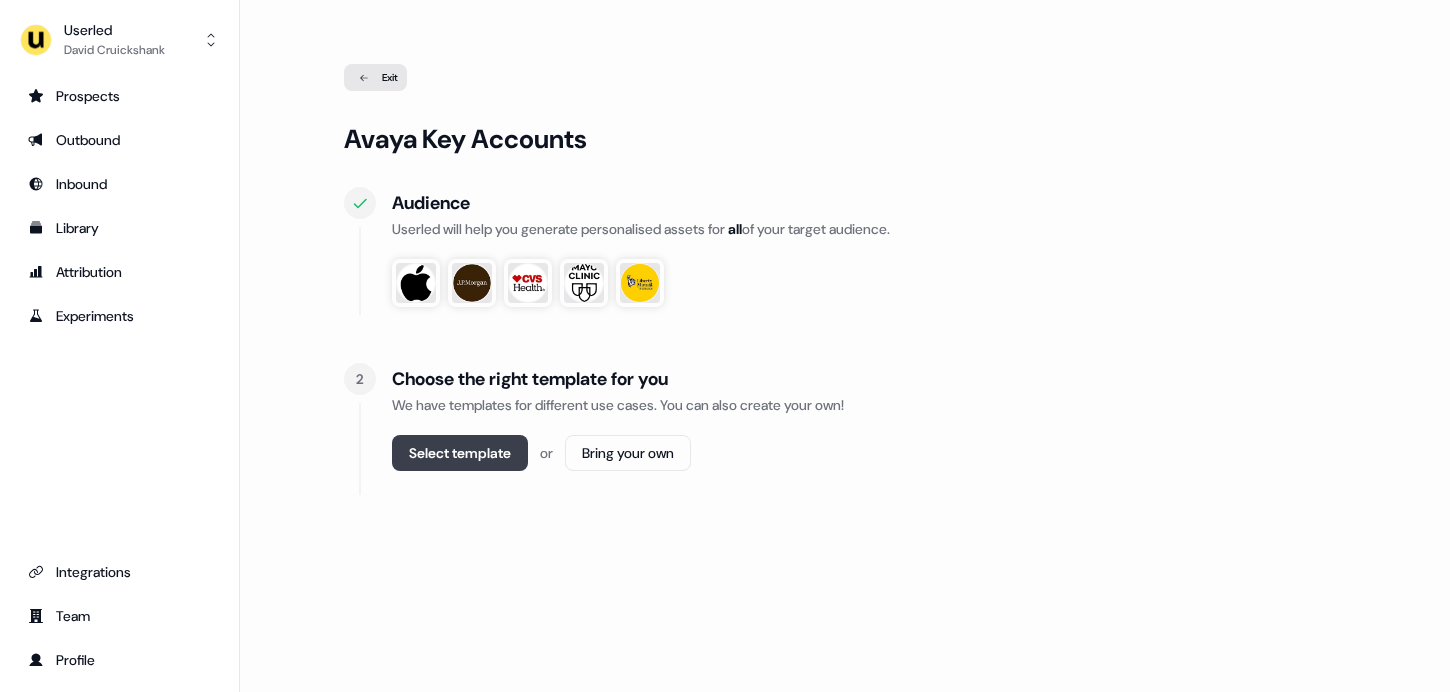 click on "Select template" at bounding box center (460, 453) 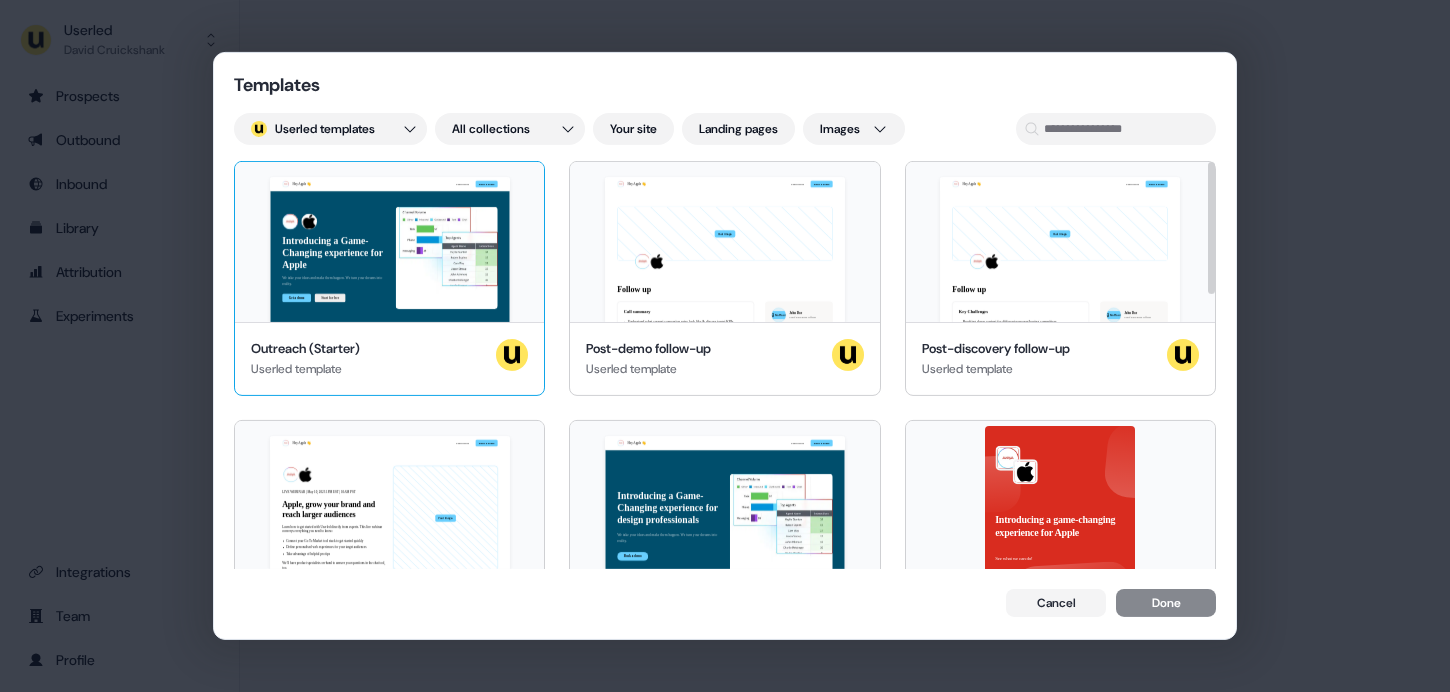 click on "Hey Apple 👋 Learn more Book a demo Introducing a Game-Changing experience for Apple We take your ideas and make them happen. We turn your dreams into reality. Get a demo Start for free Apple, join our team of incredible partners" at bounding box center [389, 242] 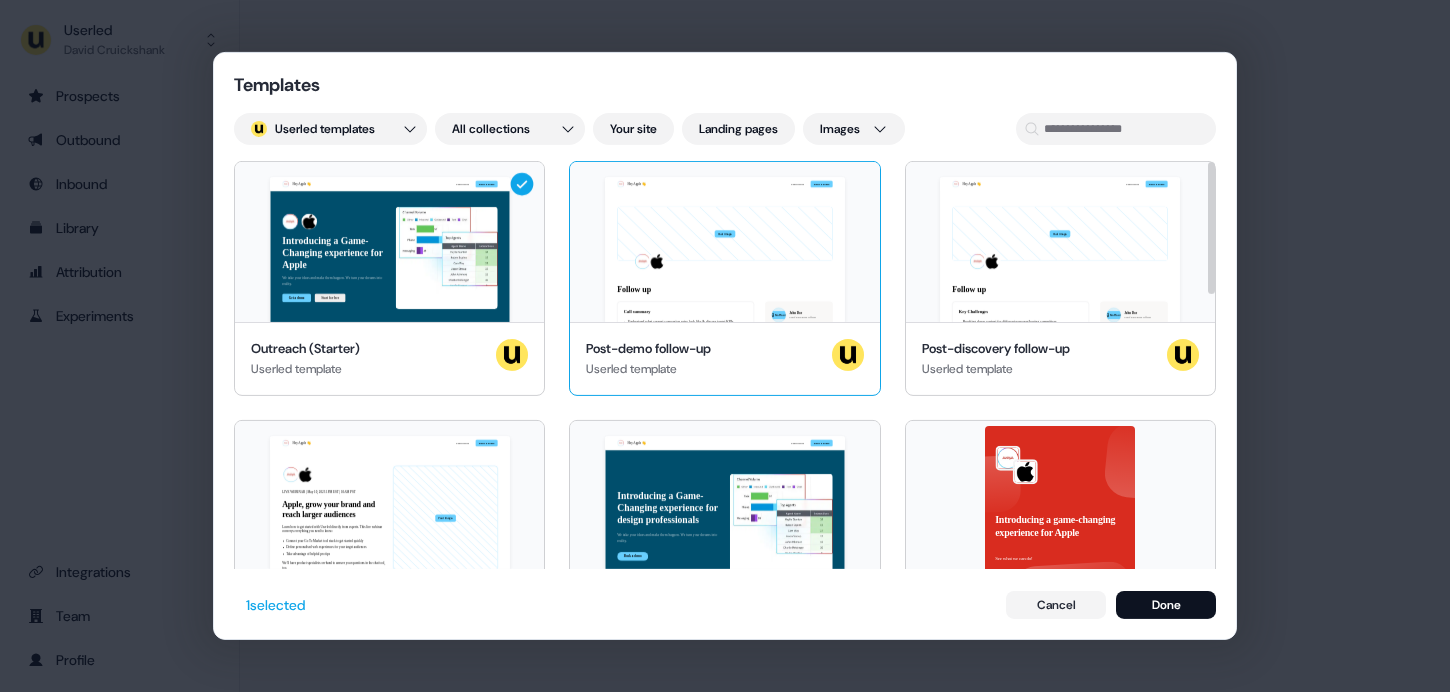 click on "Hey Apple 👋 Learn more Book a demo Your image Follow up Call summary
Understand what current conversion rates look like & discuss target KPIs
3 key features will be delivered by Q2 2035. The lower priority requests will be delivered by Q3.
Next steps
45min session to discuss how to hit the ground running ie. Set up Sales landing pages & increase conversion of current Ads
Introduce Bob & Jane to 2x customers
Terms
Term: 3 month POC including 1 hr/ week onboarding sessions to hit the ground running
Pricing: £XXXX for 3 months
Not found John Doe Chief Executive Officer I am your point of contact at Acme. Feel free to reach out any time with questions. you@example.com +447123456789 Chat with {{ traits.owner.first_name }}" at bounding box center [724, 242] 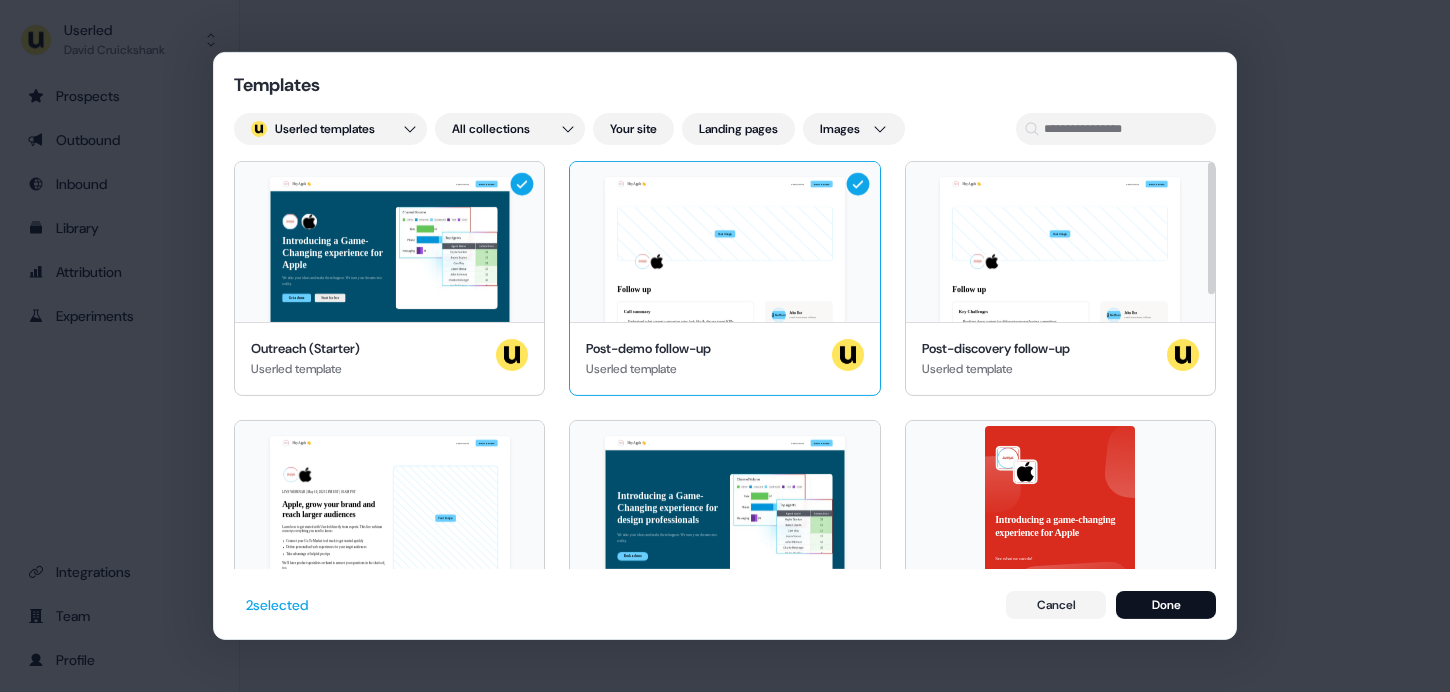 scroll, scrollTop: 156, scrollLeft: 0, axis: vertical 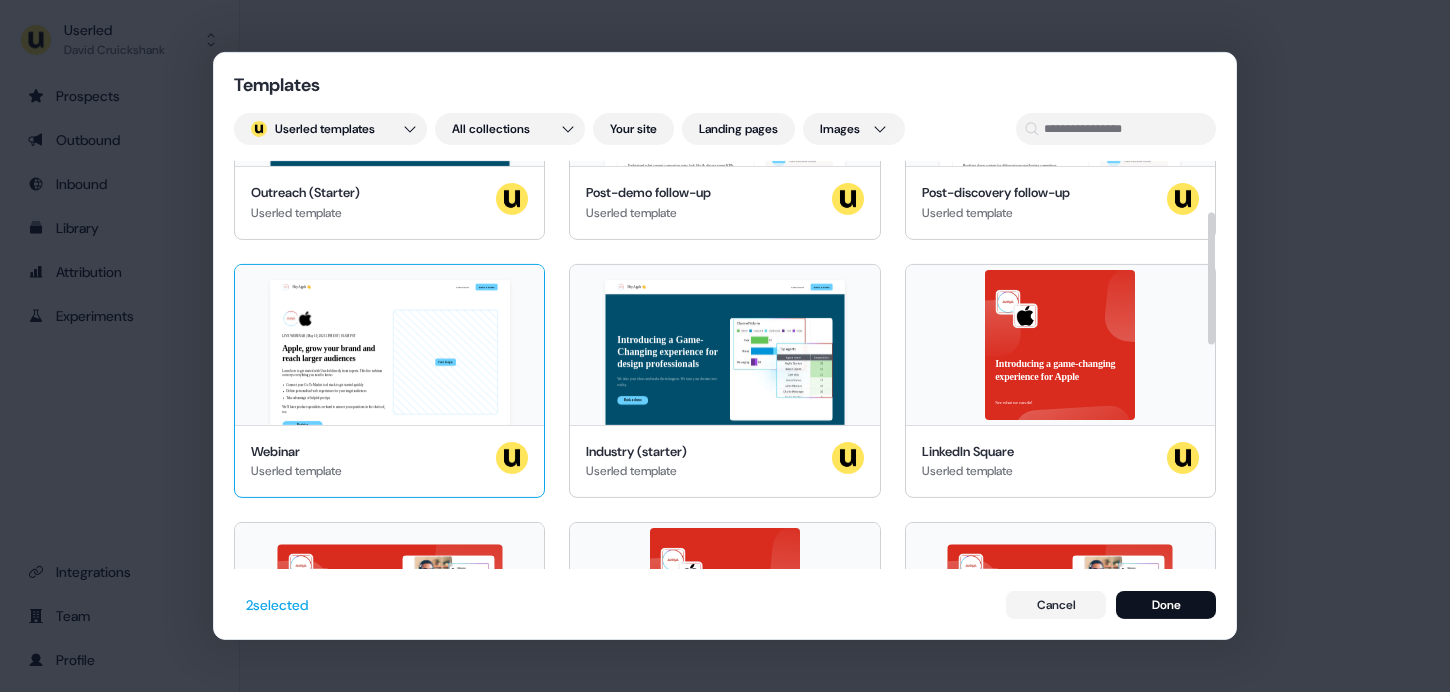 click on "Hey Apple 👋 Learn more Book a demo LIVE WEBINAR | May 10, 2023 1PM EST | 10AM PST Apple, grow your brand and reach larger audiences Learn how to get started with Userled directly from experts. This live webinar converys everything you need to know: Connect your Go To Market tool stack to get started quickly Define personalised web experiences for your target audiences Take advantage of helpful pro tips We’ll have product specialists on-hand to answer your questions in the chat tool, too. Register Jane Doe Demand Gen, Userled.io John Doe GTM, Userled.io Your image Resources" at bounding box center [389, 344] 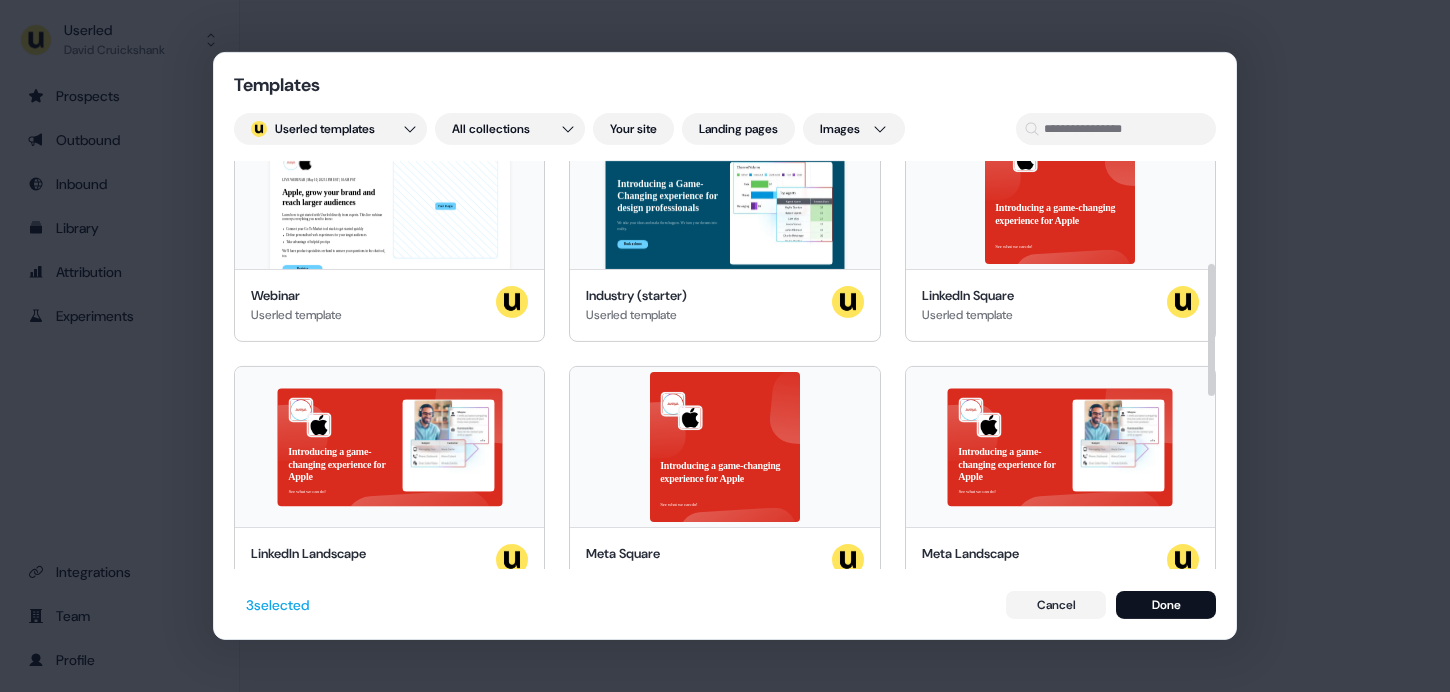 scroll, scrollTop: 340, scrollLeft: 0, axis: vertical 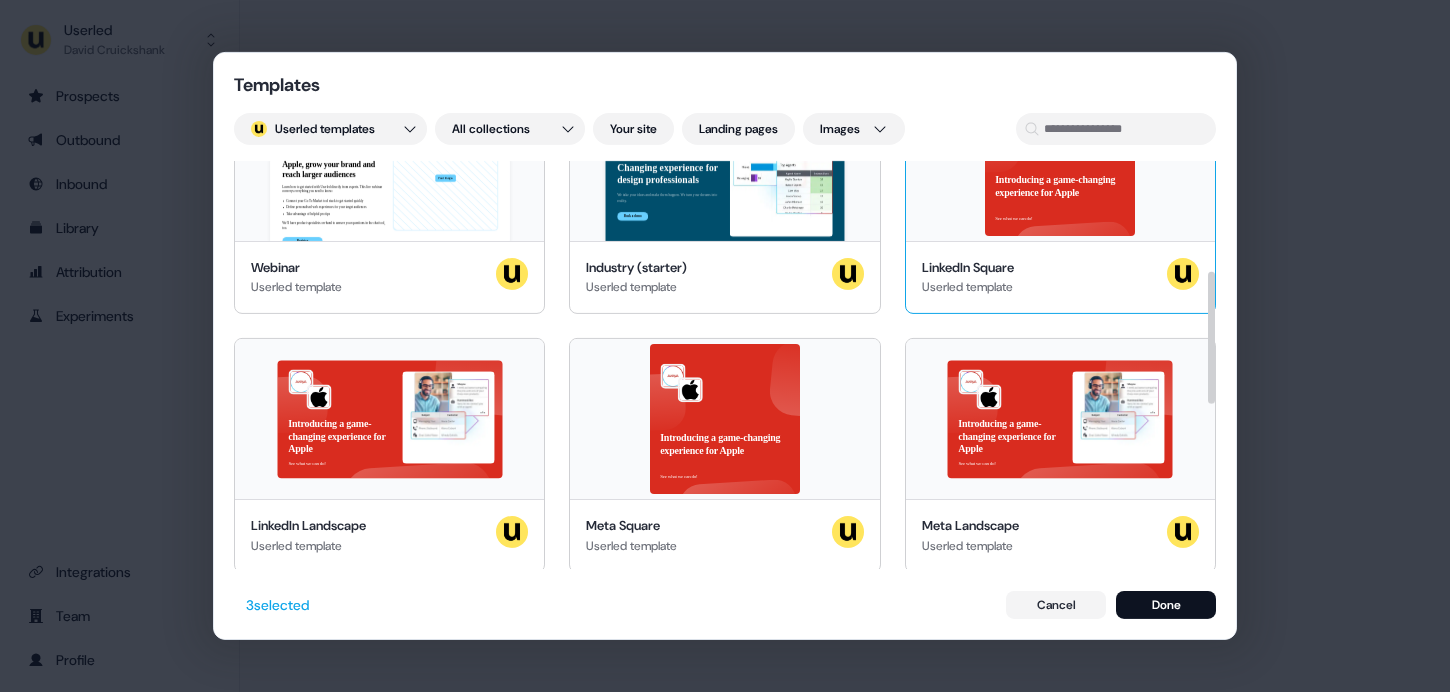 click on "LinkedIn Square Userled template" at bounding box center (1060, 276) 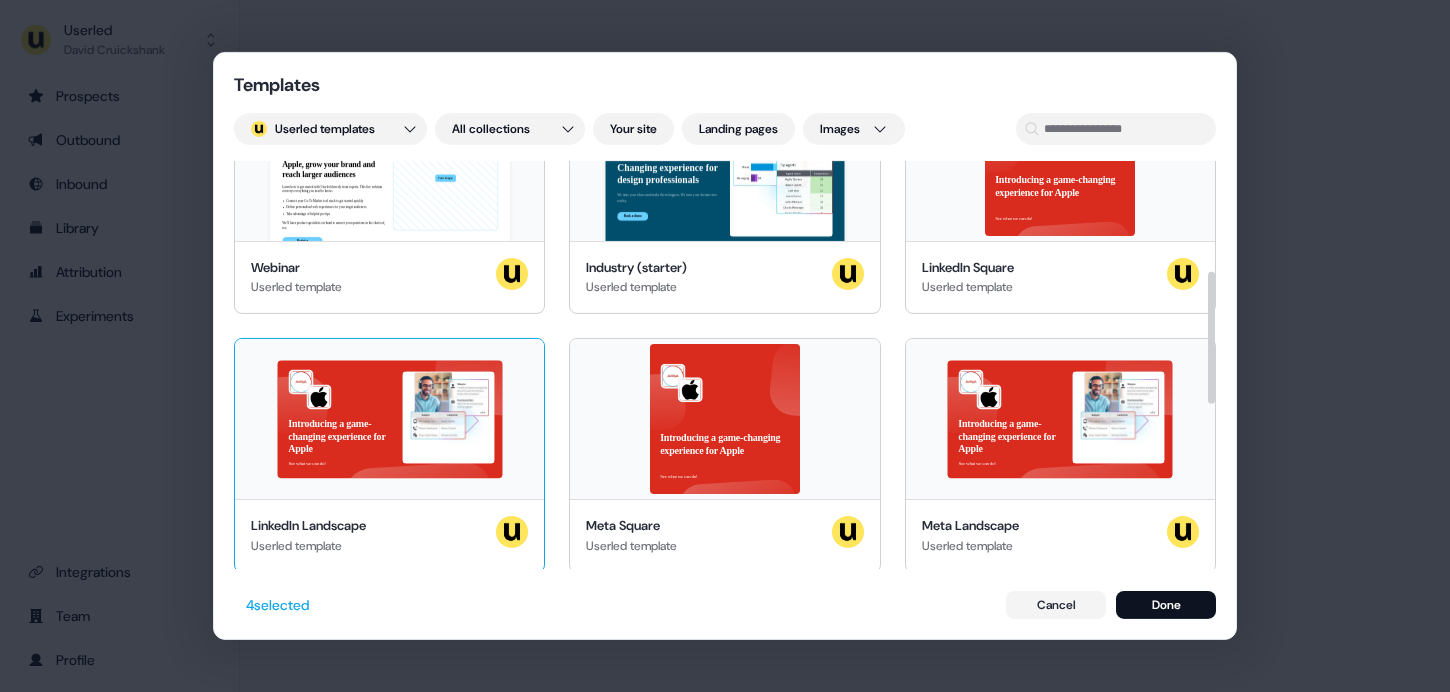 click on "Introducing a game-changing experience for Apple See what we can do!" at bounding box center (389, 419) 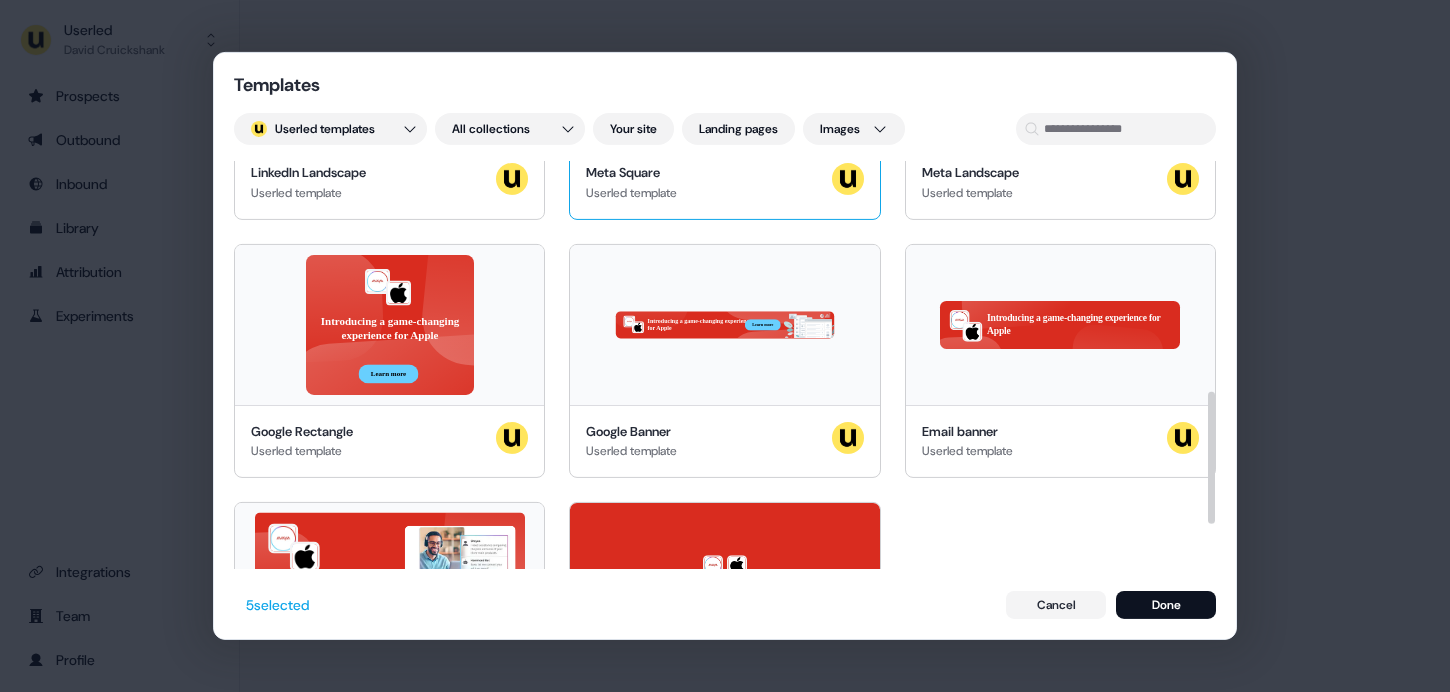 scroll, scrollTop: 860, scrollLeft: 0, axis: vertical 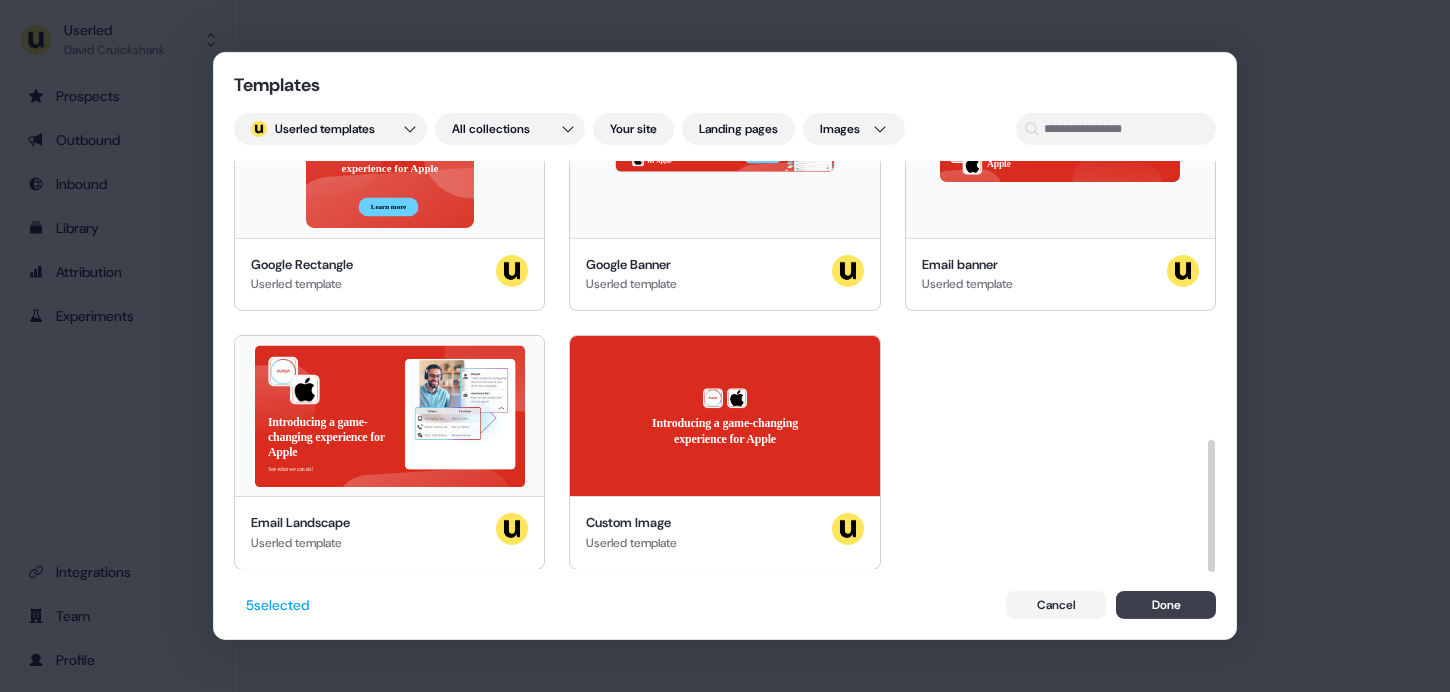 click on "Done" at bounding box center [1166, 605] 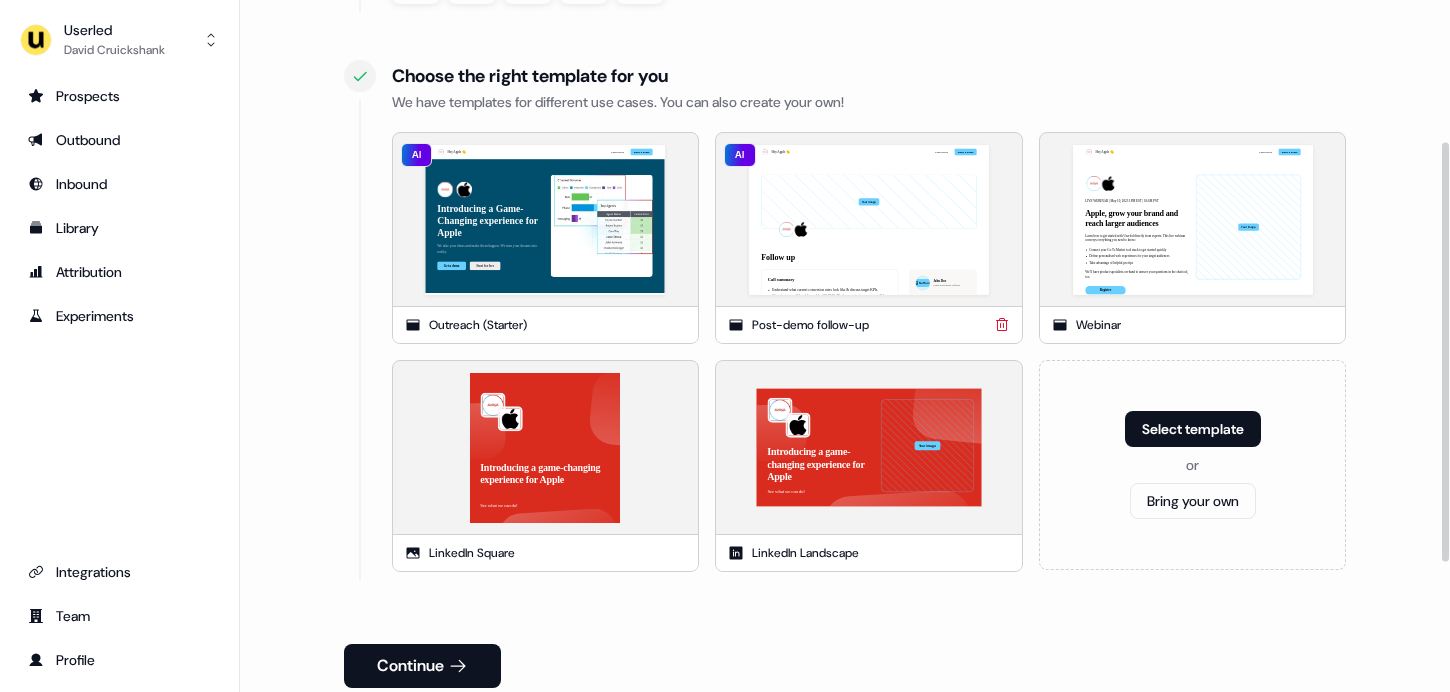 scroll, scrollTop: 310, scrollLeft: 0, axis: vertical 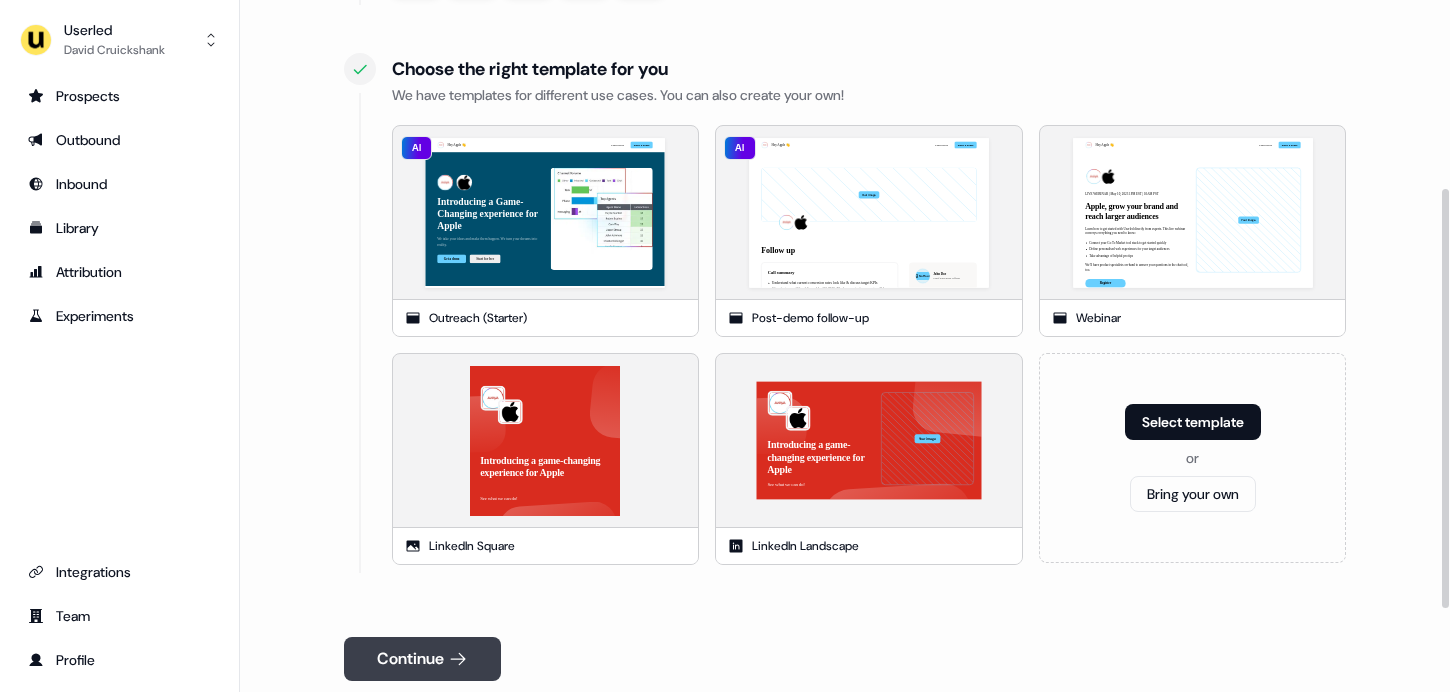 click on "Continue" at bounding box center [422, 659] 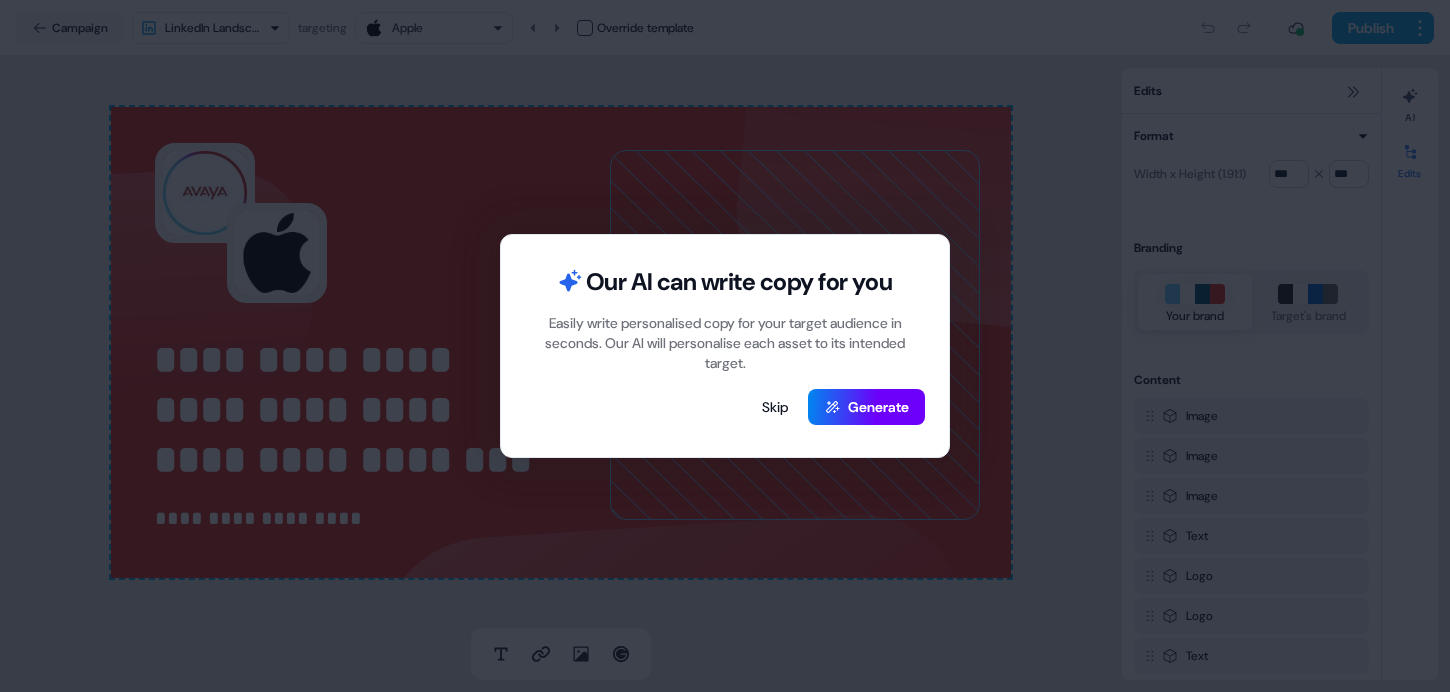 click on "Generate" at bounding box center [866, 407] 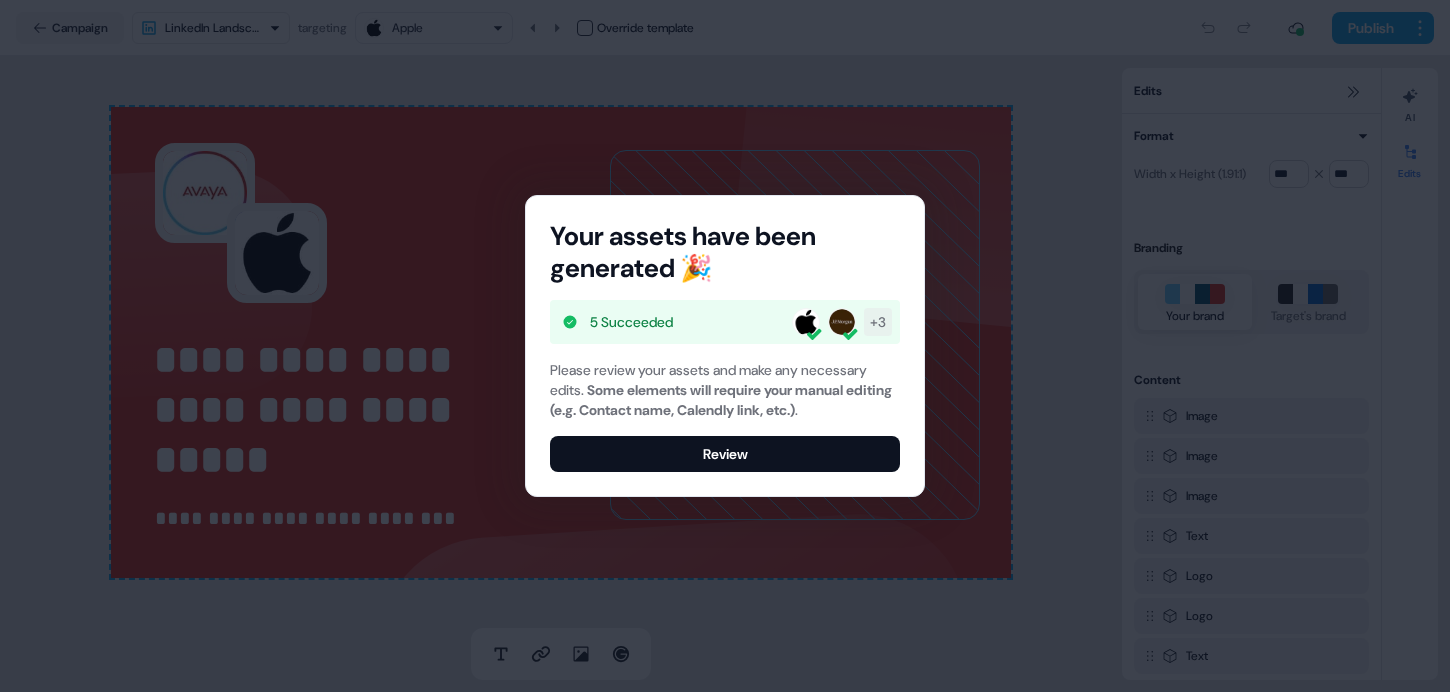 click on "Your assets have been generated 🎉 5   Succeeded + 3 Please review your assets and make any necessary edits.   Some elements will require your manual editing (e.g. Contact name, Calendly link, etc.) . Review" at bounding box center (725, 346) 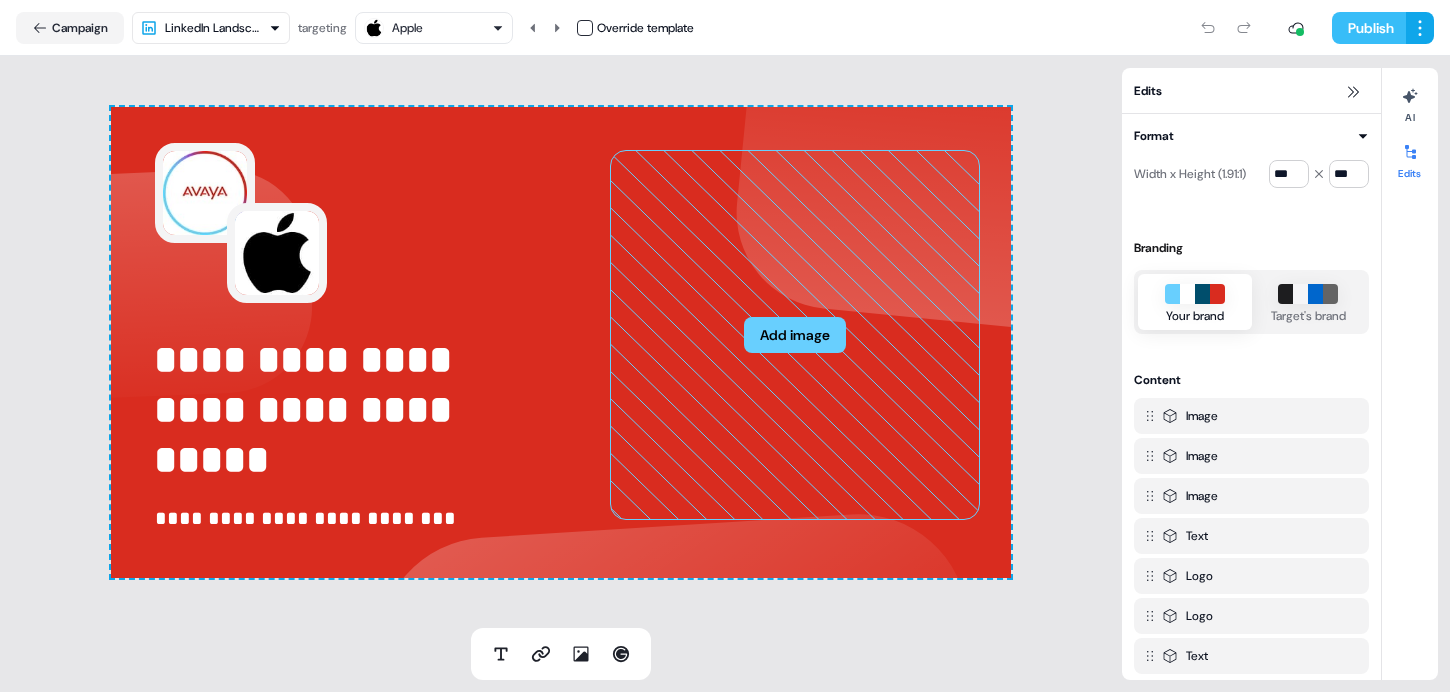 click on "Publish" at bounding box center [1369, 28] 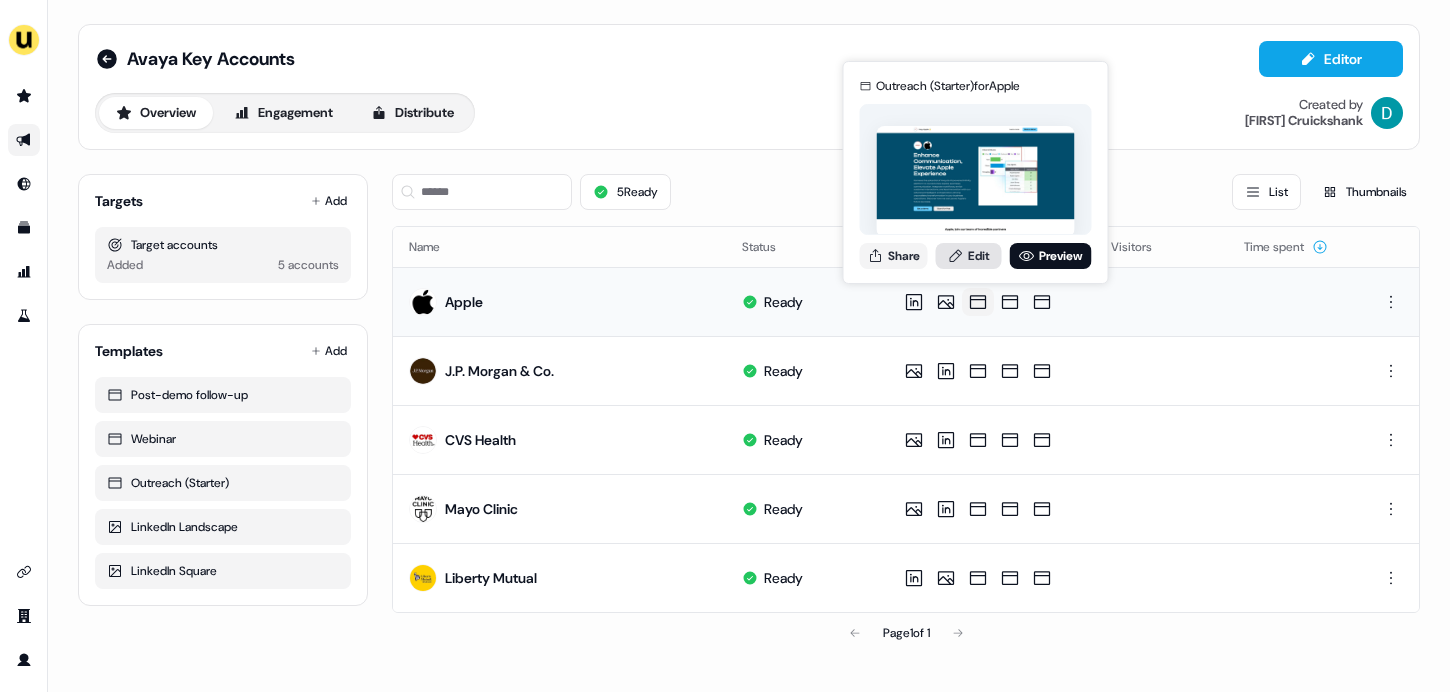 click on "Edit" at bounding box center (969, 256) 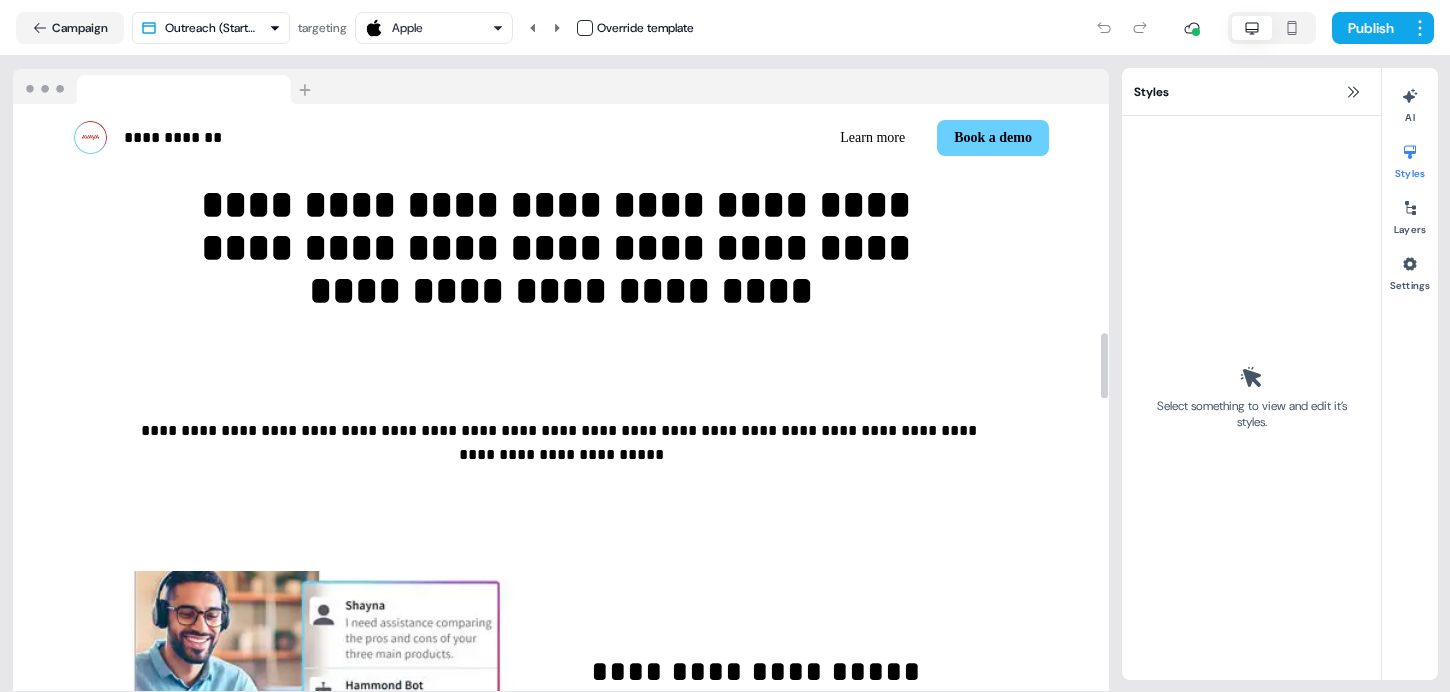 scroll, scrollTop: 0, scrollLeft: 0, axis: both 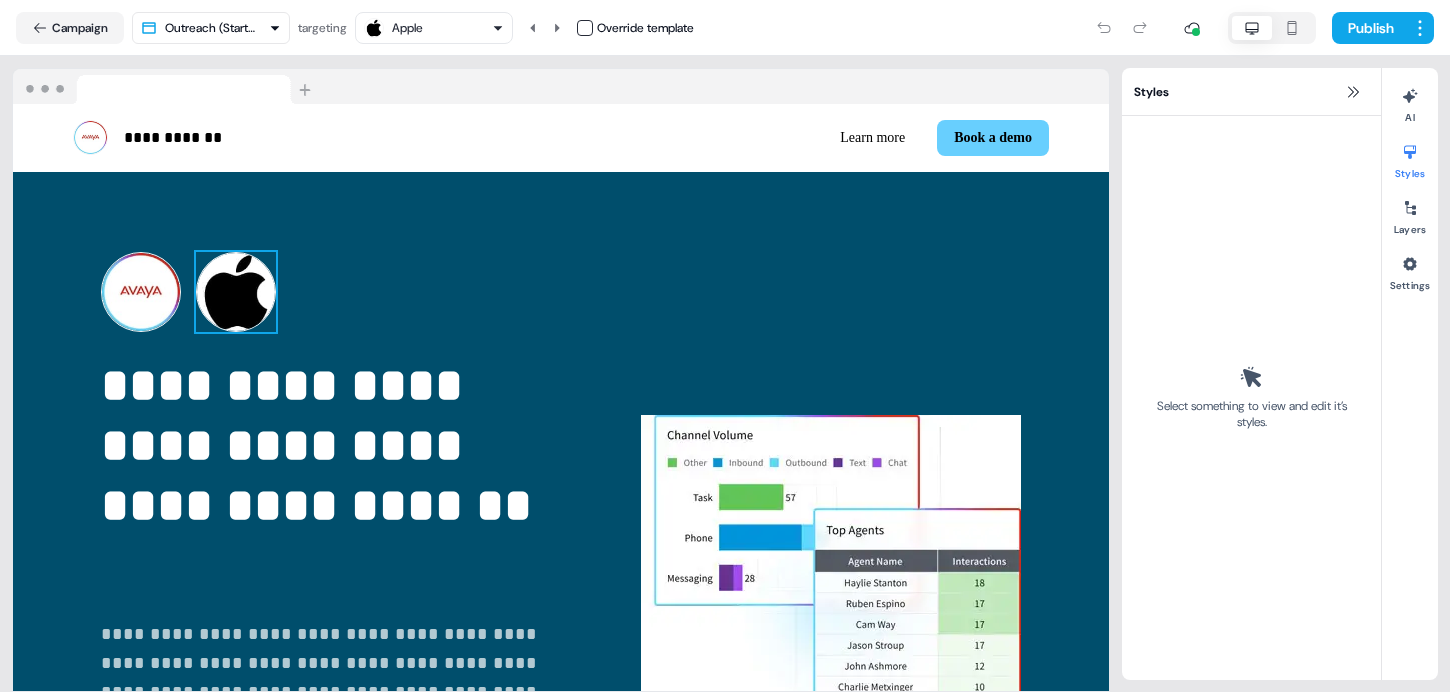 click at bounding box center (236, 292) 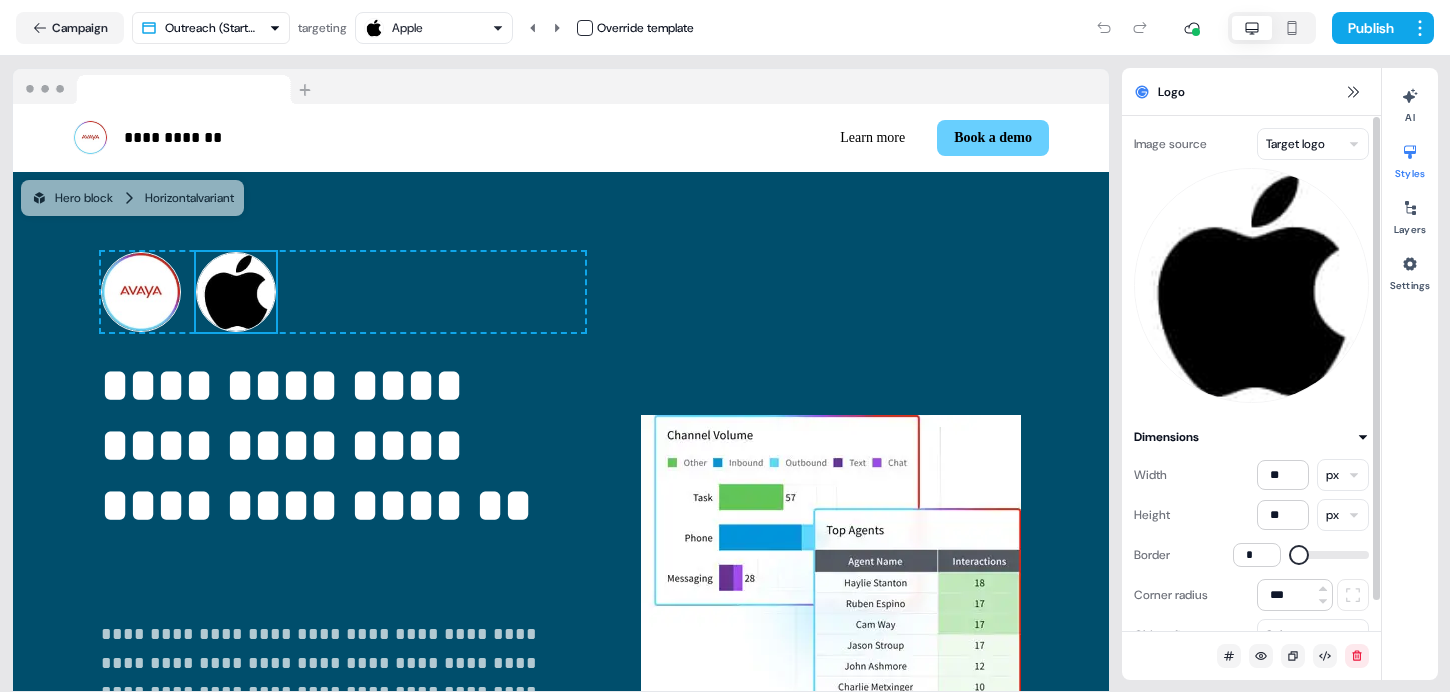 click on "**********" at bounding box center [725, 346] 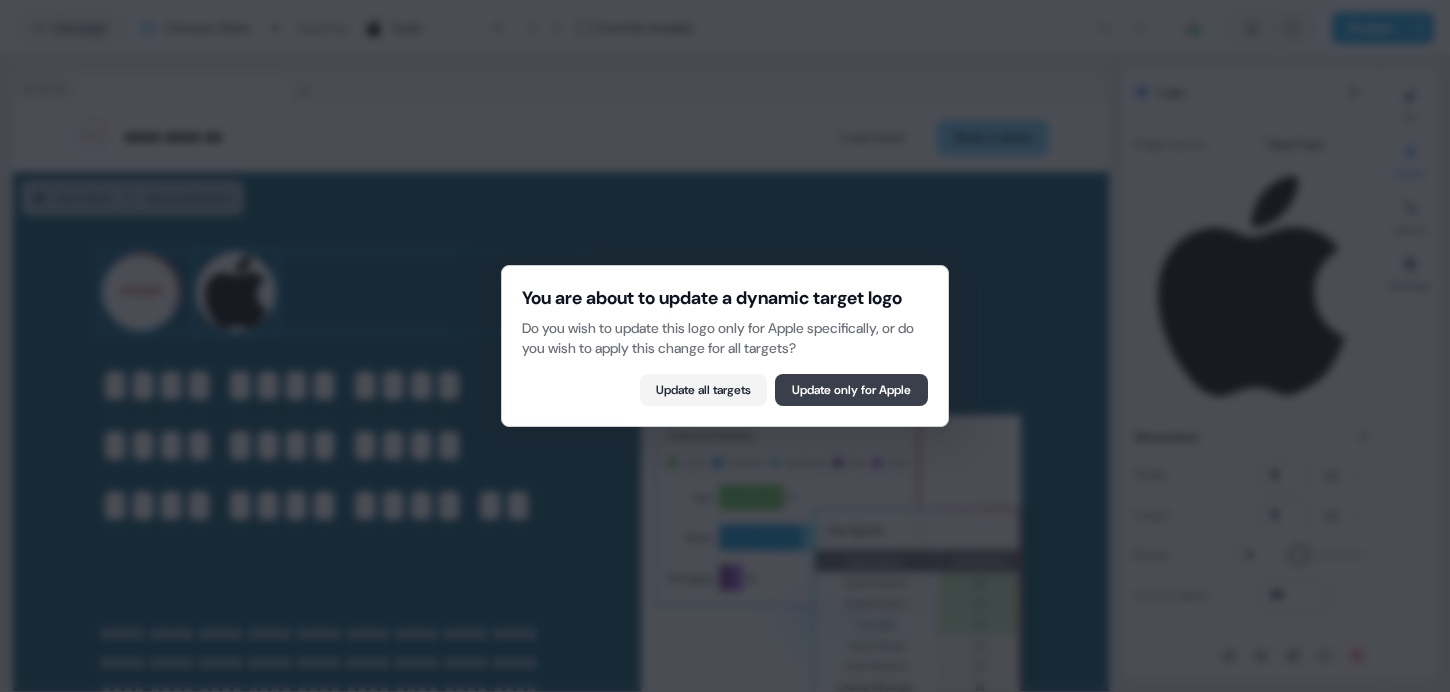 click on "Update only for Apple" at bounding box center [851, 390] 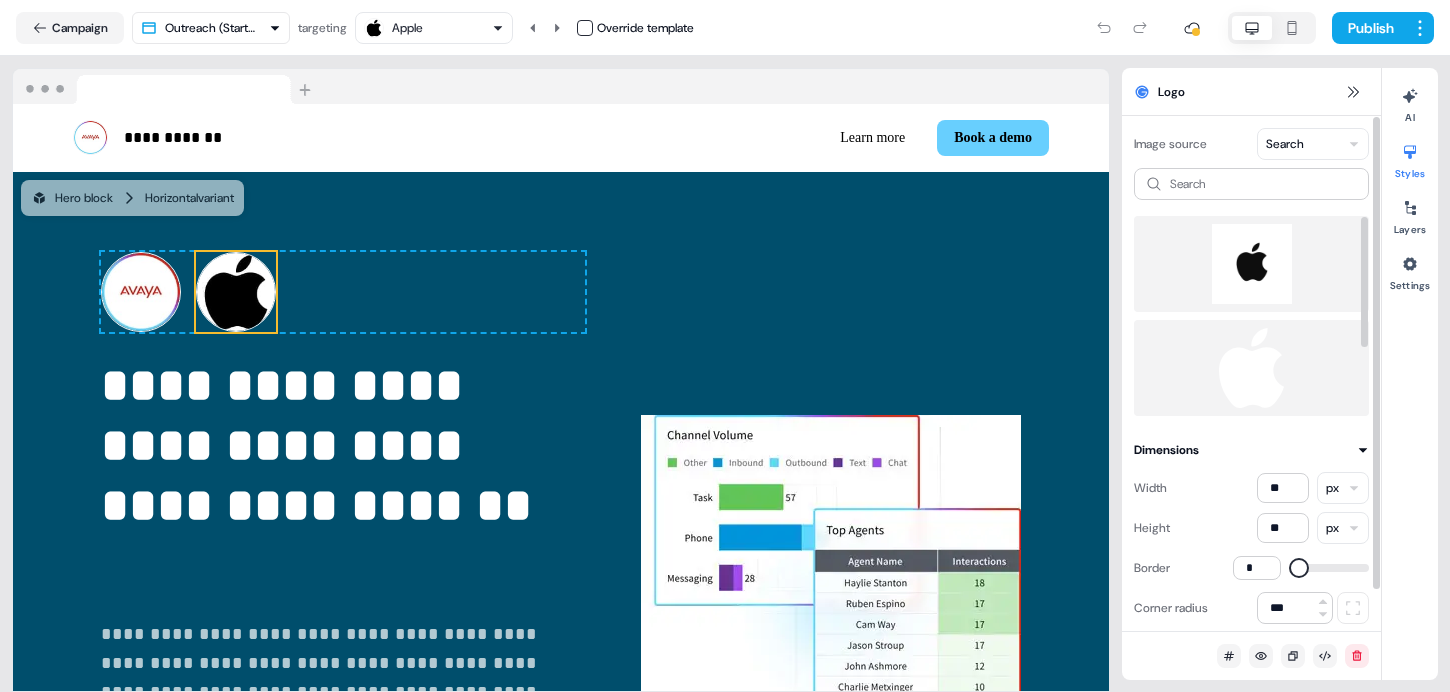 click at bounding box center (1251, 264) 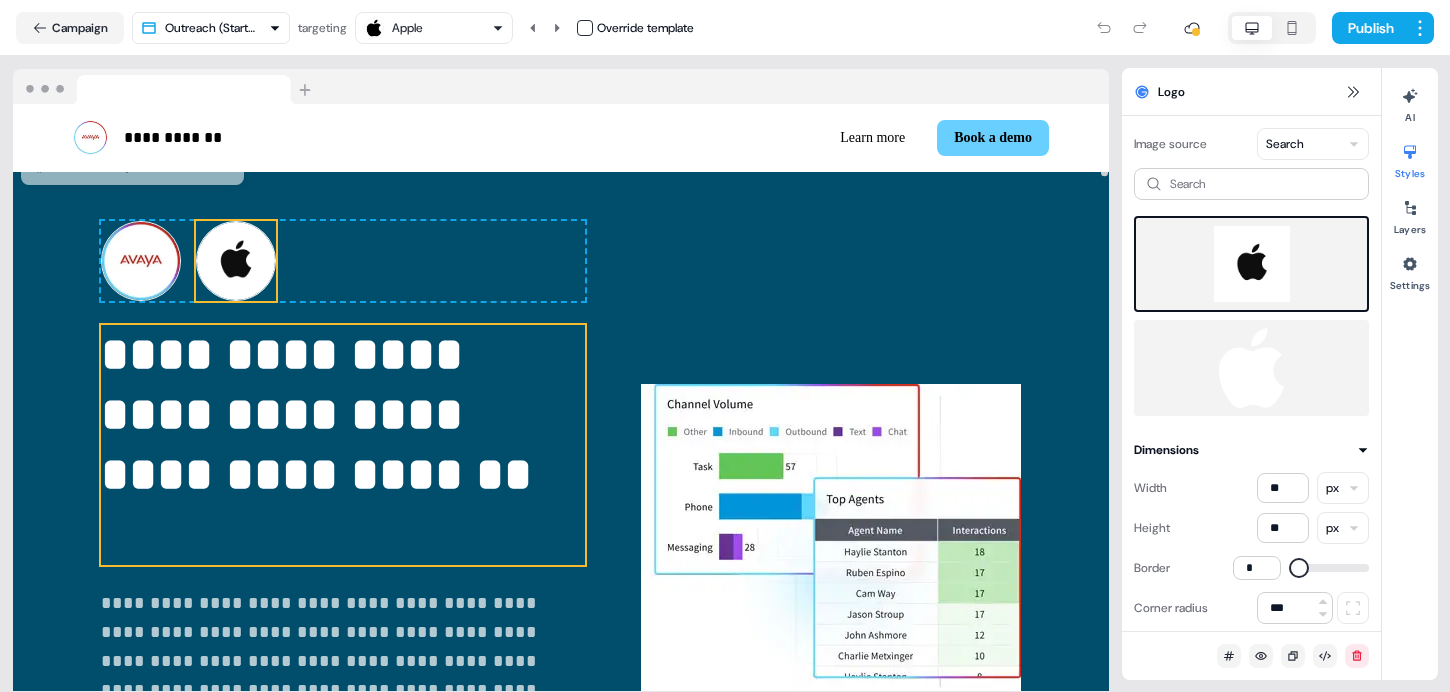 scroll, scrollTop: 0, scrollLeft: 0, axis: both 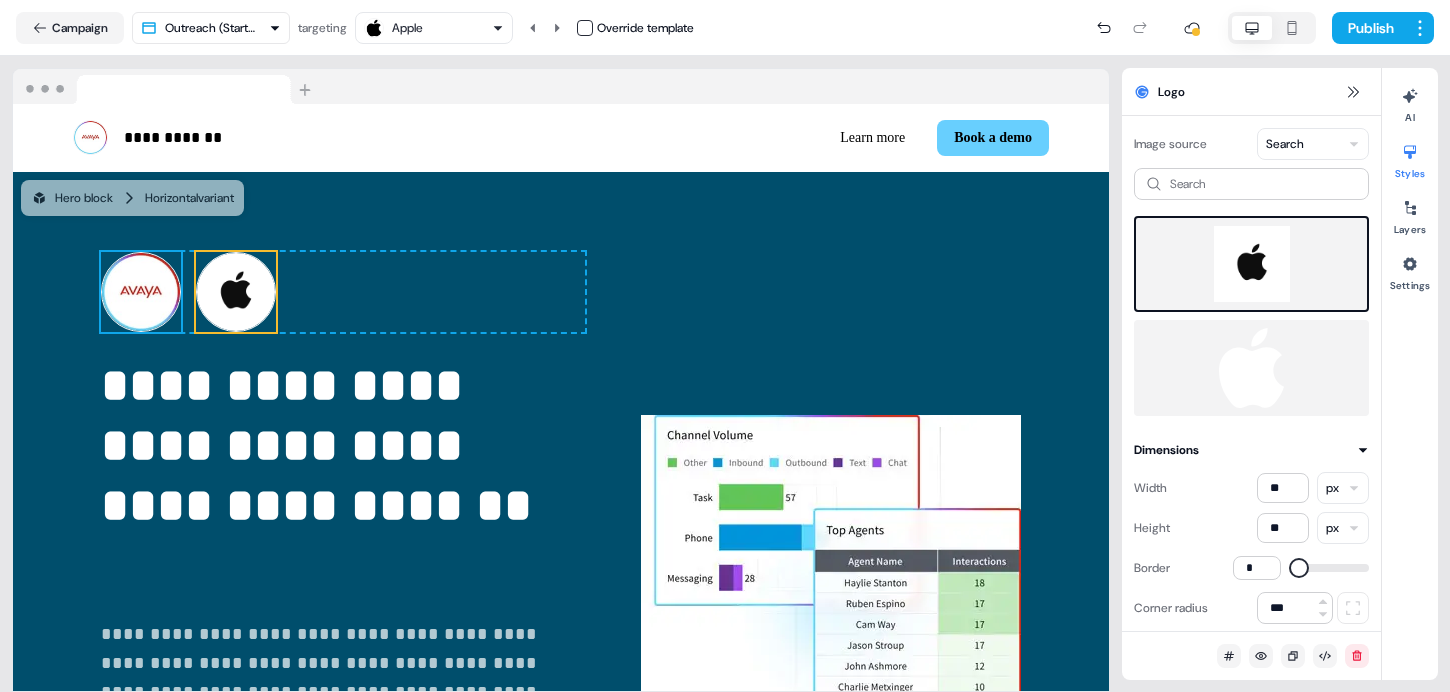 click at bounding box center [141, 292] 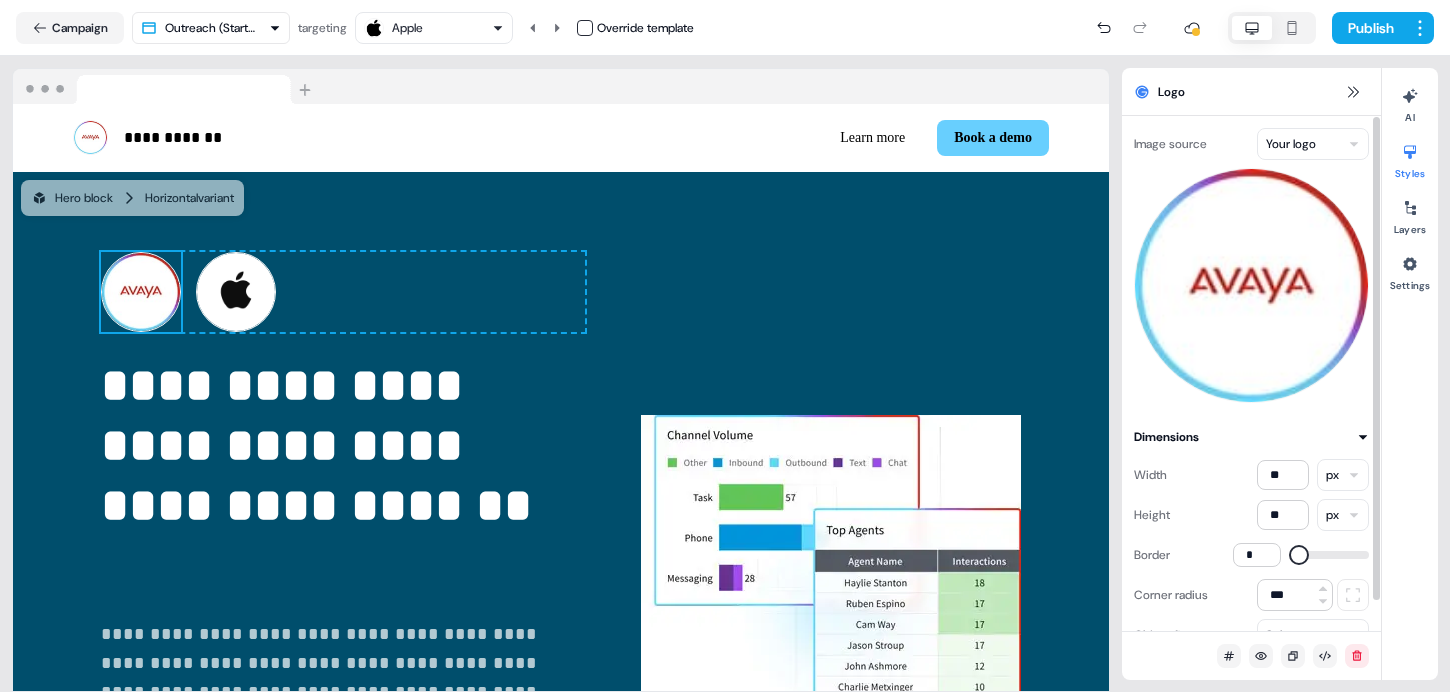 click on "**********" at bounding box center [725, 346] 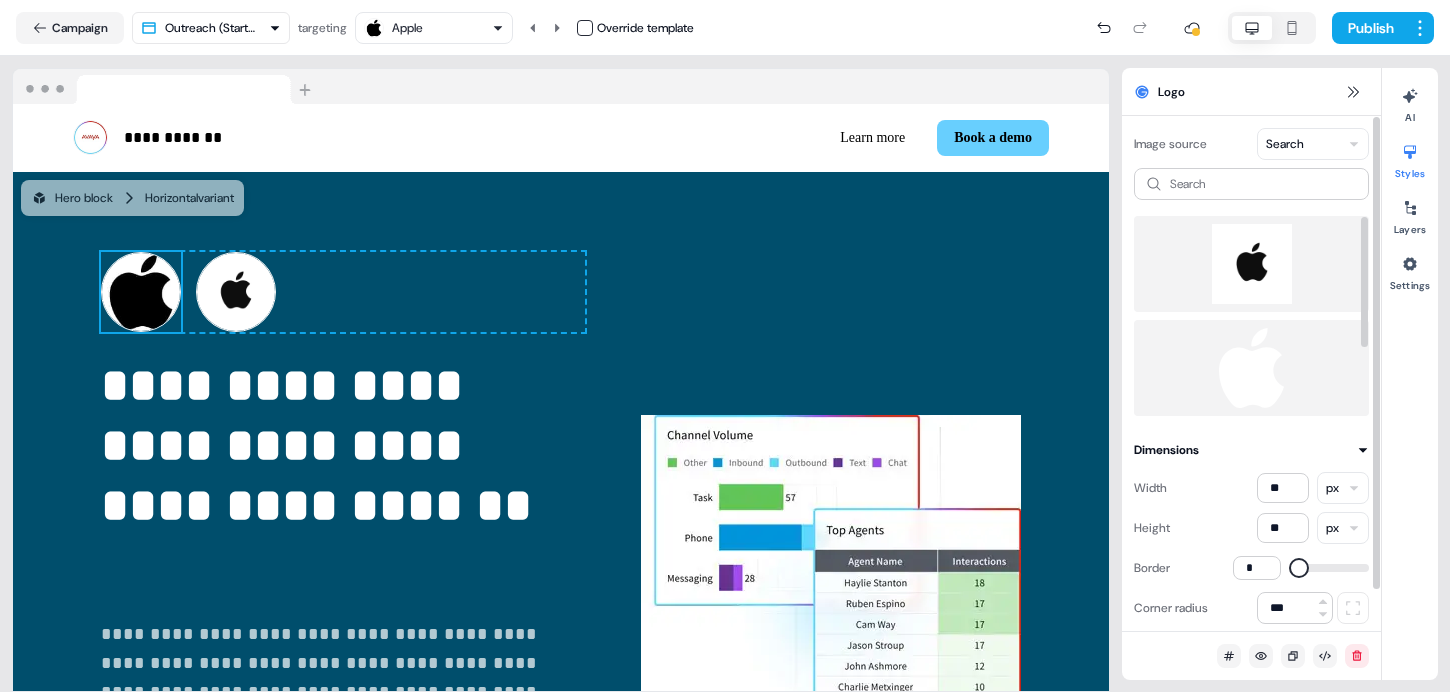 click on "Search" at bounding box center [1251, 292] 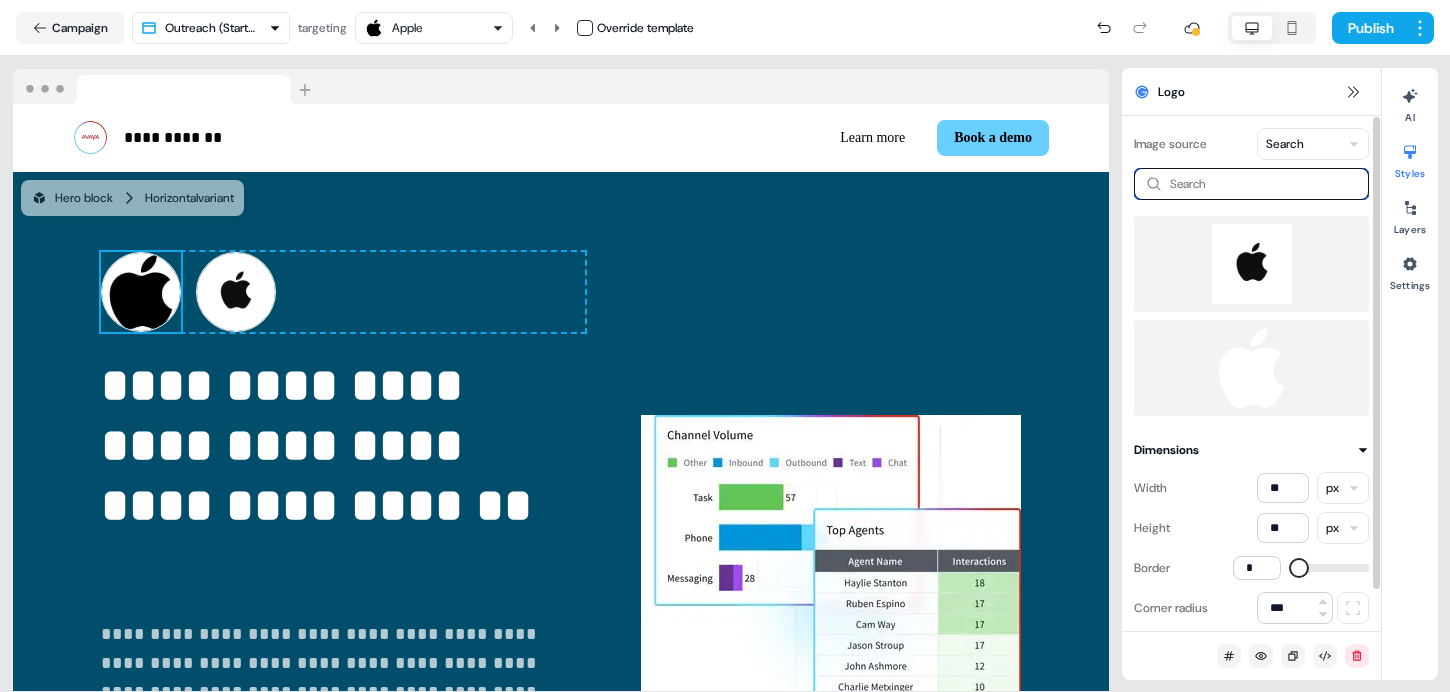 click at bounding box center [1251, 184] 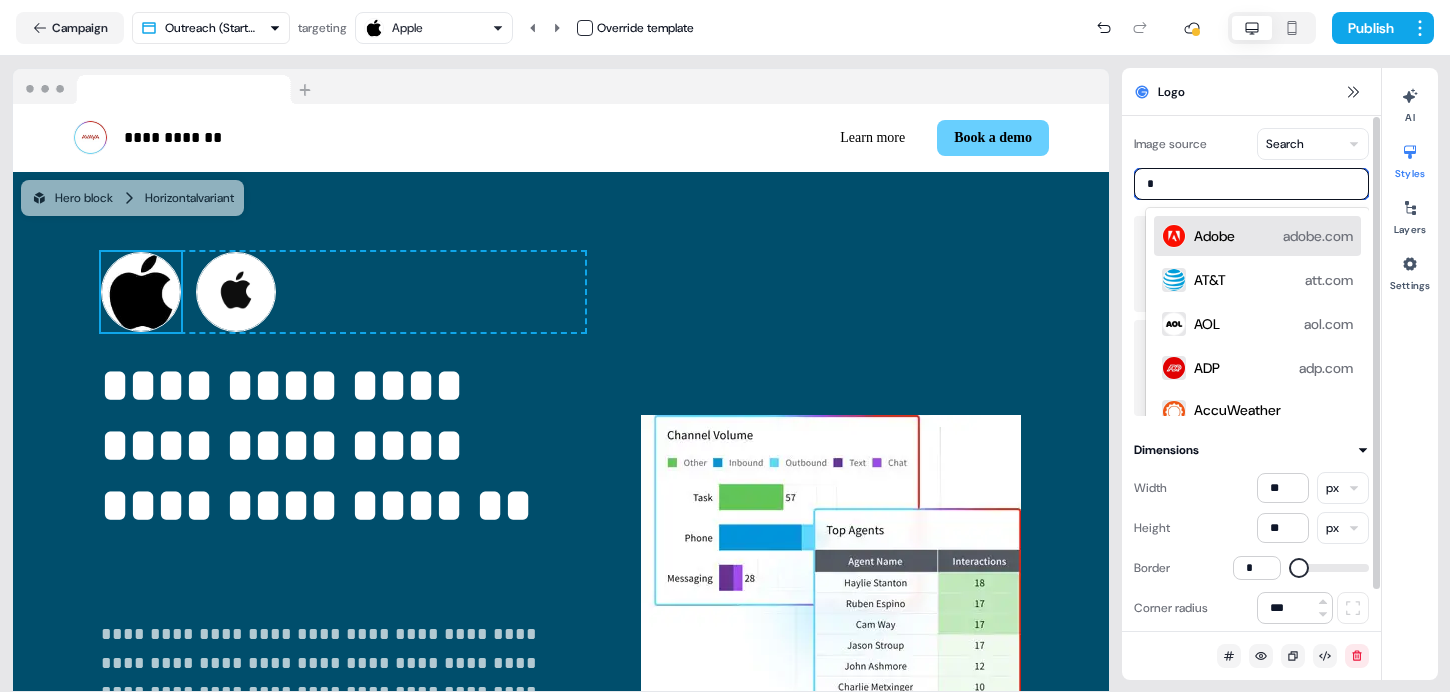 type on "**" 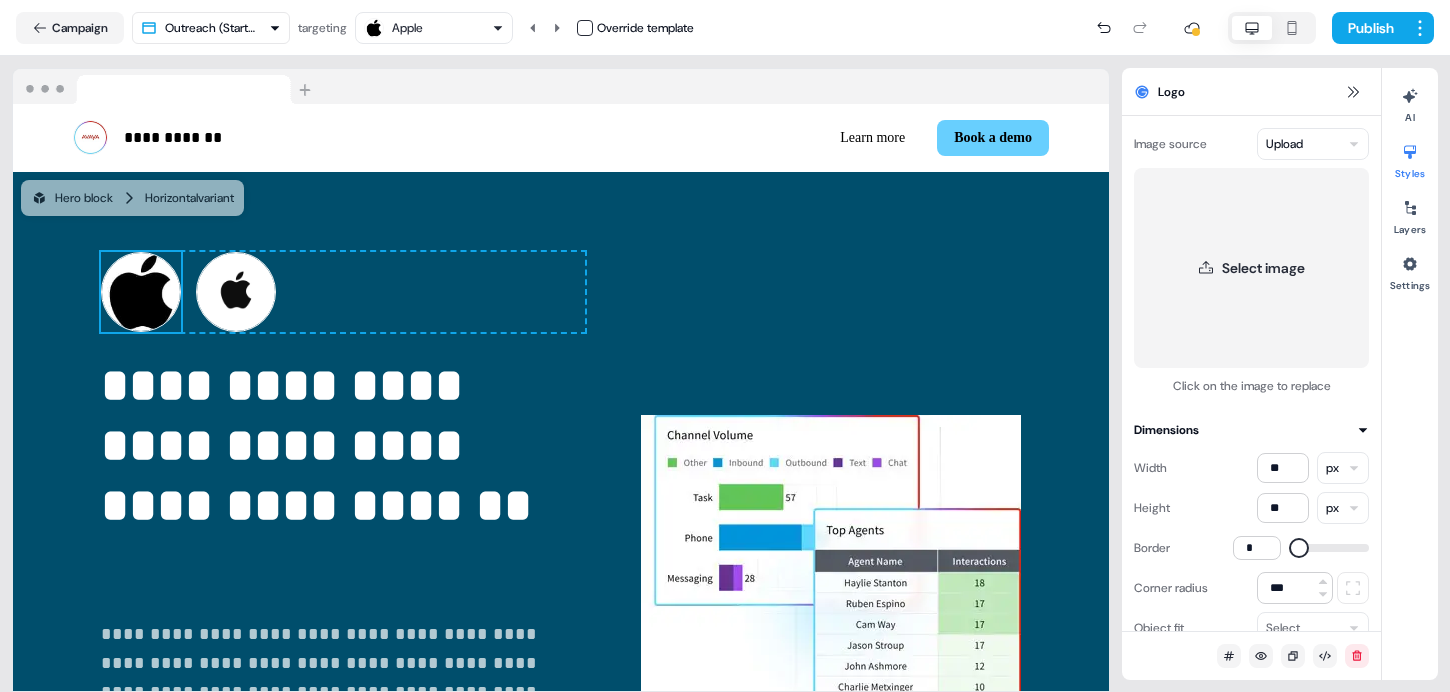 click at bounding box center [141, 292] 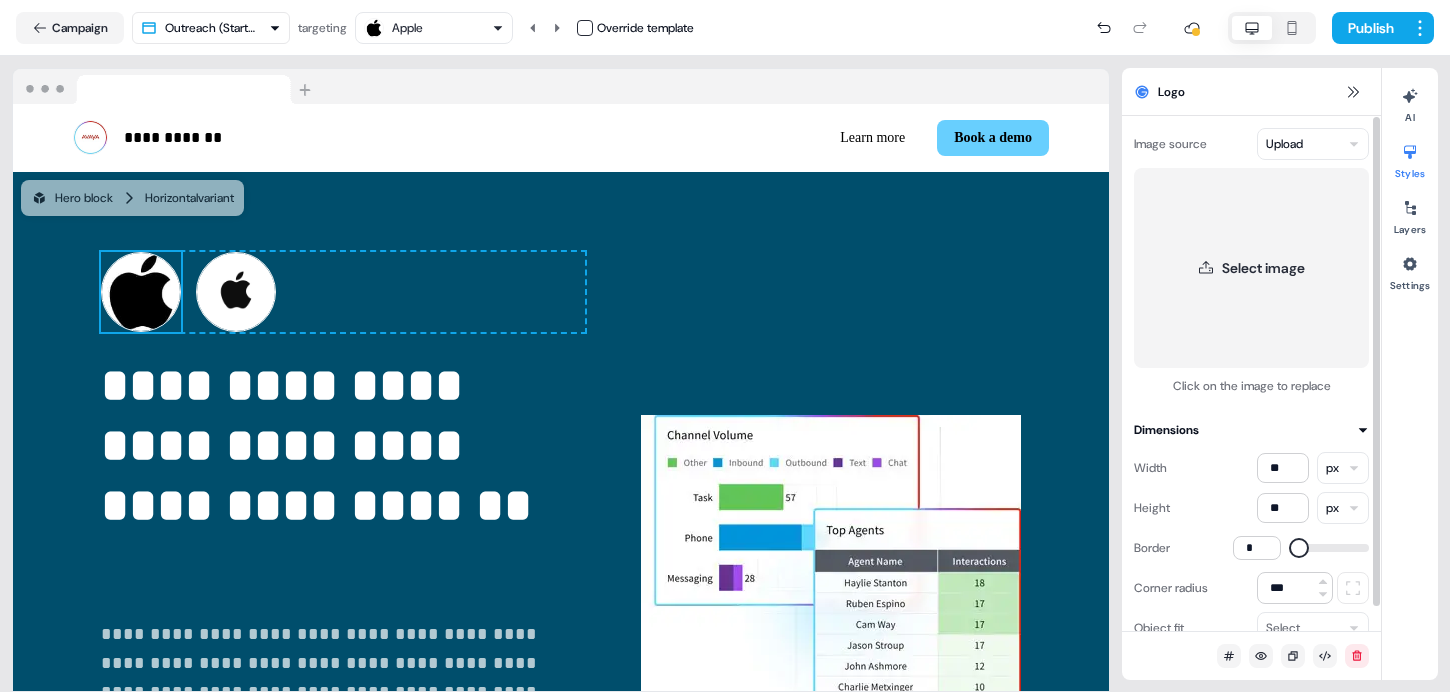 click on "**********" at bounding box center (725, 346) 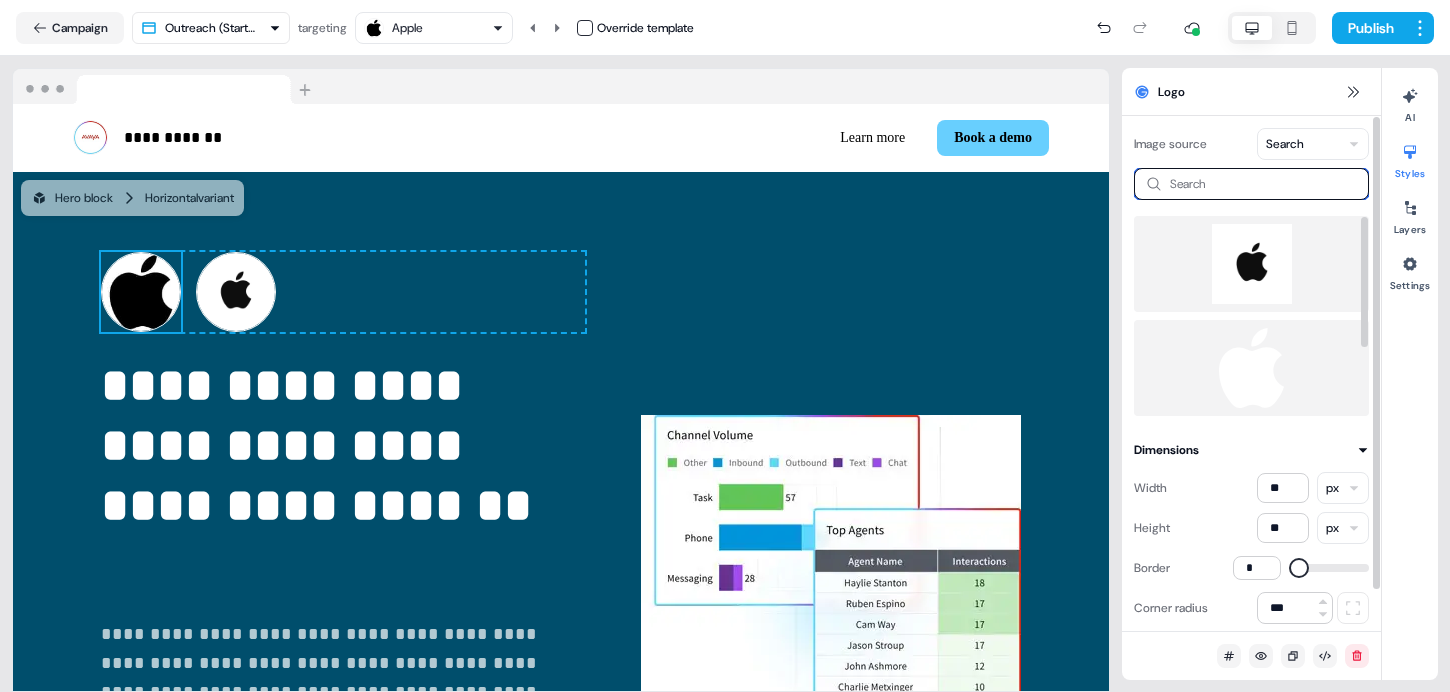 click at bounding box center [1251, 184] 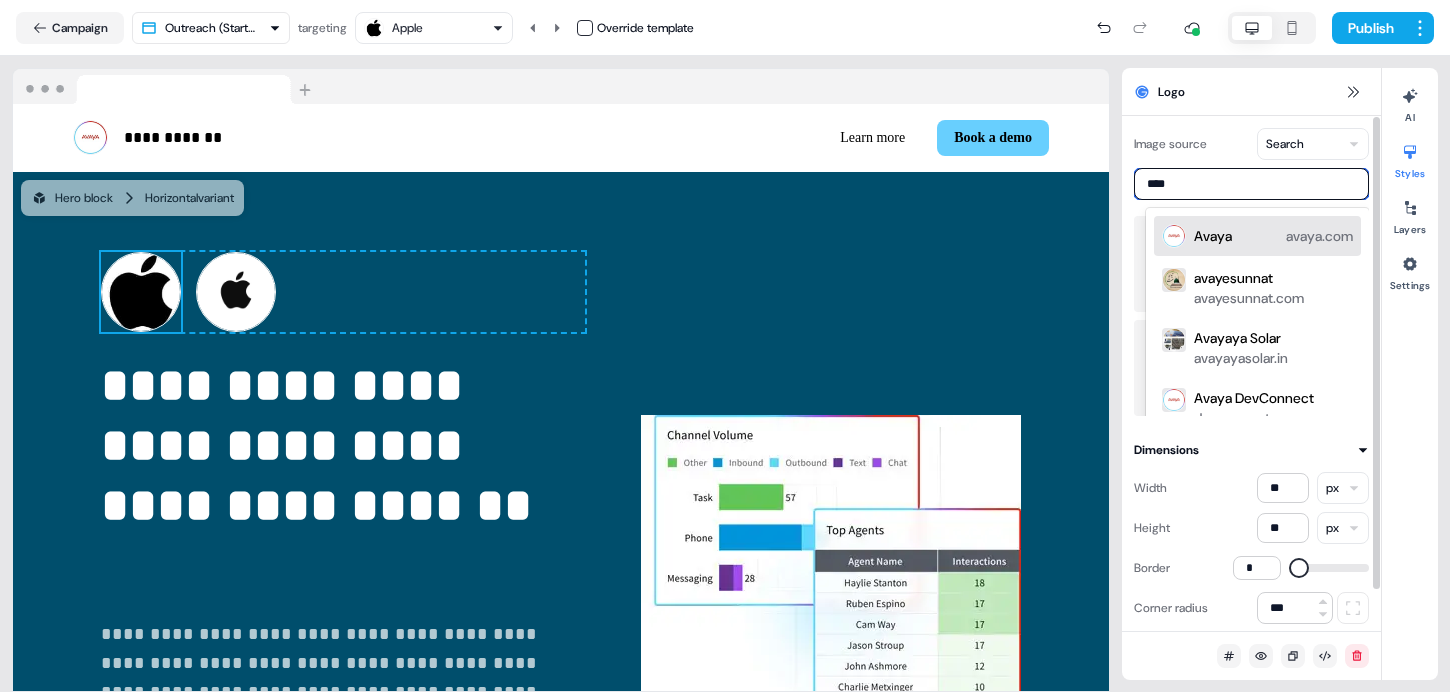 type on "*****" 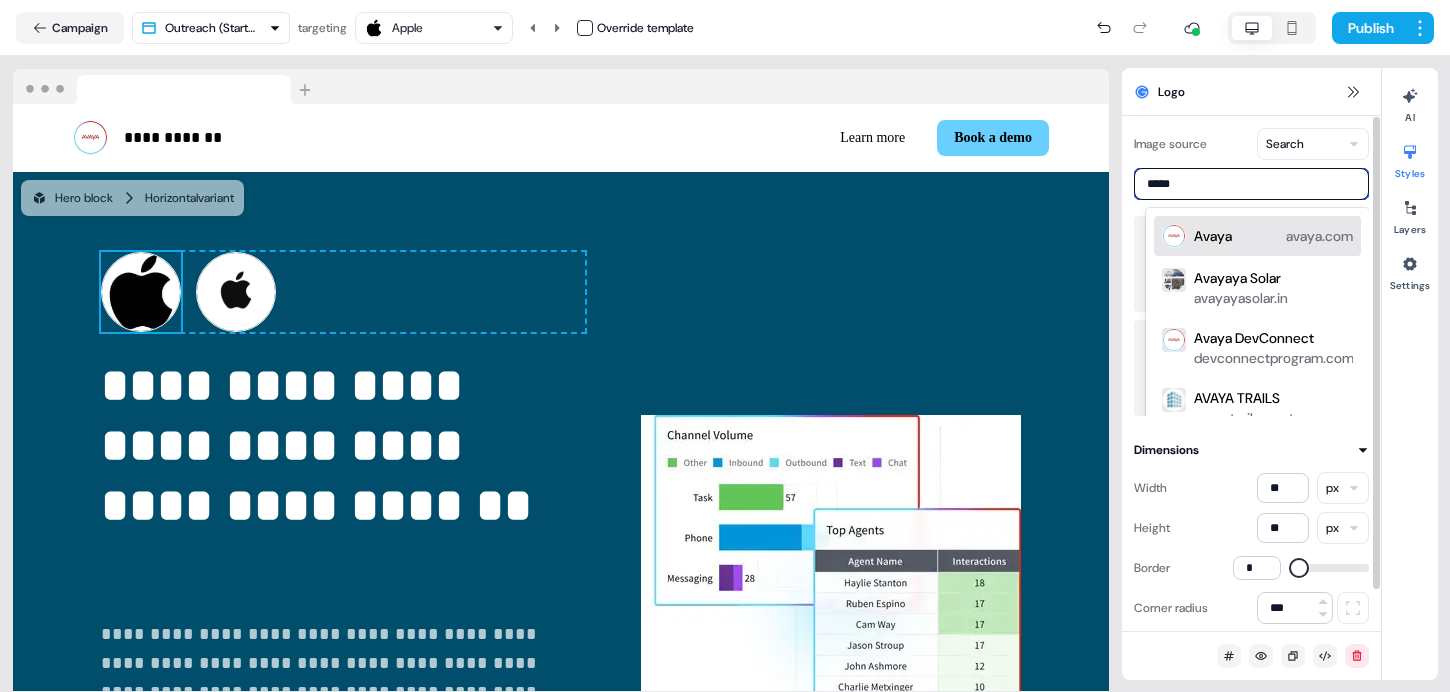 click on "Avaya avaya.com" at bounding box center [1273, 236] 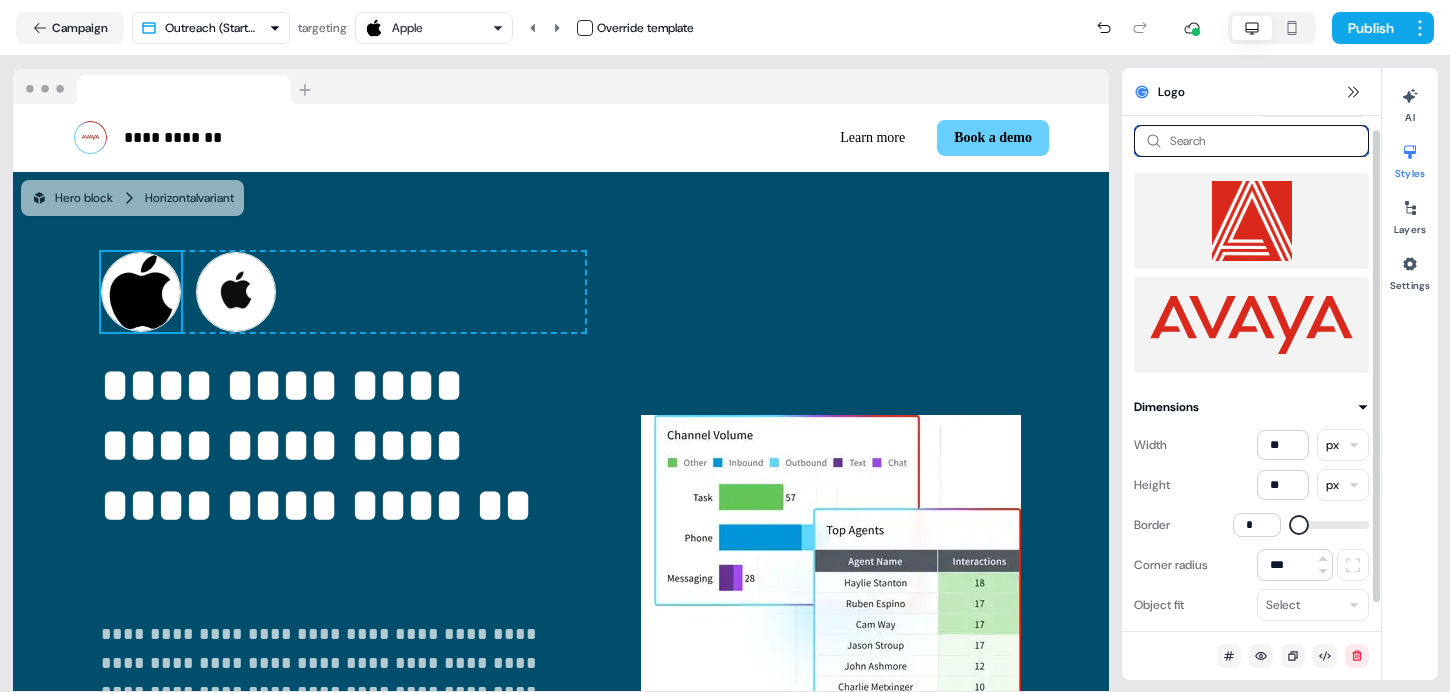scroll, scrollTop: 45, scrollLeft: 0, axis: vertical 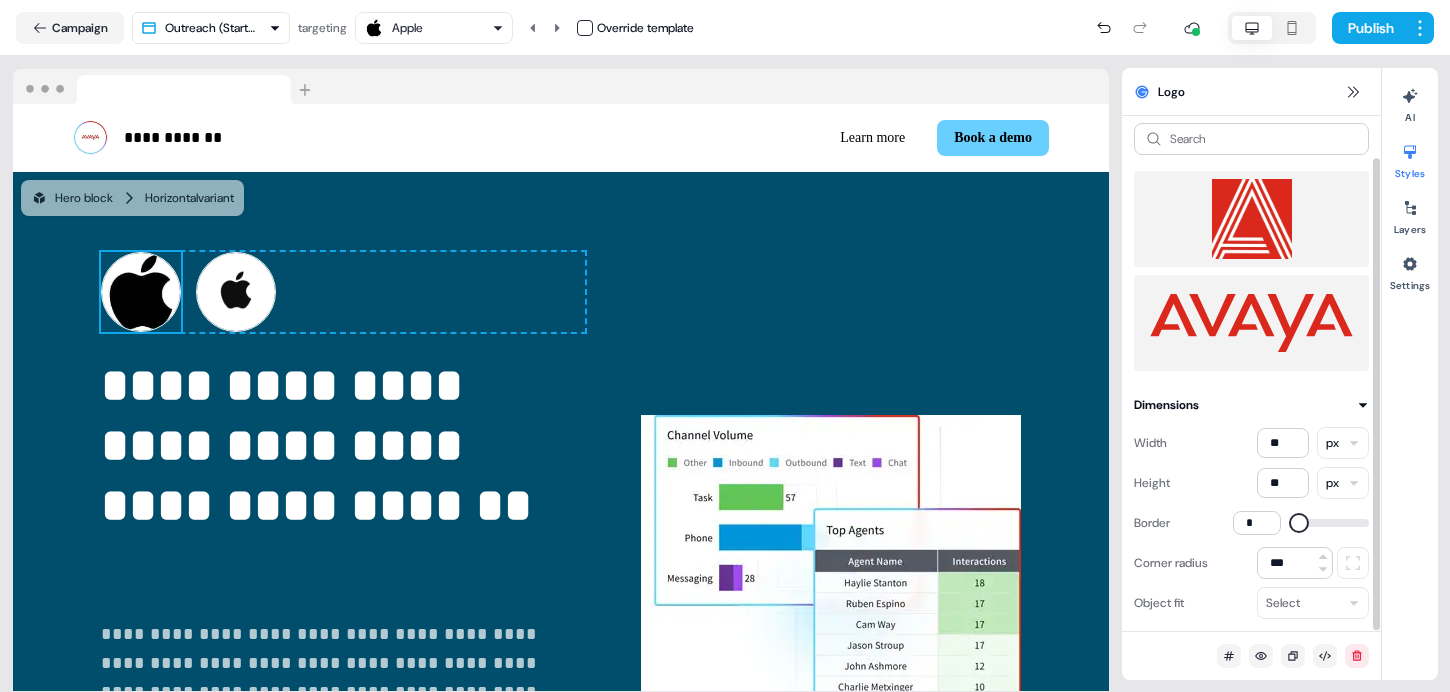 click at bounding box center (1251, 323) 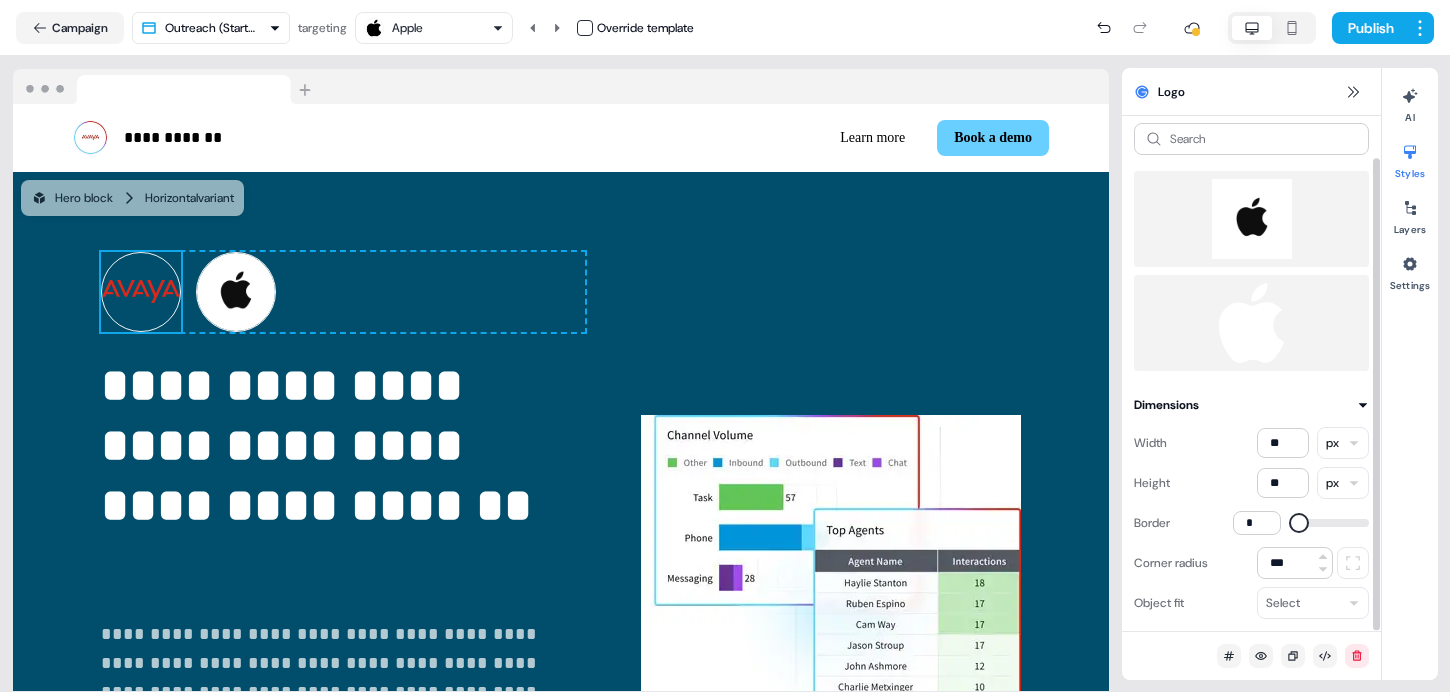 click at bounding box center (1251, 219) 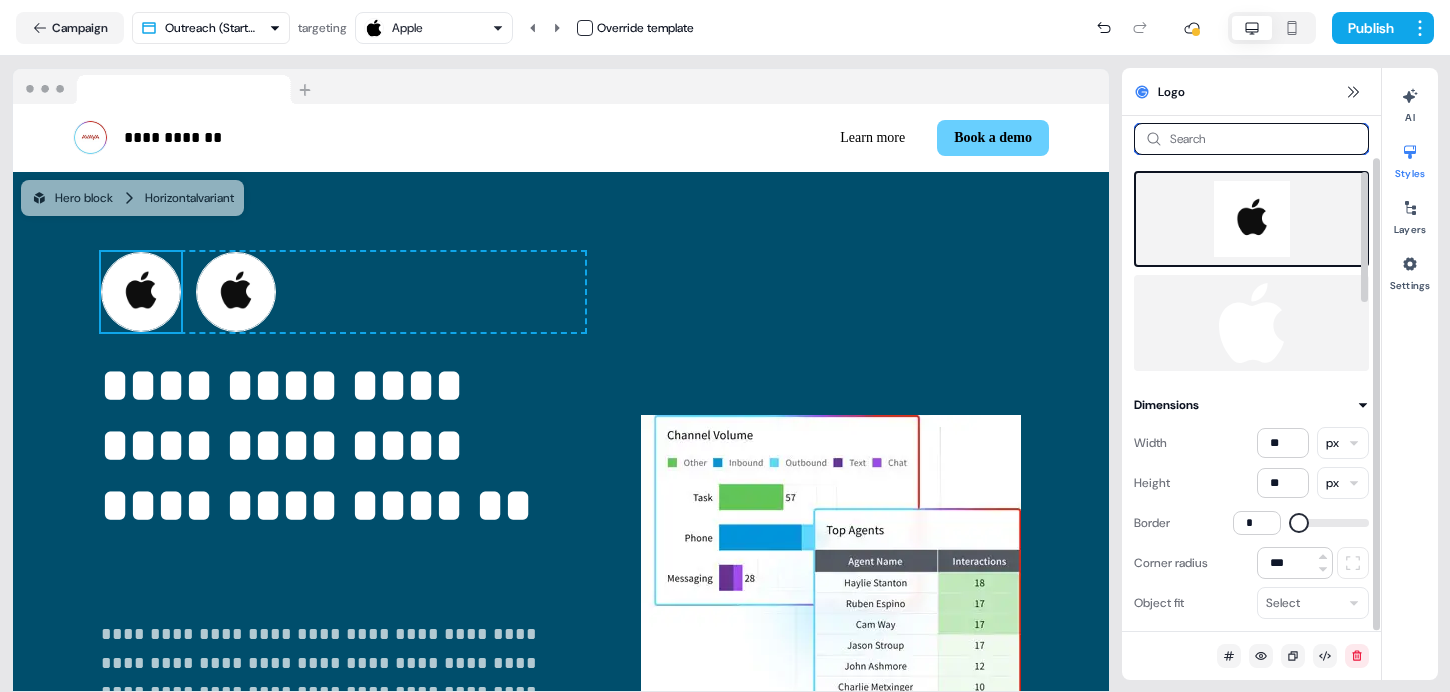 click at bounding box center [1251, 139] 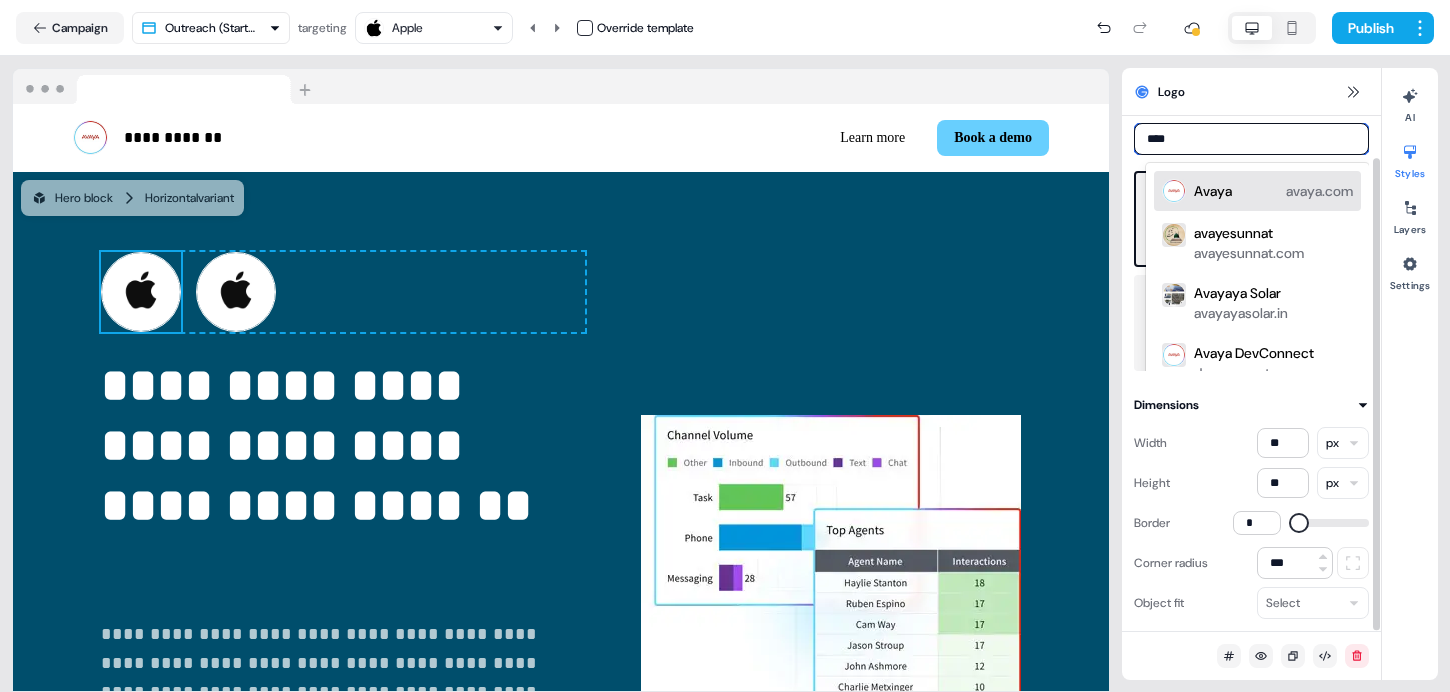 type on "*****" 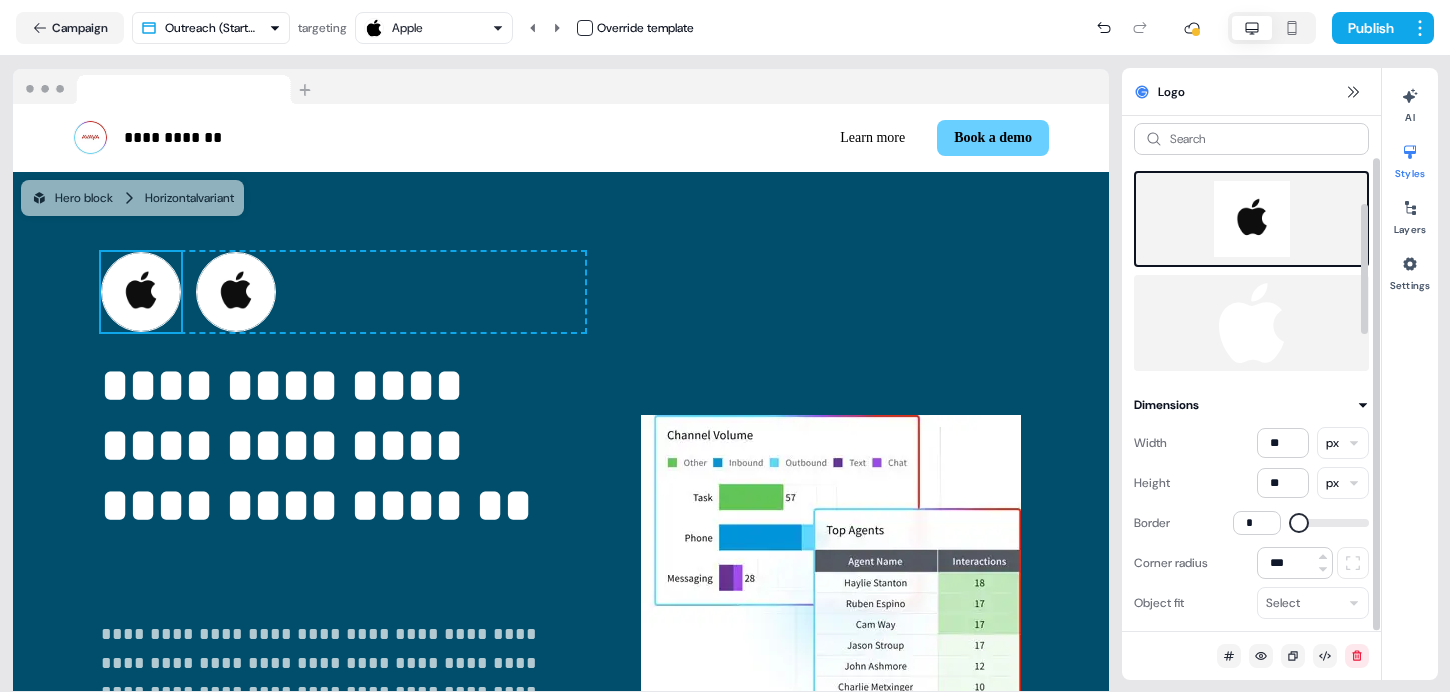 scroll, scrollTop: 104, scrollLeft: 0, axis: vertical 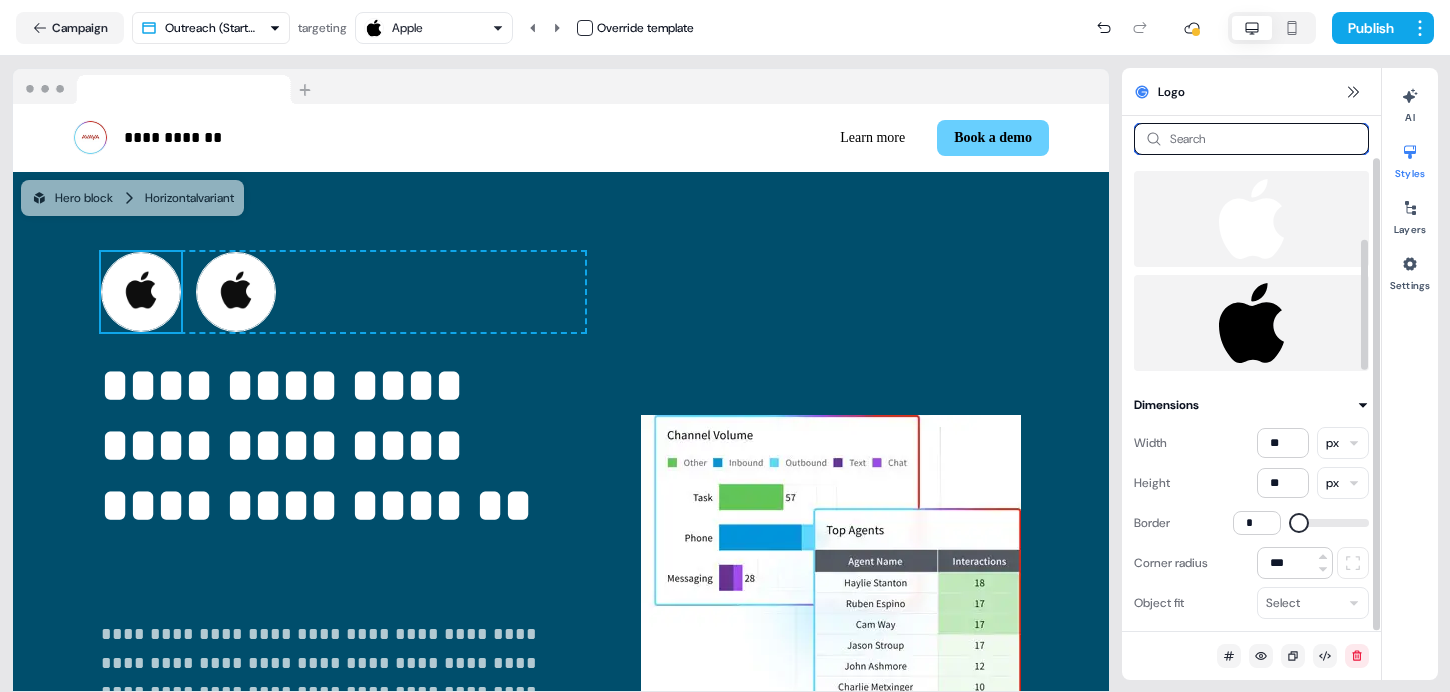 click at bounding box center [1251, 139] 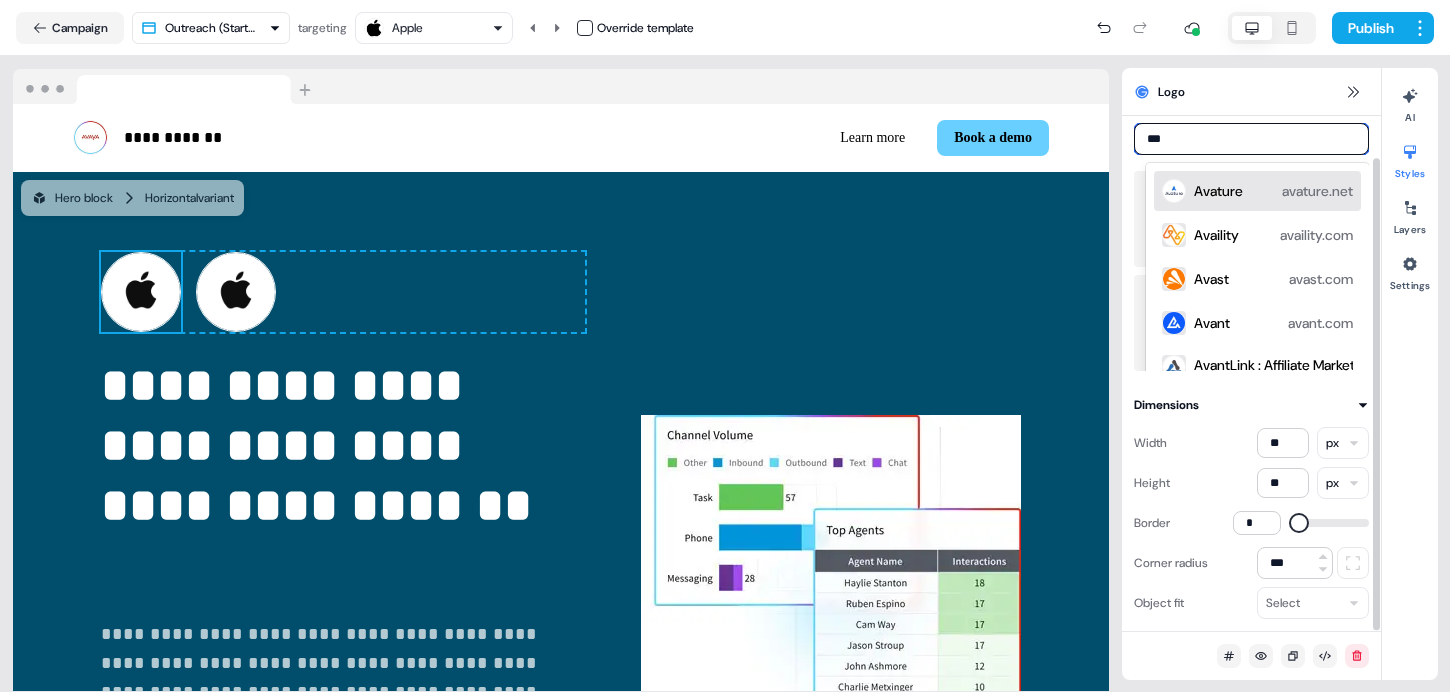 type on "****" 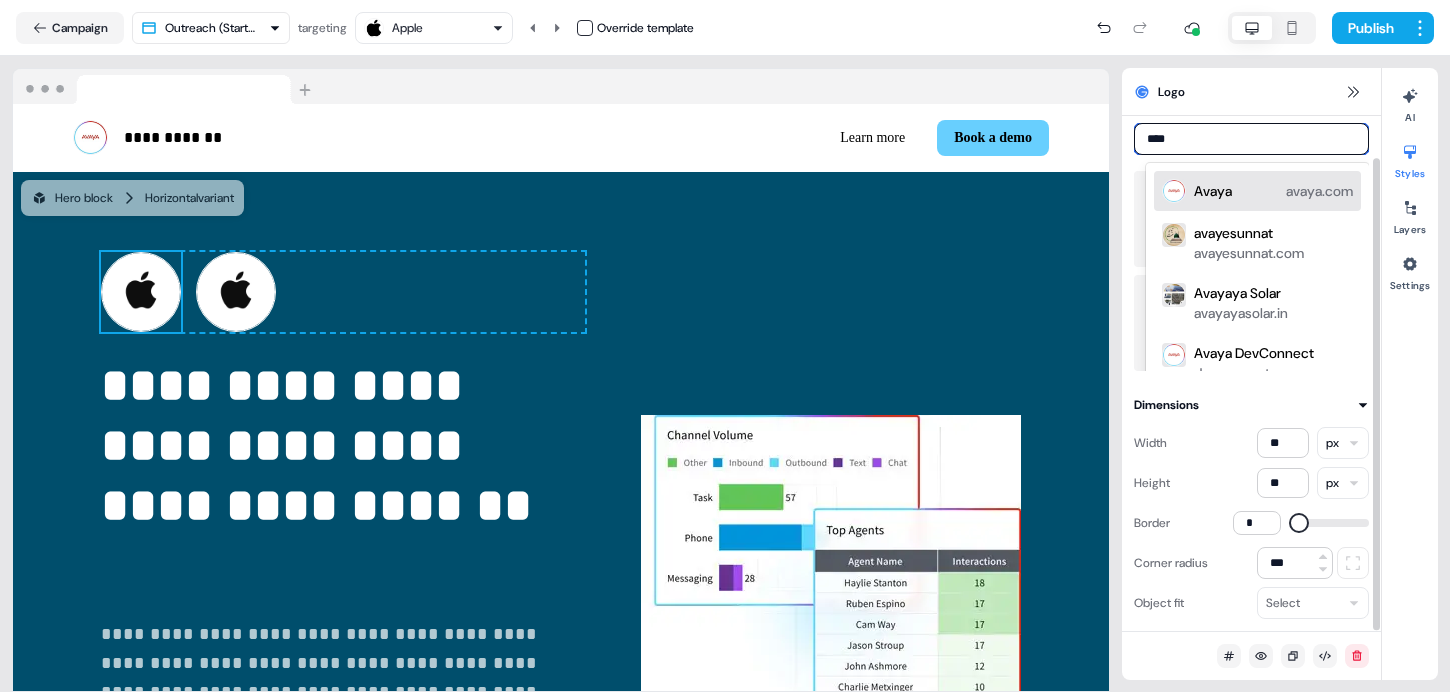 click on "Avaya avaya.com" at bounding box center [1273, 191] 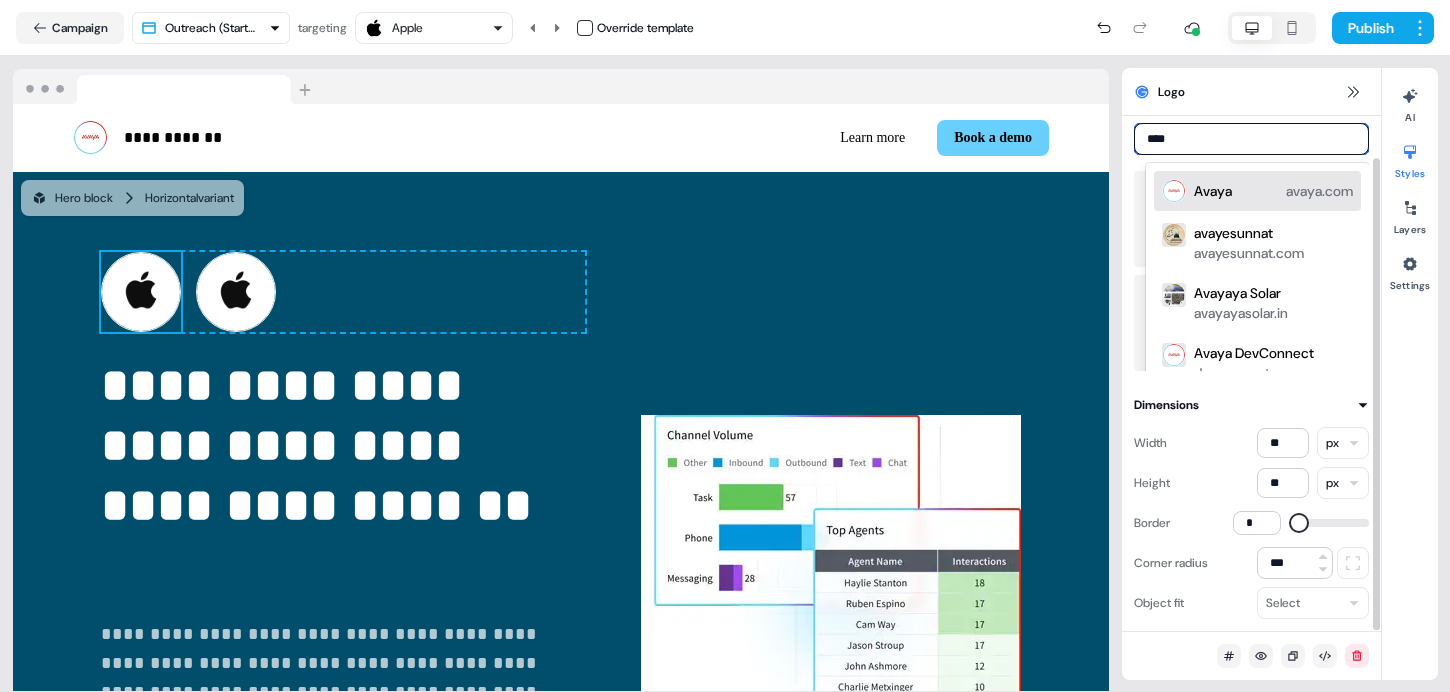 type 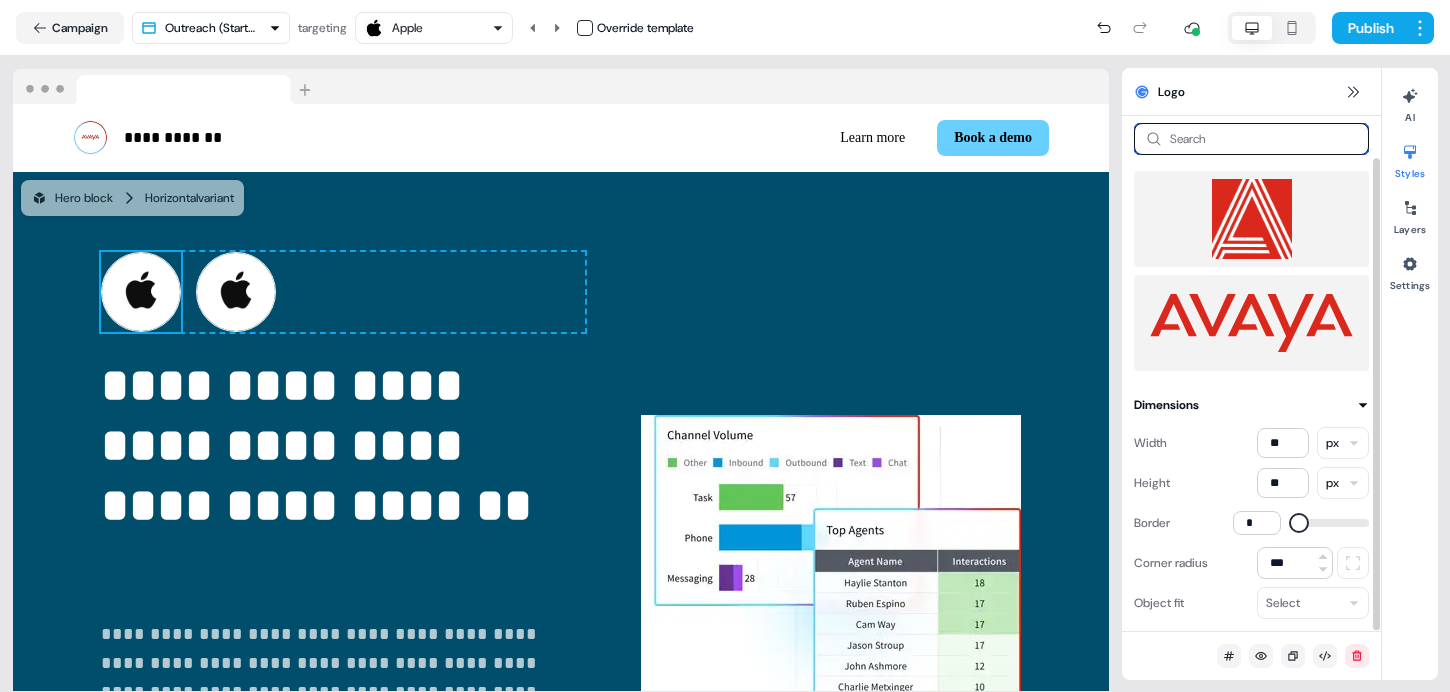 scroll, scrollTop: 0, scrollLeft: 0, axis: both 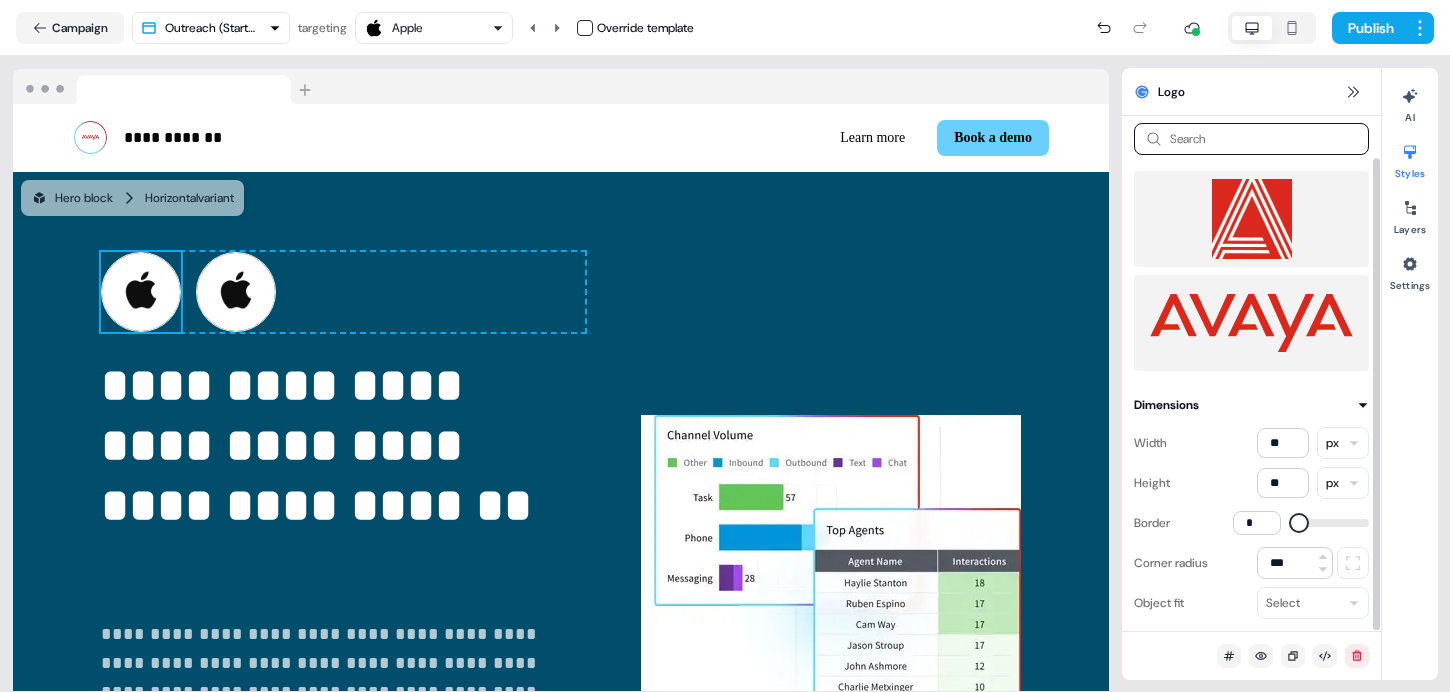 click at bounding box center (1251, 219) 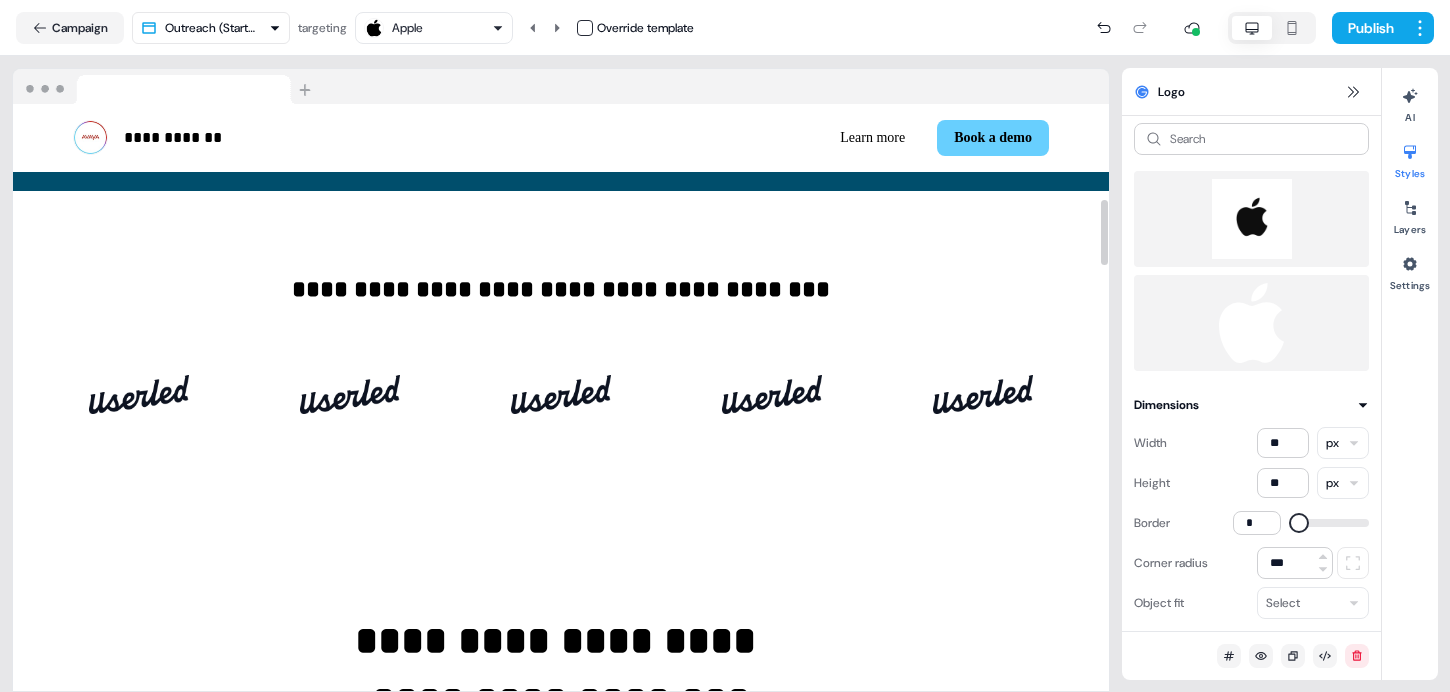 scroll, scrollTop: 0, scrollLeft: 0, axis: both 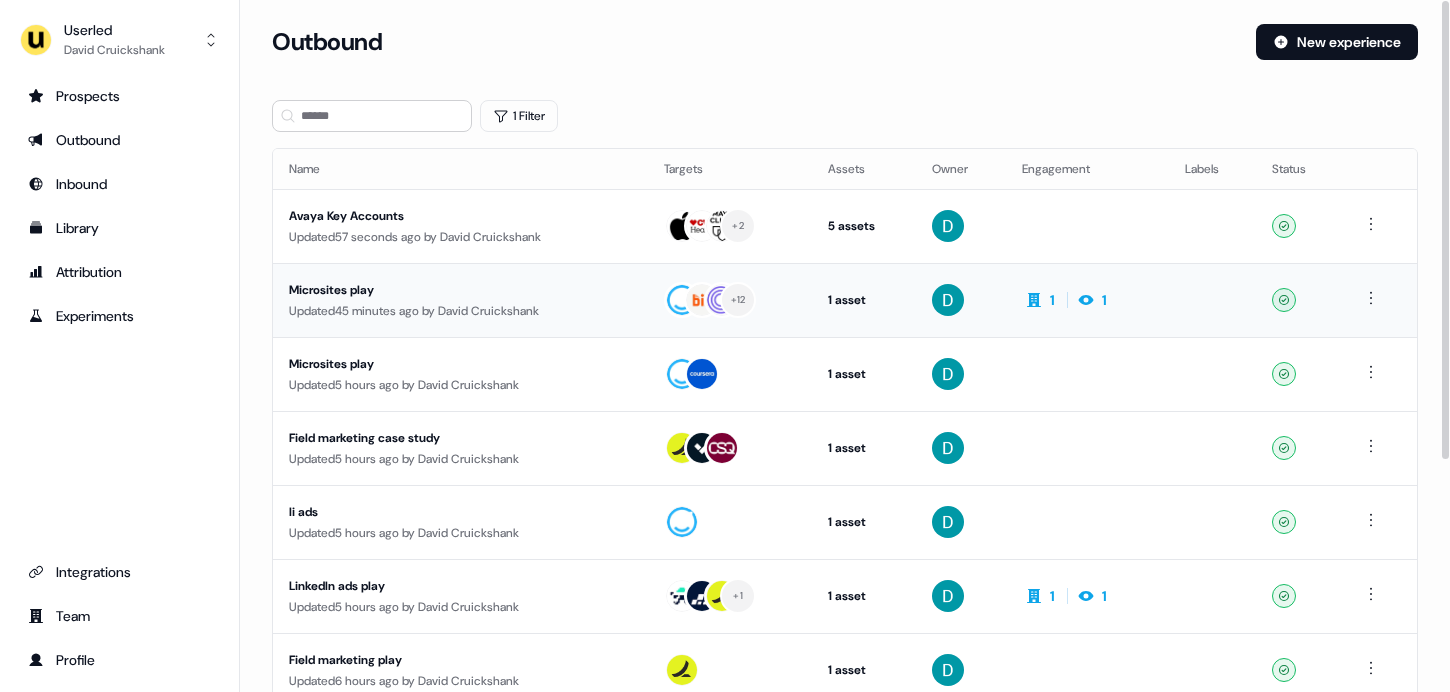 click on "Microsites play Updated 45 minutes ago by [FIRST] [LAST]" at bounding box center (460, 300) 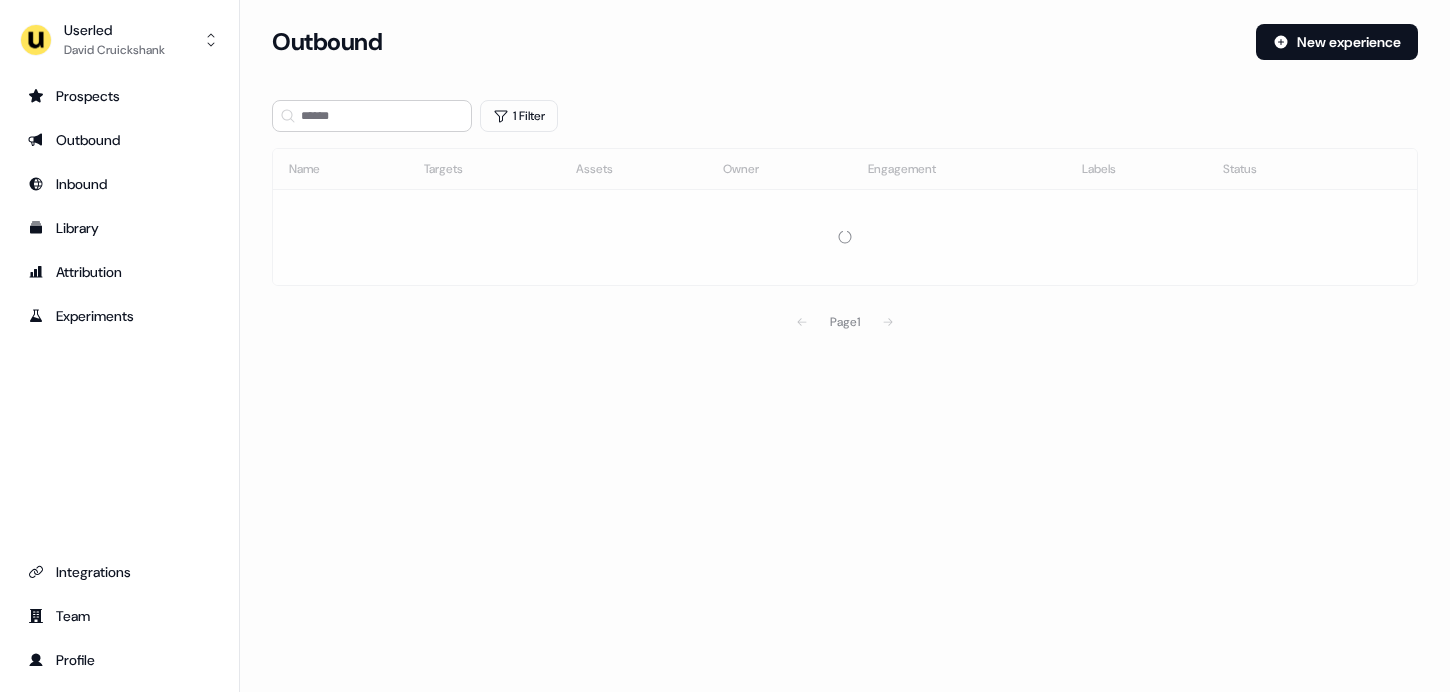 scroll, scrollTop: 0, scrollLeft: 0, axis: both 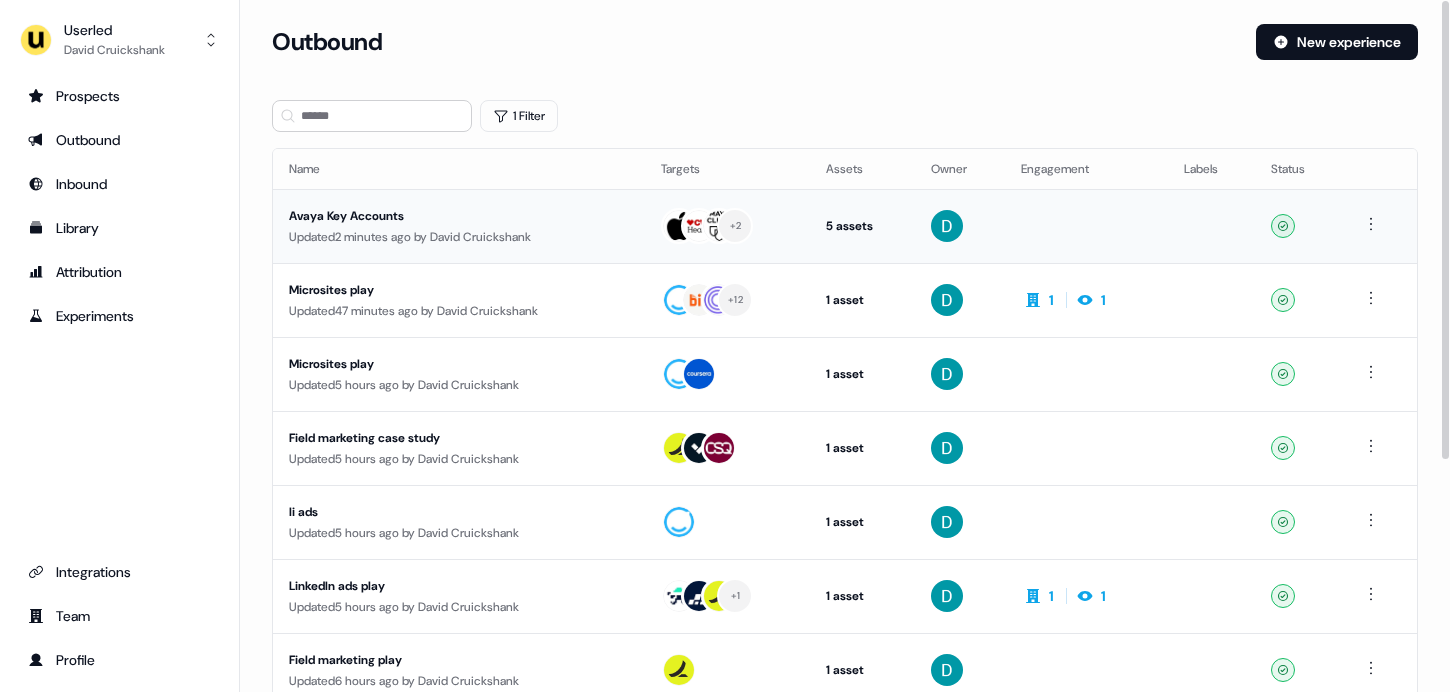 click on "Updated  2 minutes ago   by   [FIRST] [LAST]" at bounding box center [459, 237] 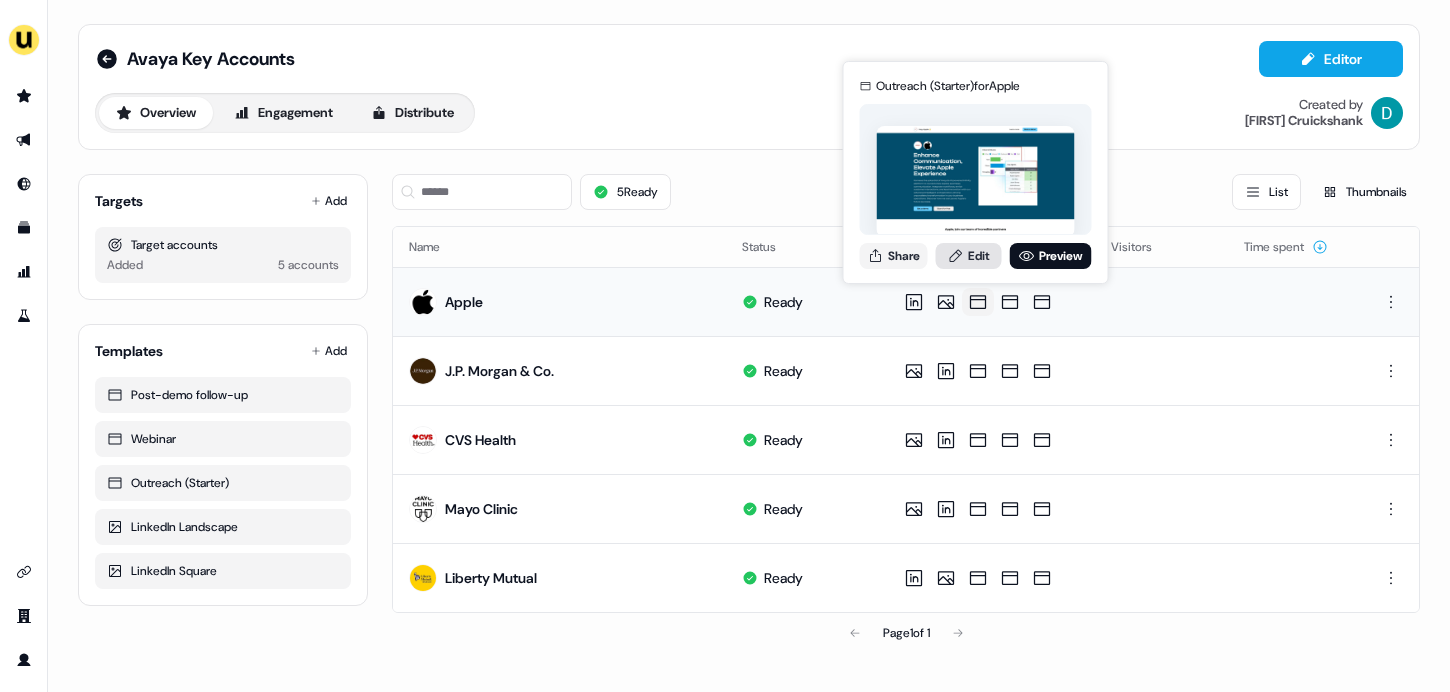 click on "Edit" at bounding box center (969, 256) 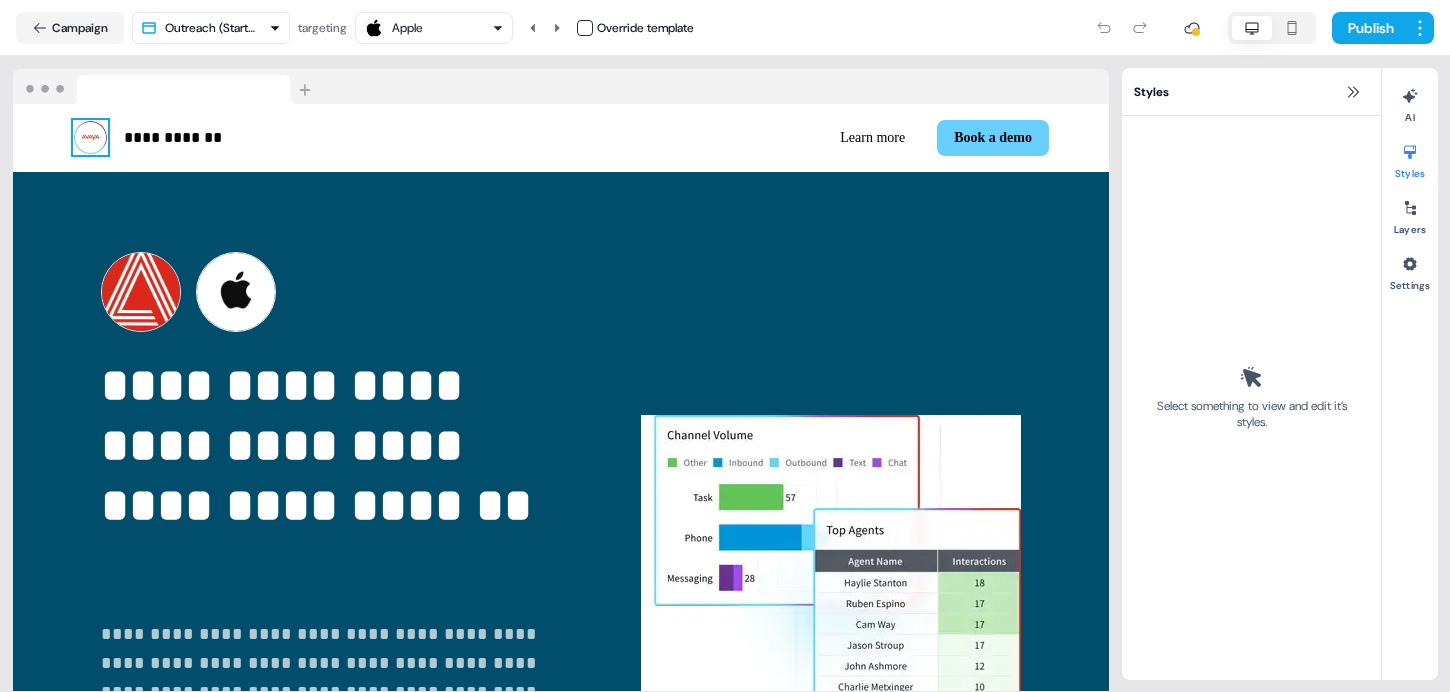 click at bounding box center [90, 137] 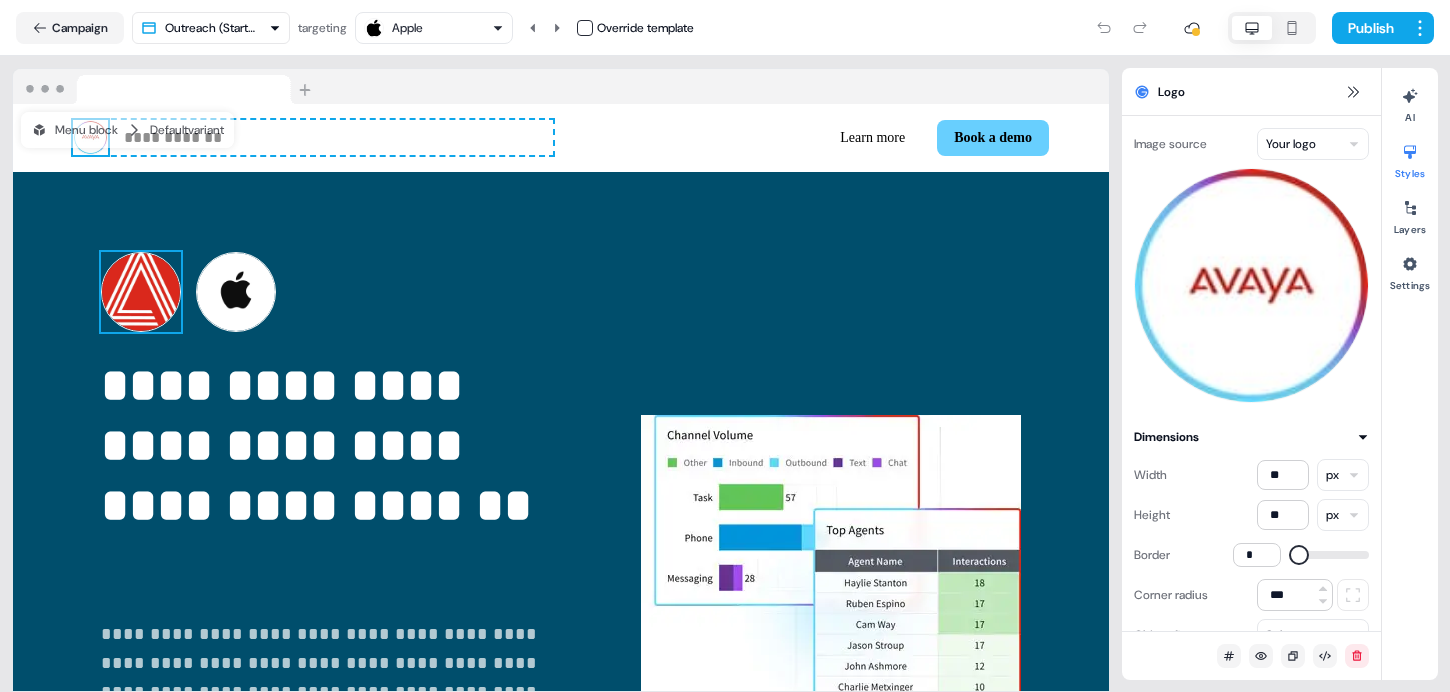 click at bounding box center [141, 292] 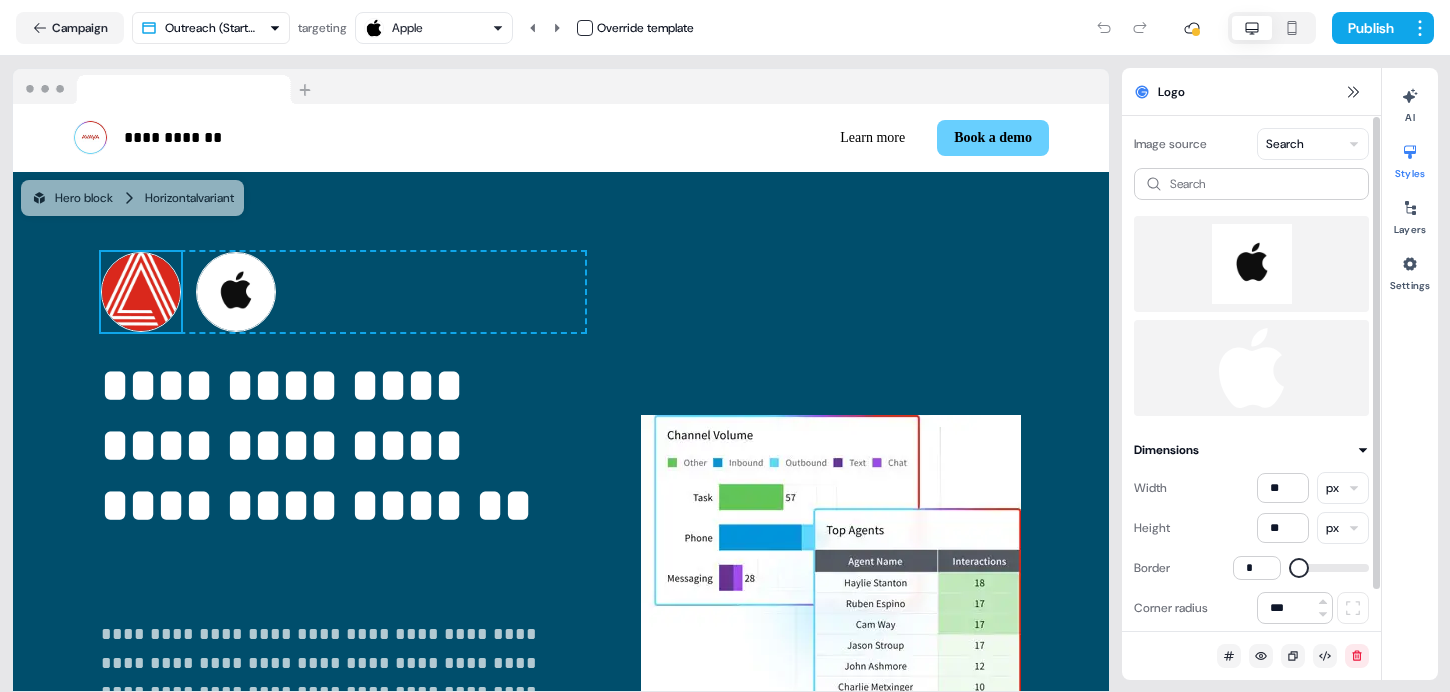 click on "**********" at bounding box center (725, 346) 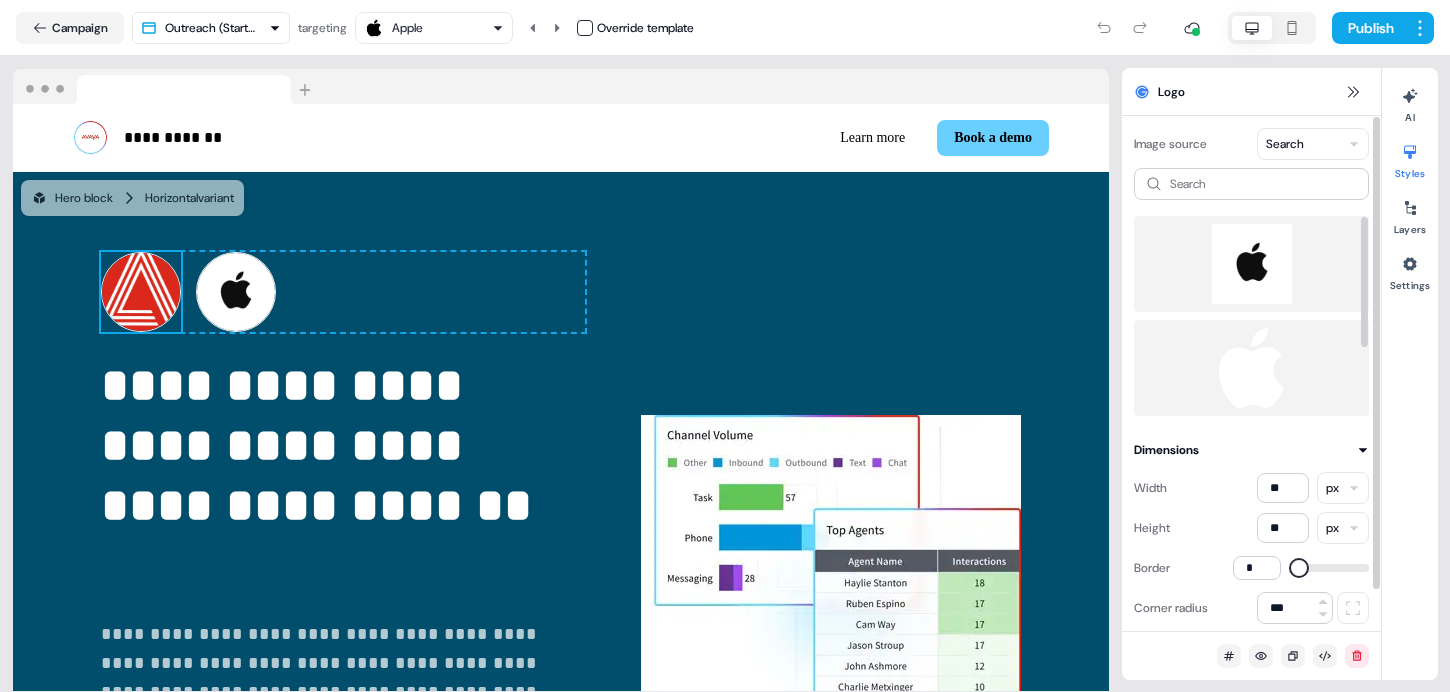 click on "Search" at bounding box center (1251, 292) 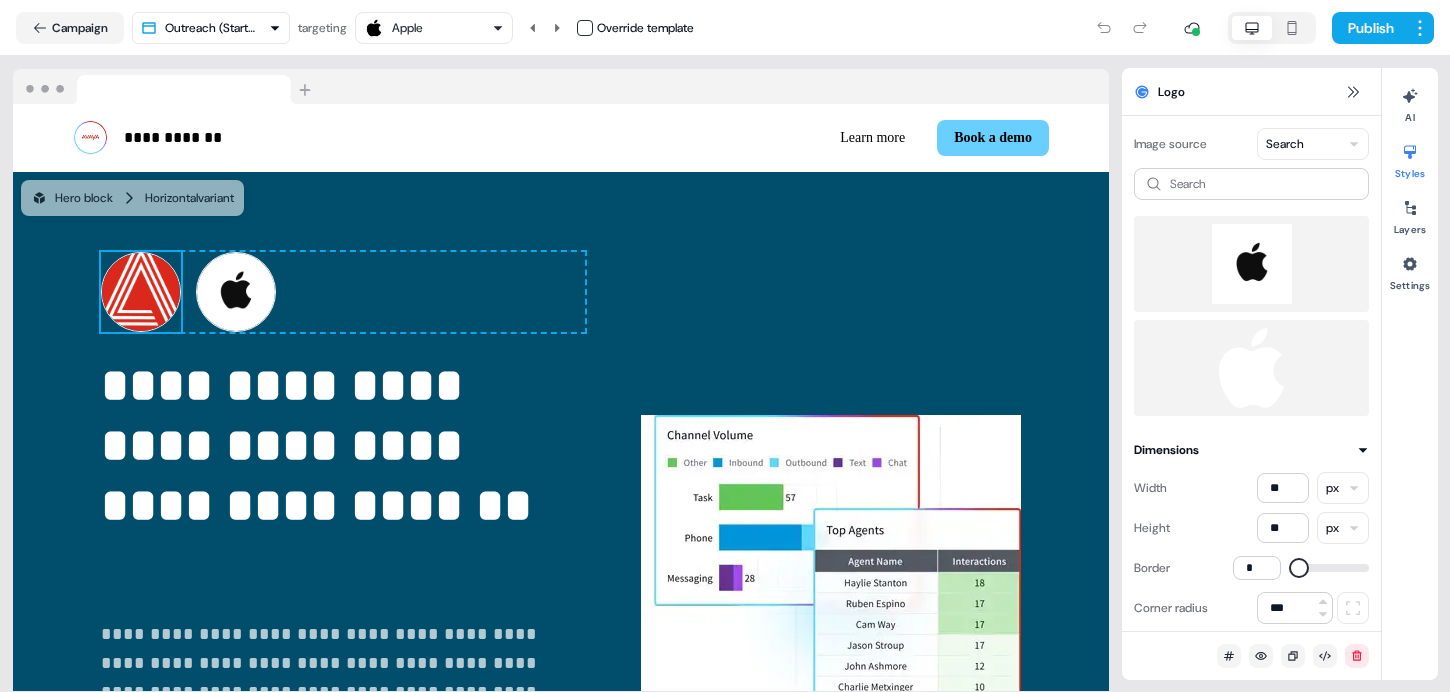 click at bounding box center [141, 292] 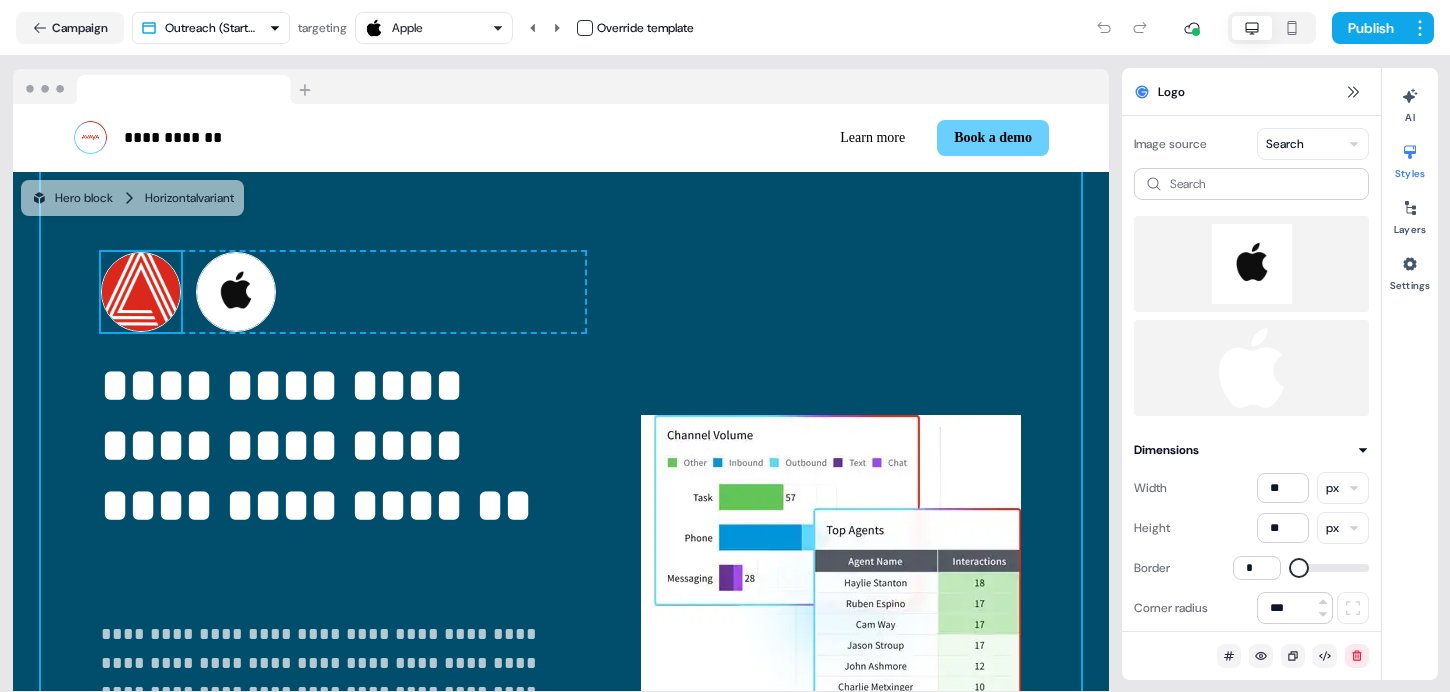 click on "**********" at bounding box center [560, 605] 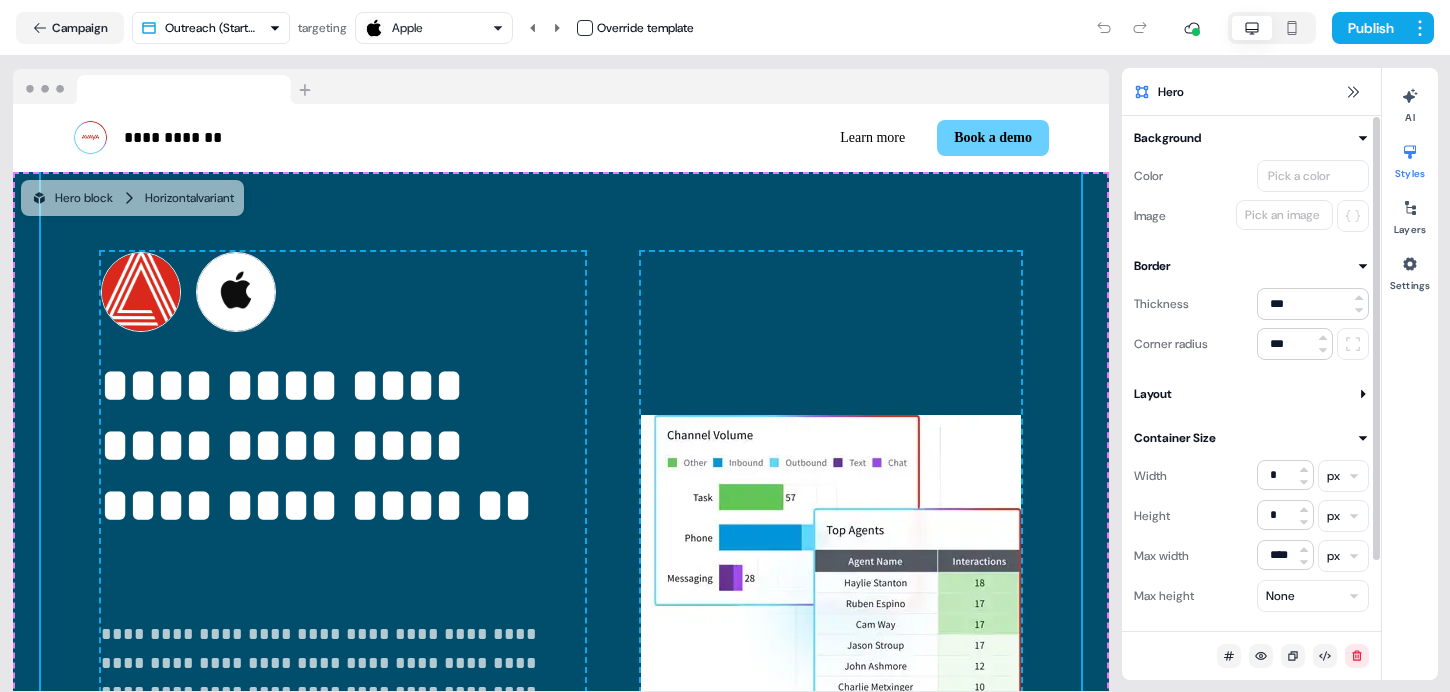click on "Pick a color" at bounding box center (1299, 176) 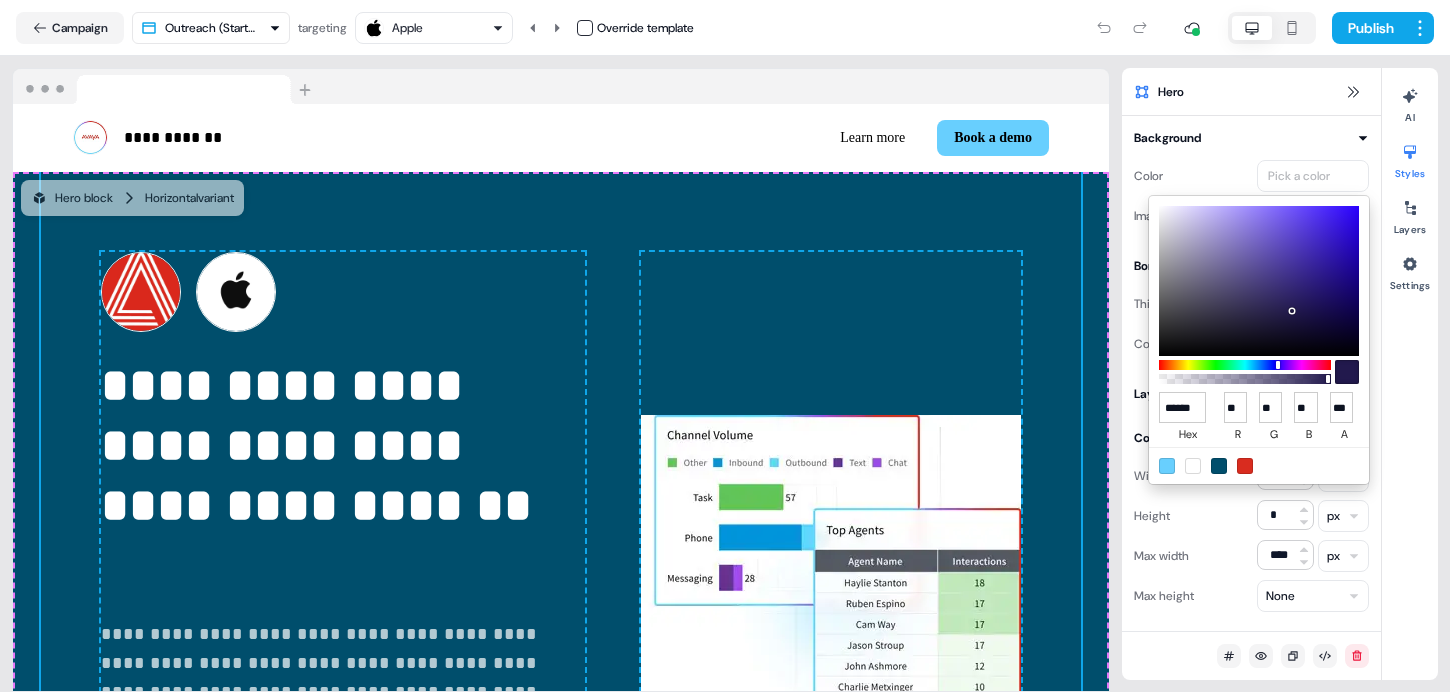 click at bounding box center [1193, 466] 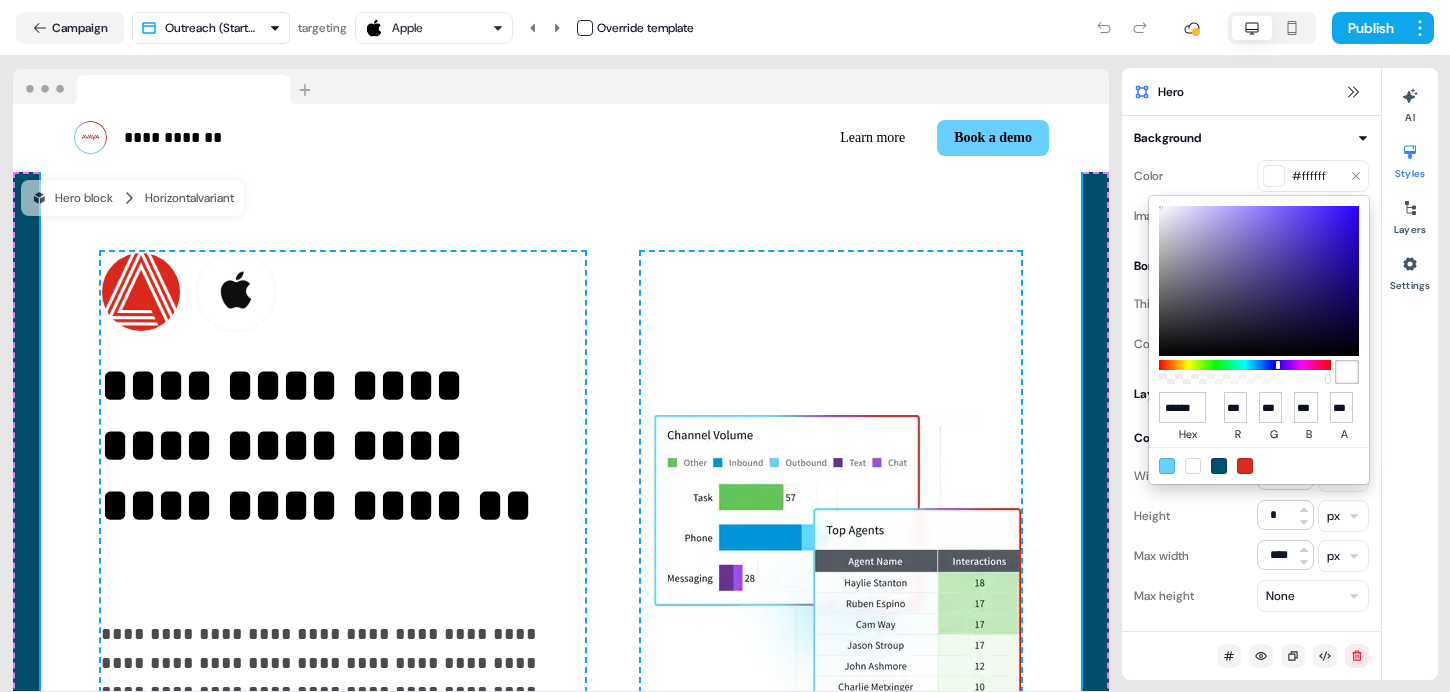 click on "**********" at bounding box center [725, 346] 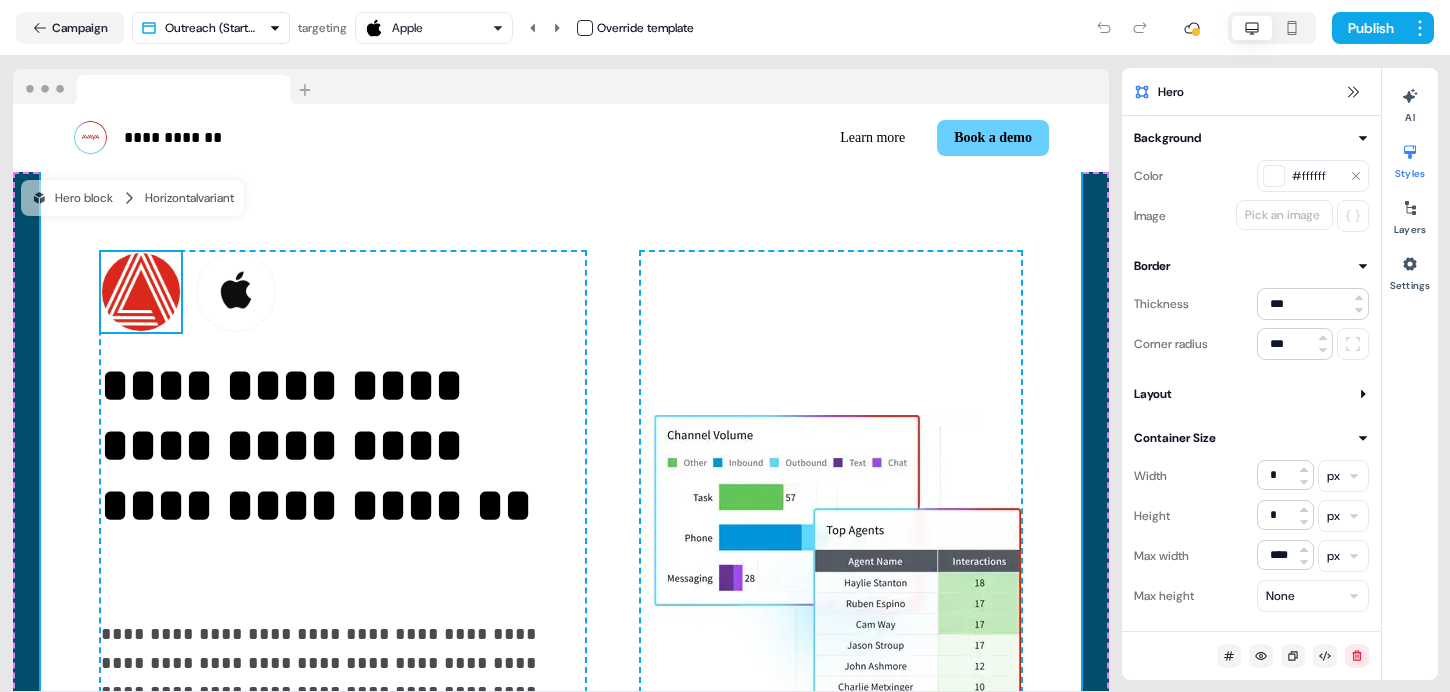 click at bounding box center [141, 292] 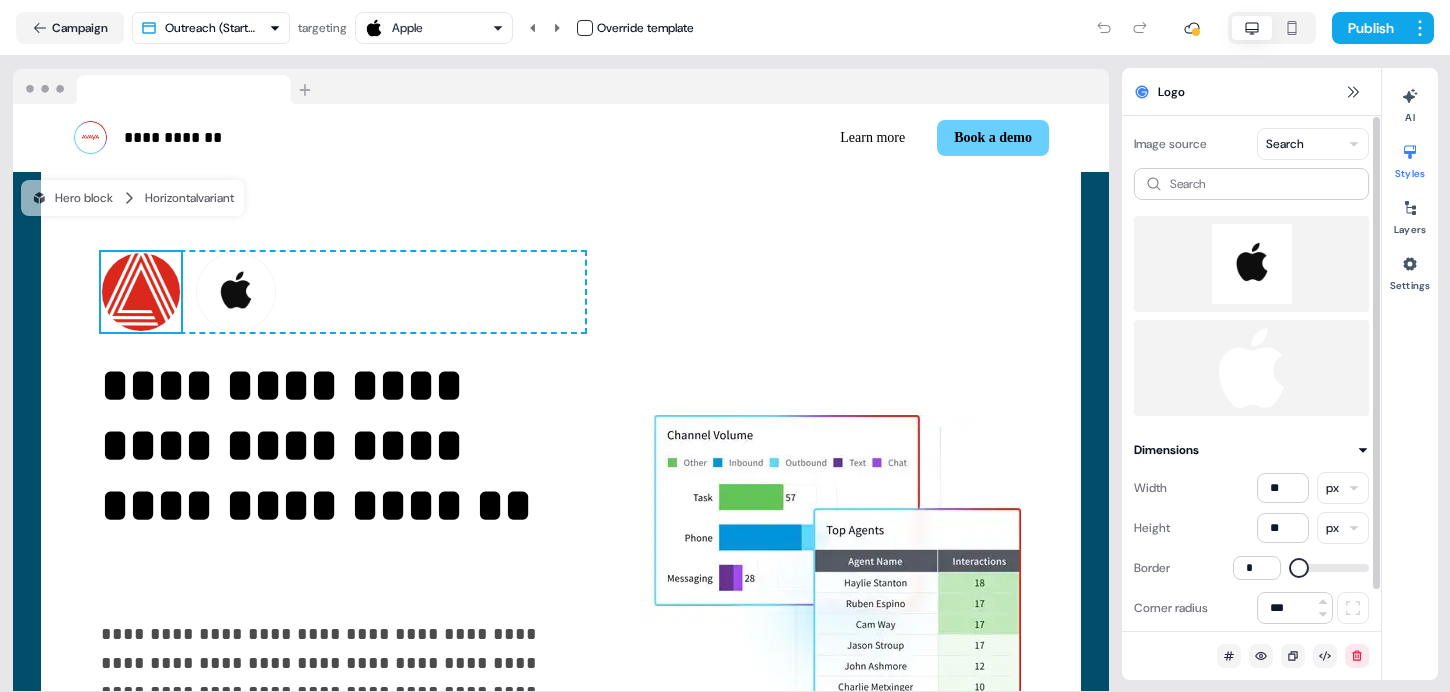 click on "**********" at bounding box center (725, 346) 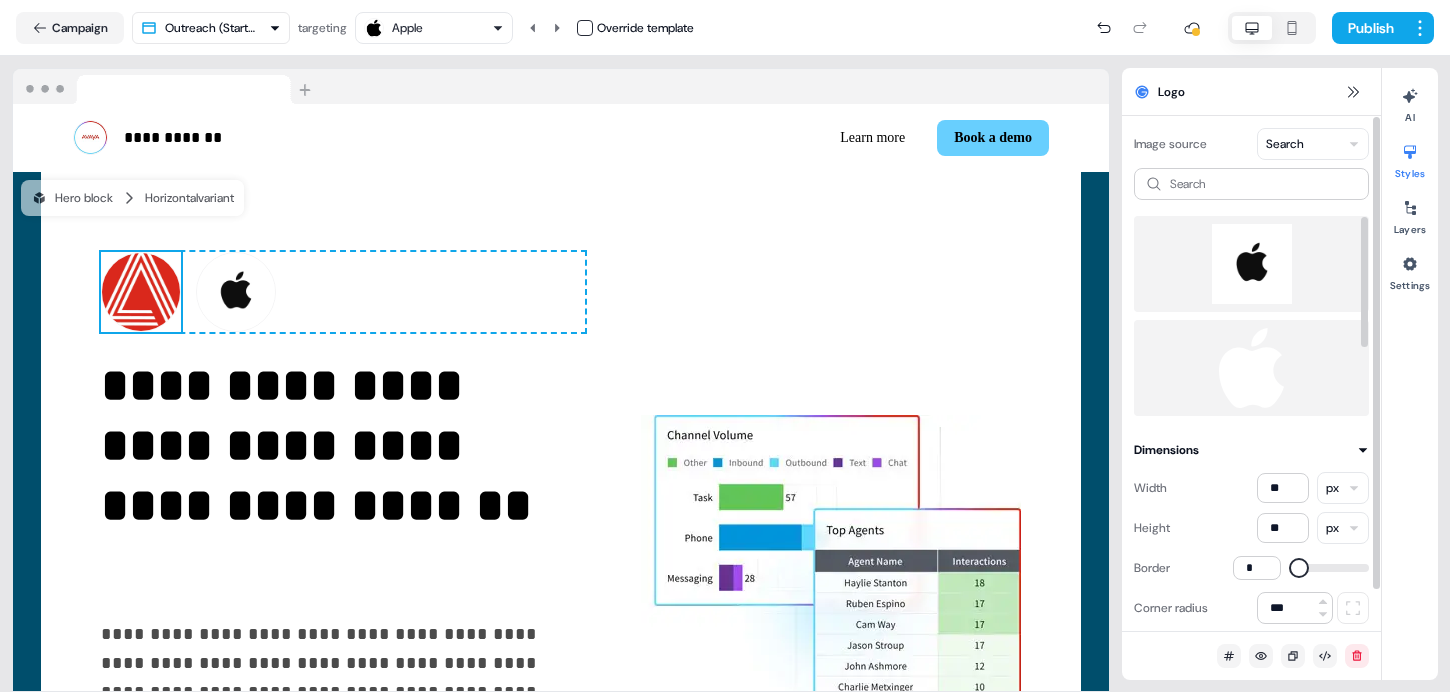 click on "**********" at bounding box center [725, 346] 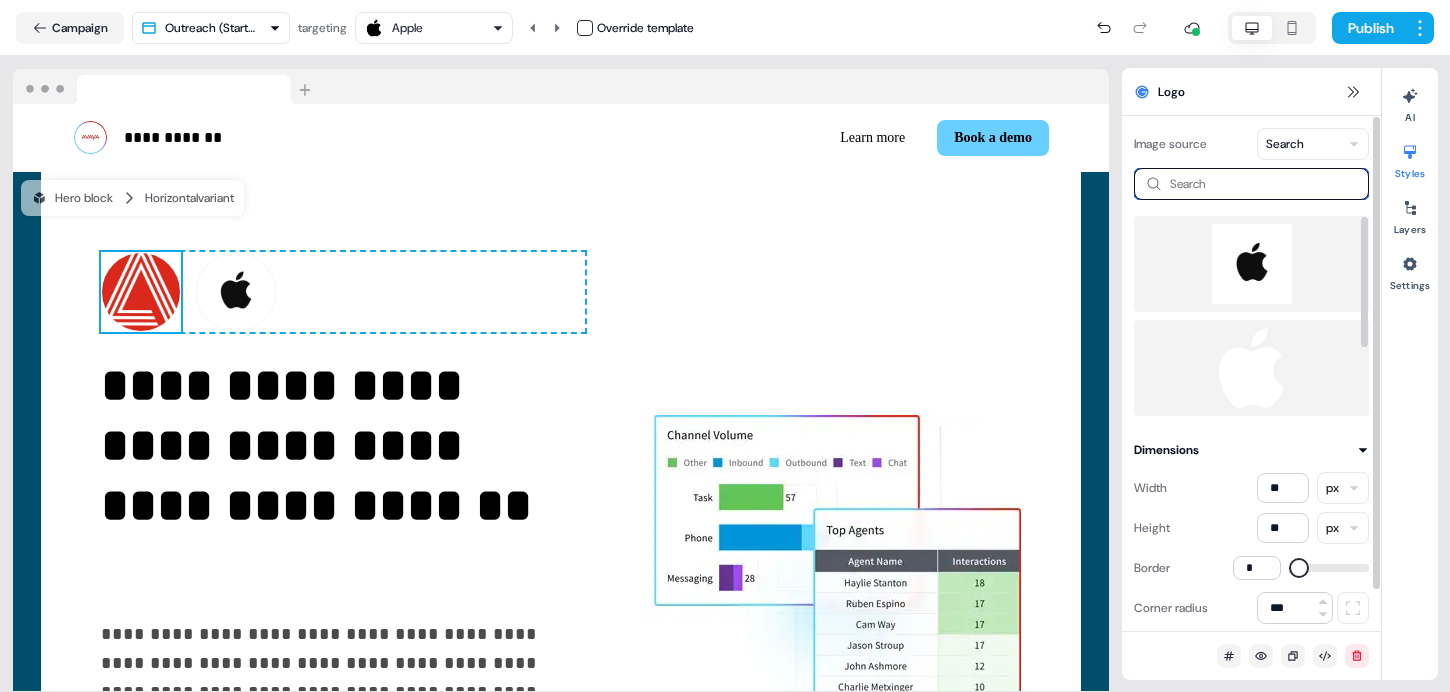 click at bounding box center (1251, 184) 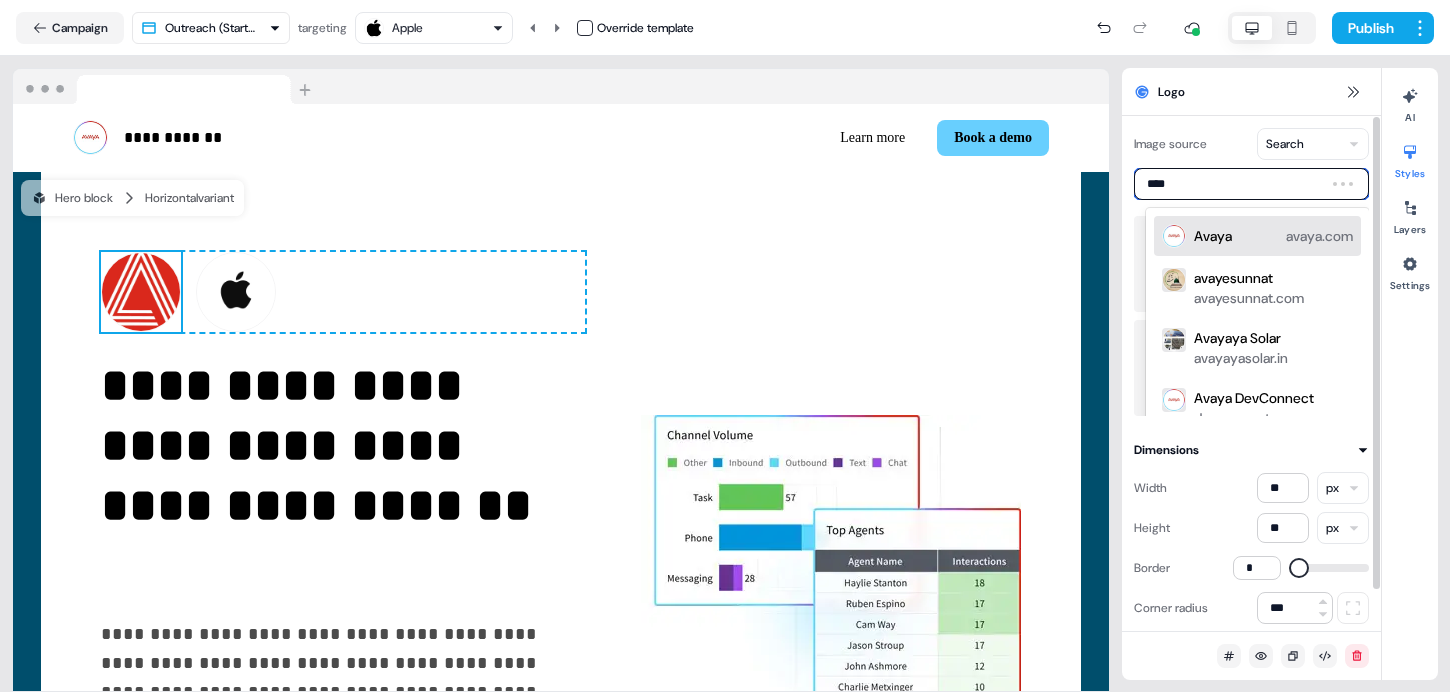 type on "*****" 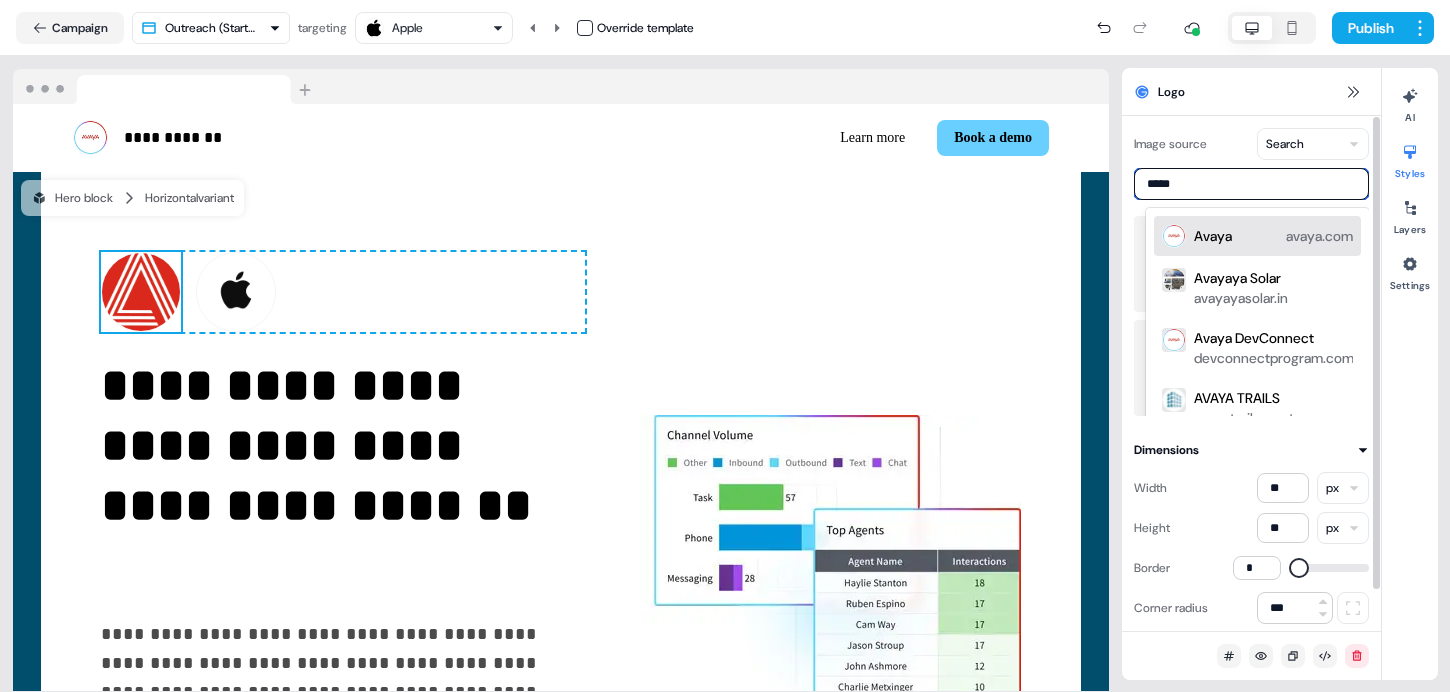 click on "Avaya avaya.com" at bounding box center (1273, 236) 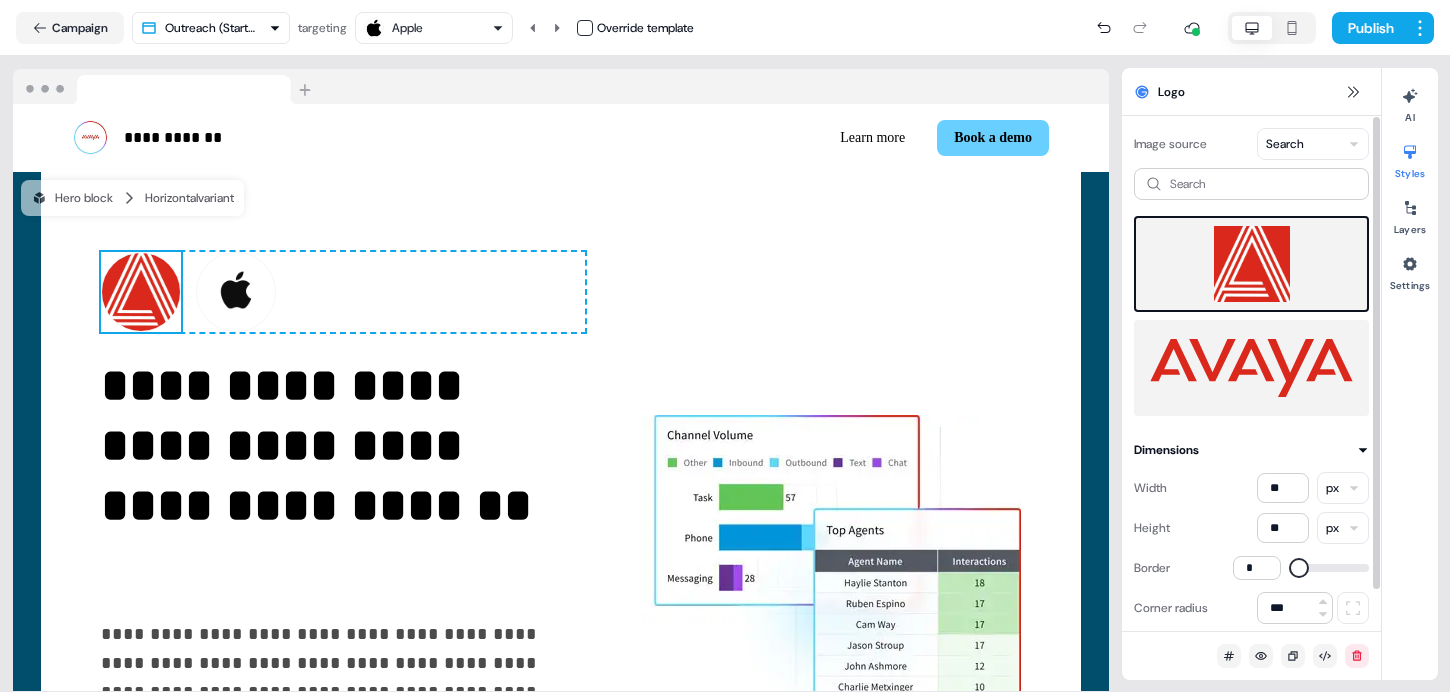 click at bounding box center [1251, 368] 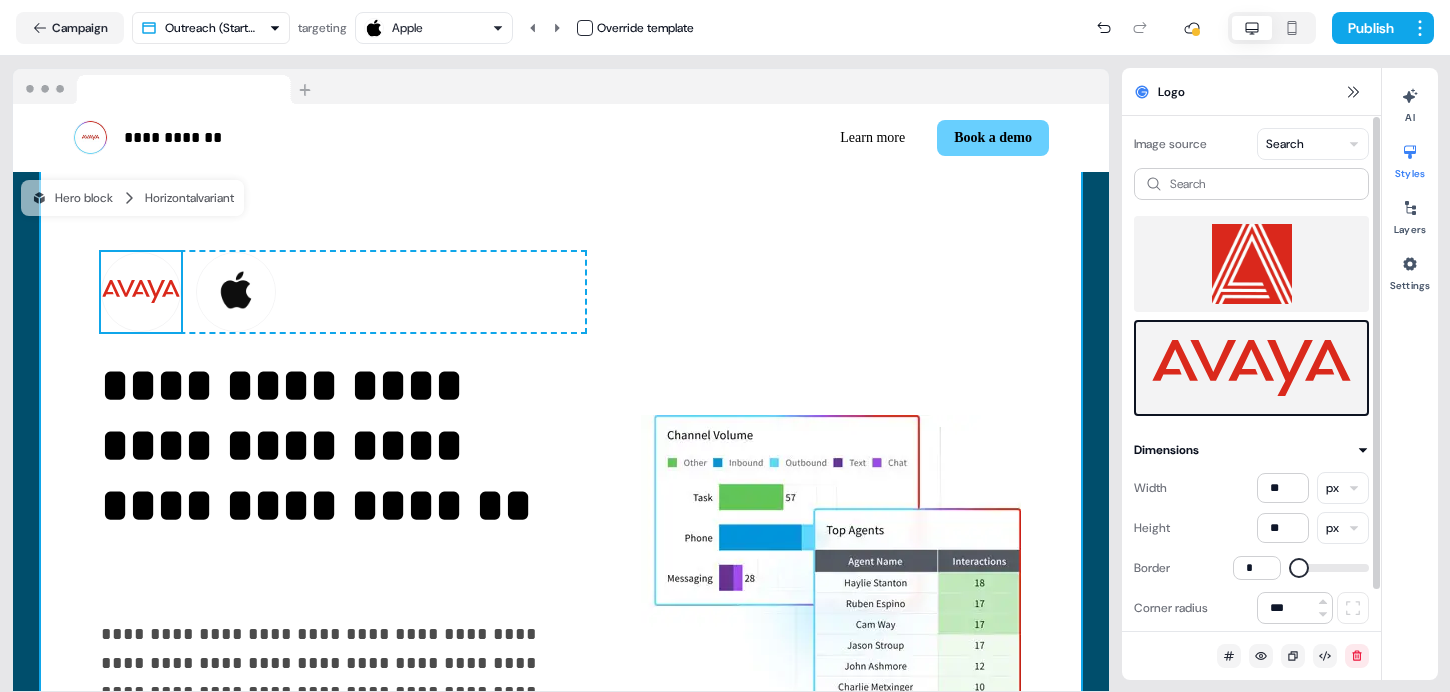 click on "**********" at bounding box center [560, 605] 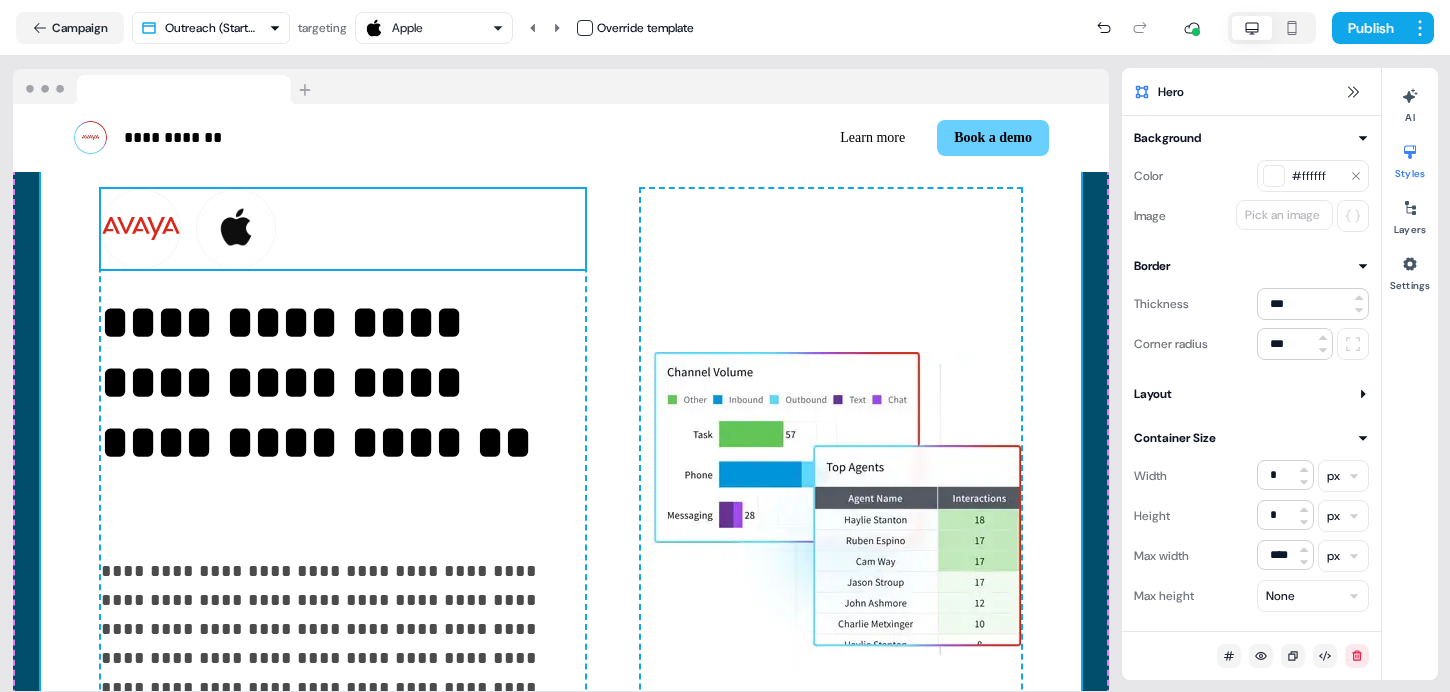 scroll, scrollTop: 0, scrollLeft: 0, axis: both 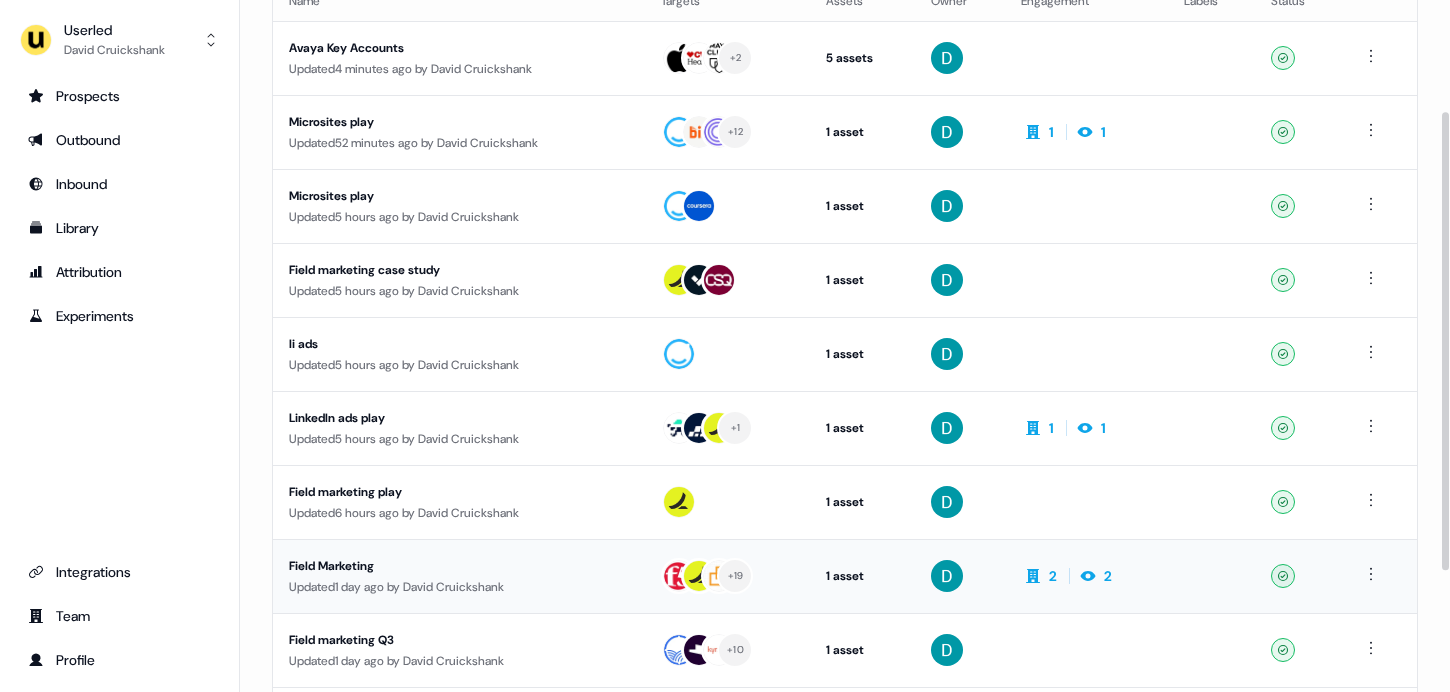 click on "Updated 1 day ago by [FIRST] [LAST]" at bounding box center [459, 587] 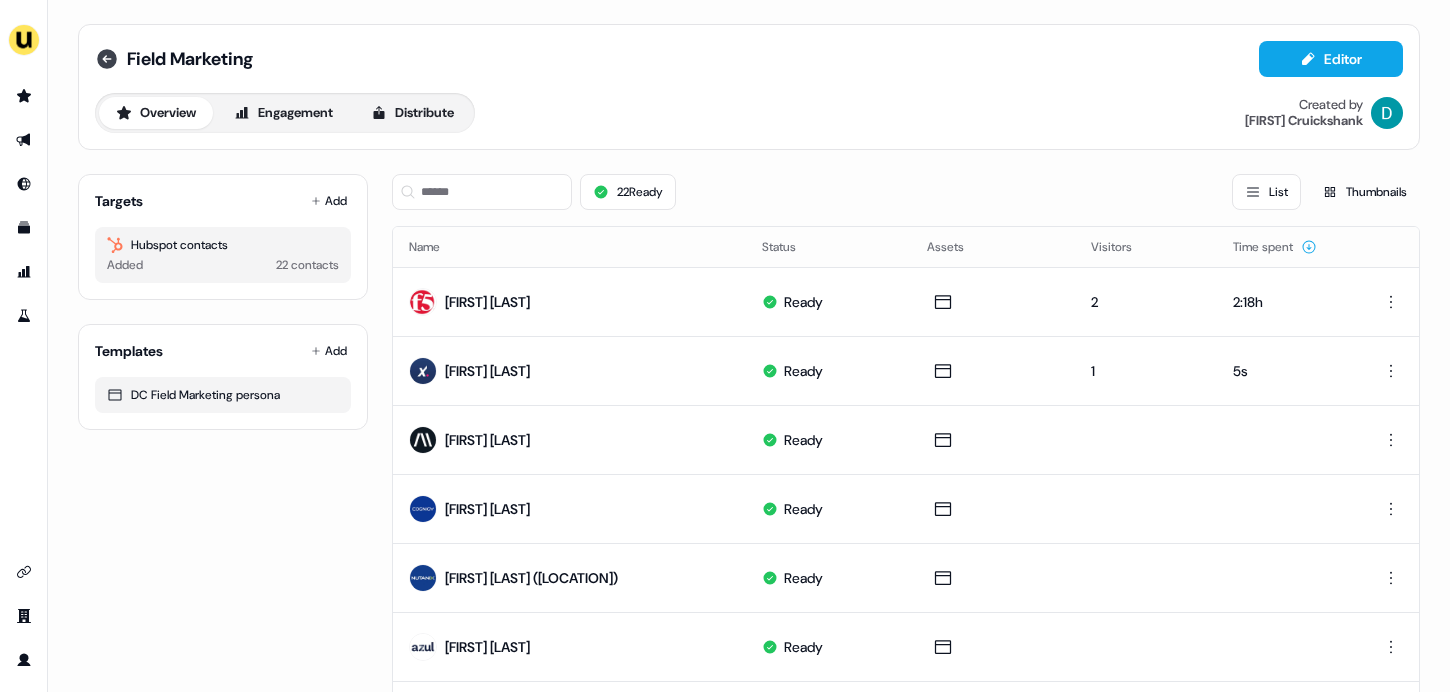 click 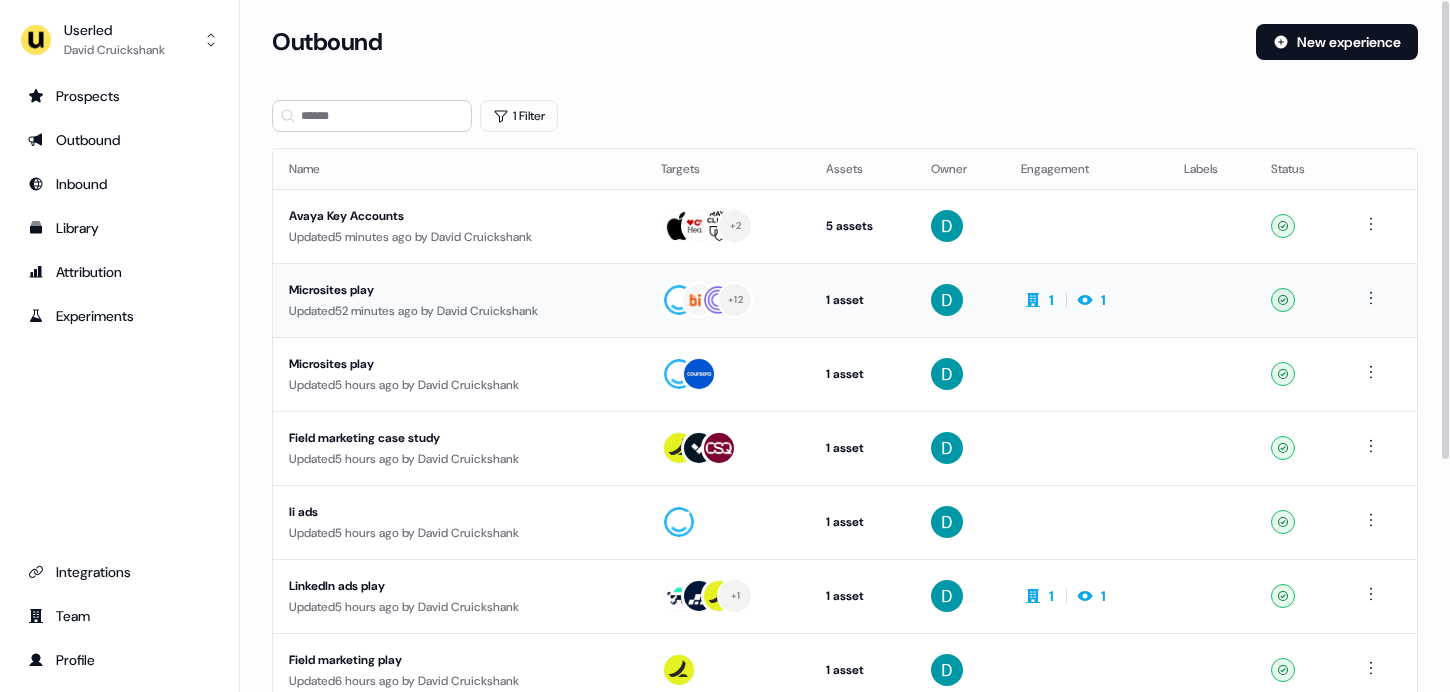 click on "Microsites play" at bounding box center (459, 290) 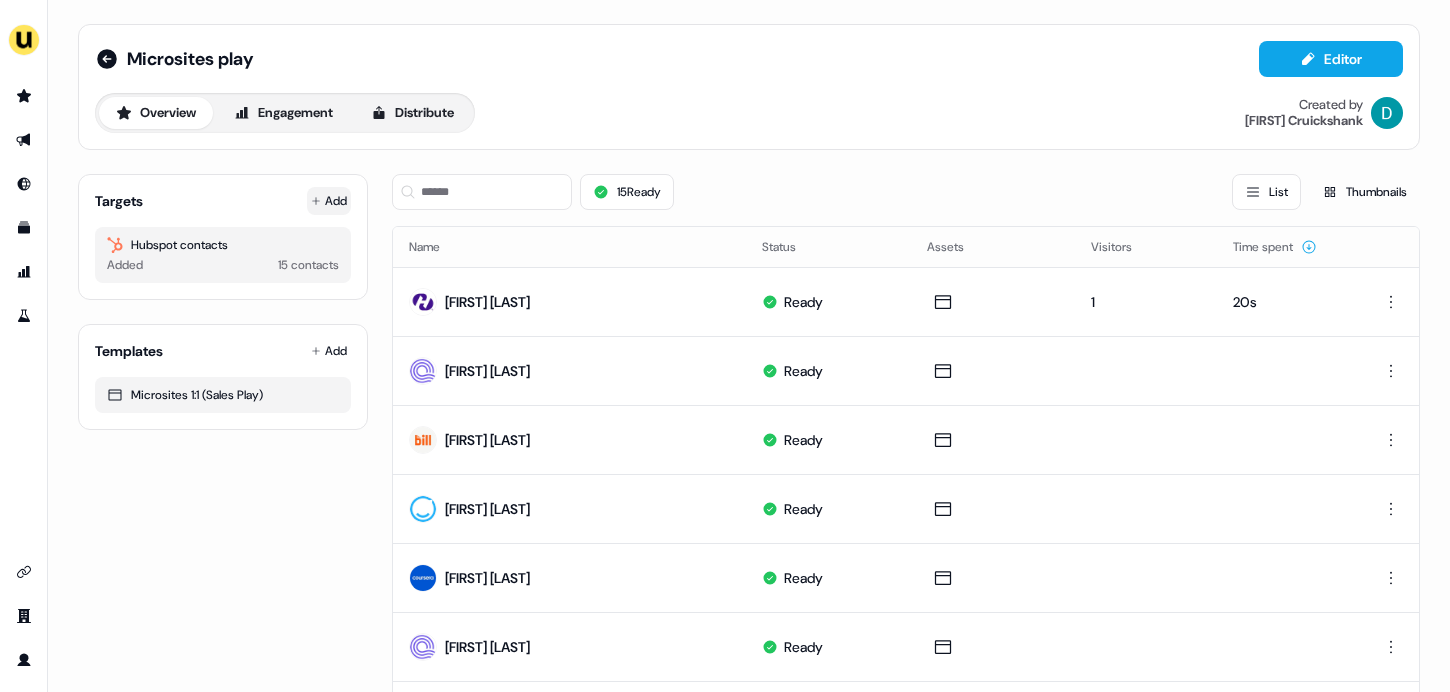 click on "Add" at bounding box center [329, 201] 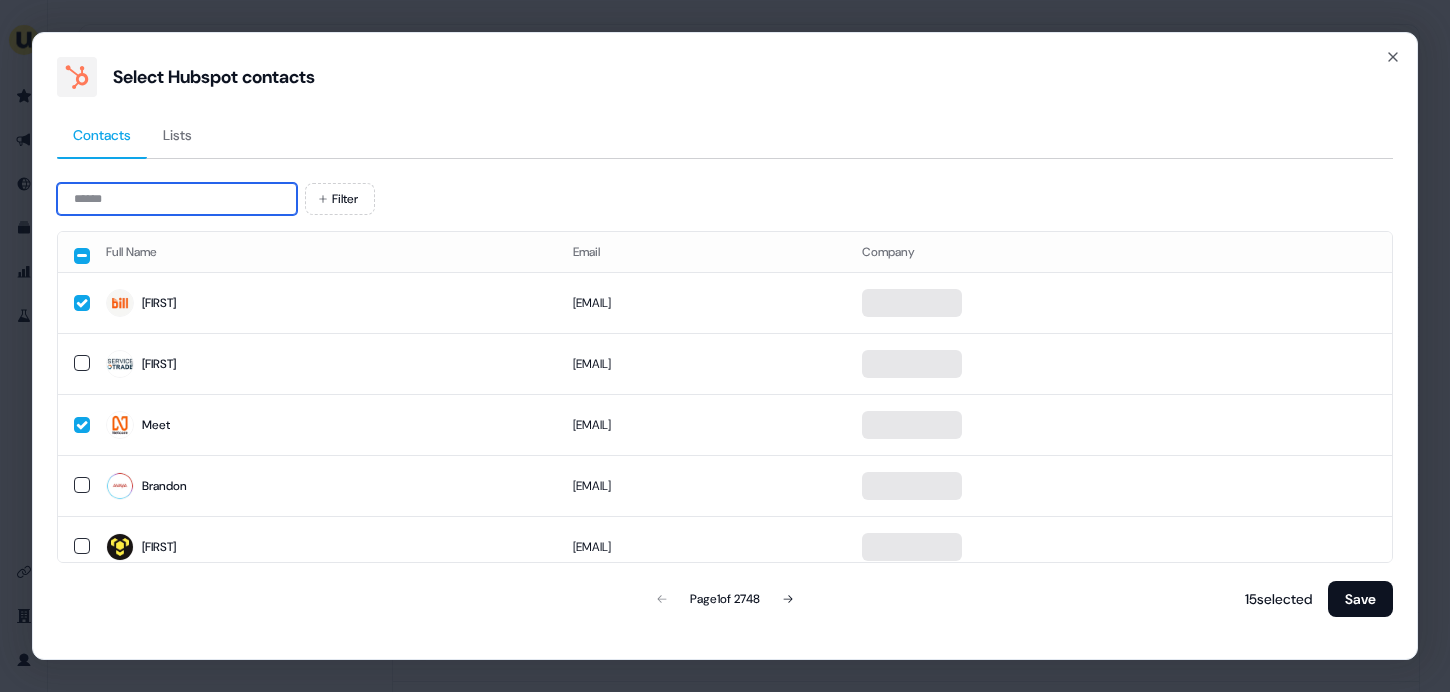 click at bounding box center [177, 199] 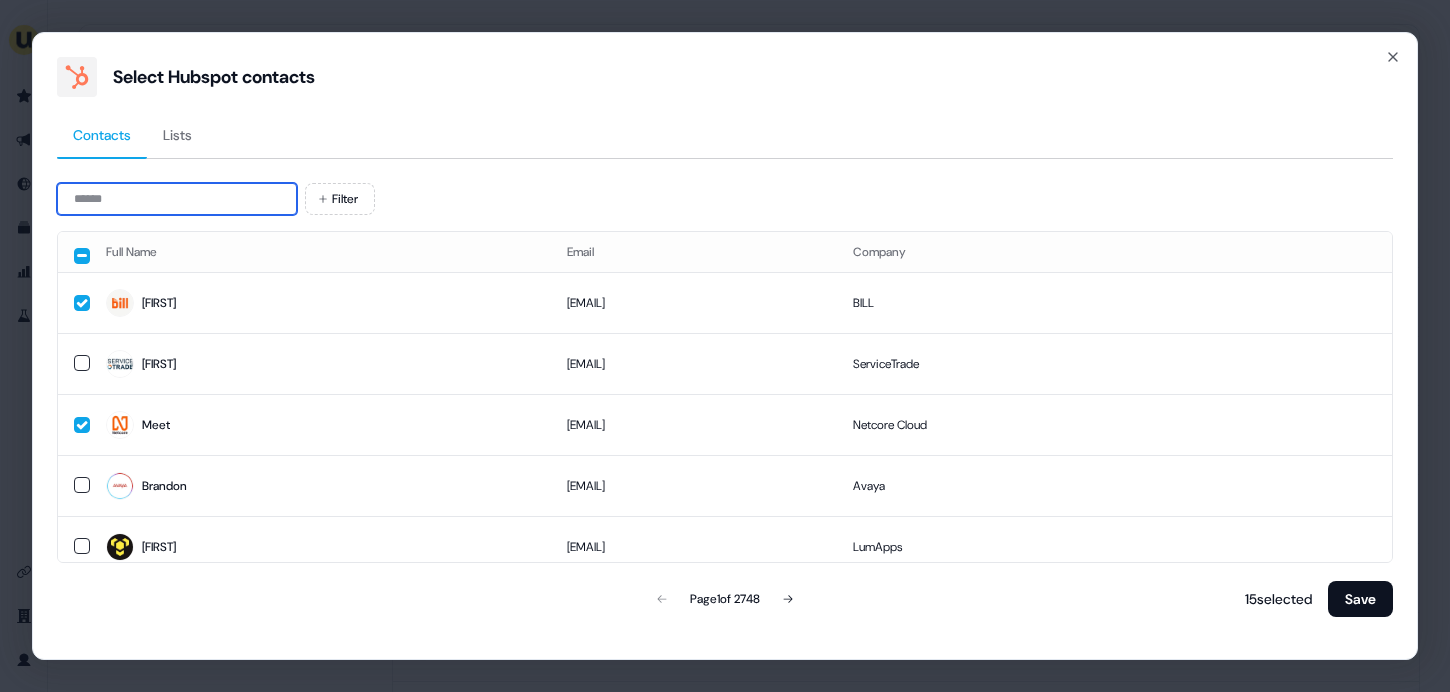 paste on "**********" 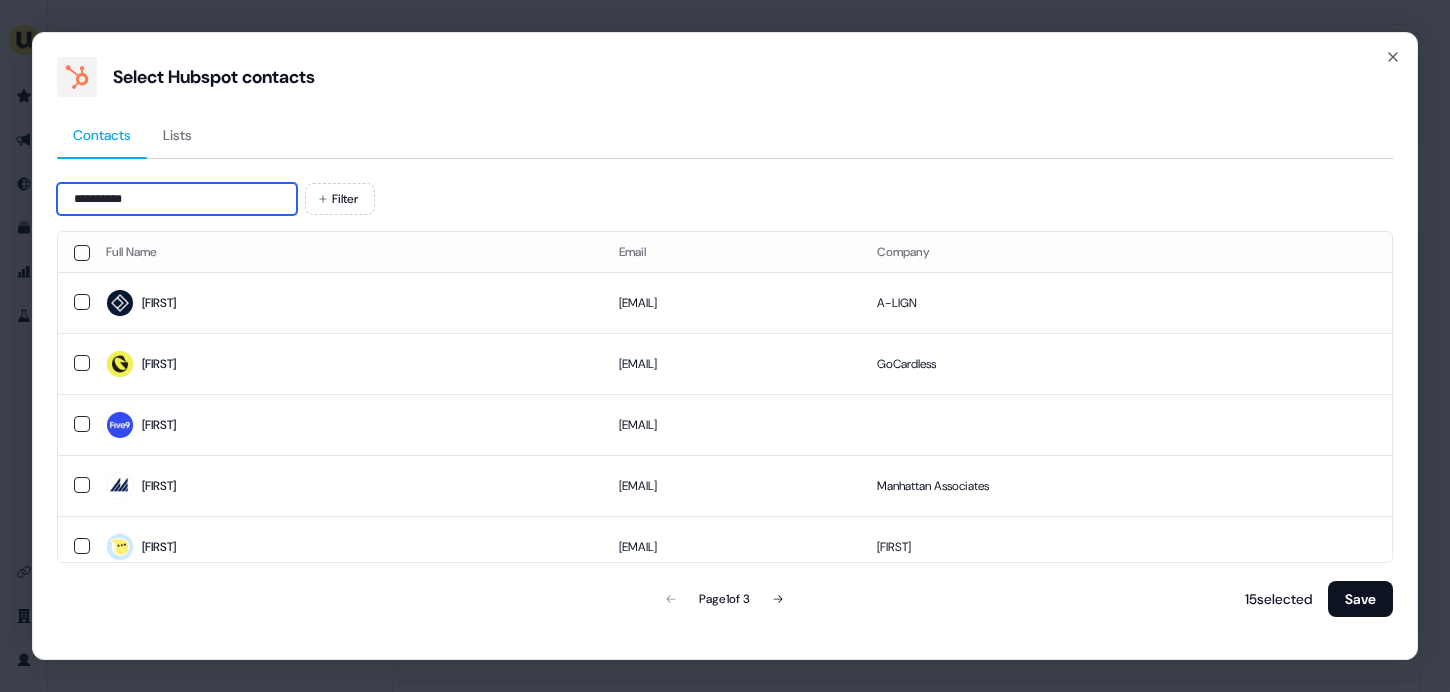 type on "**********" 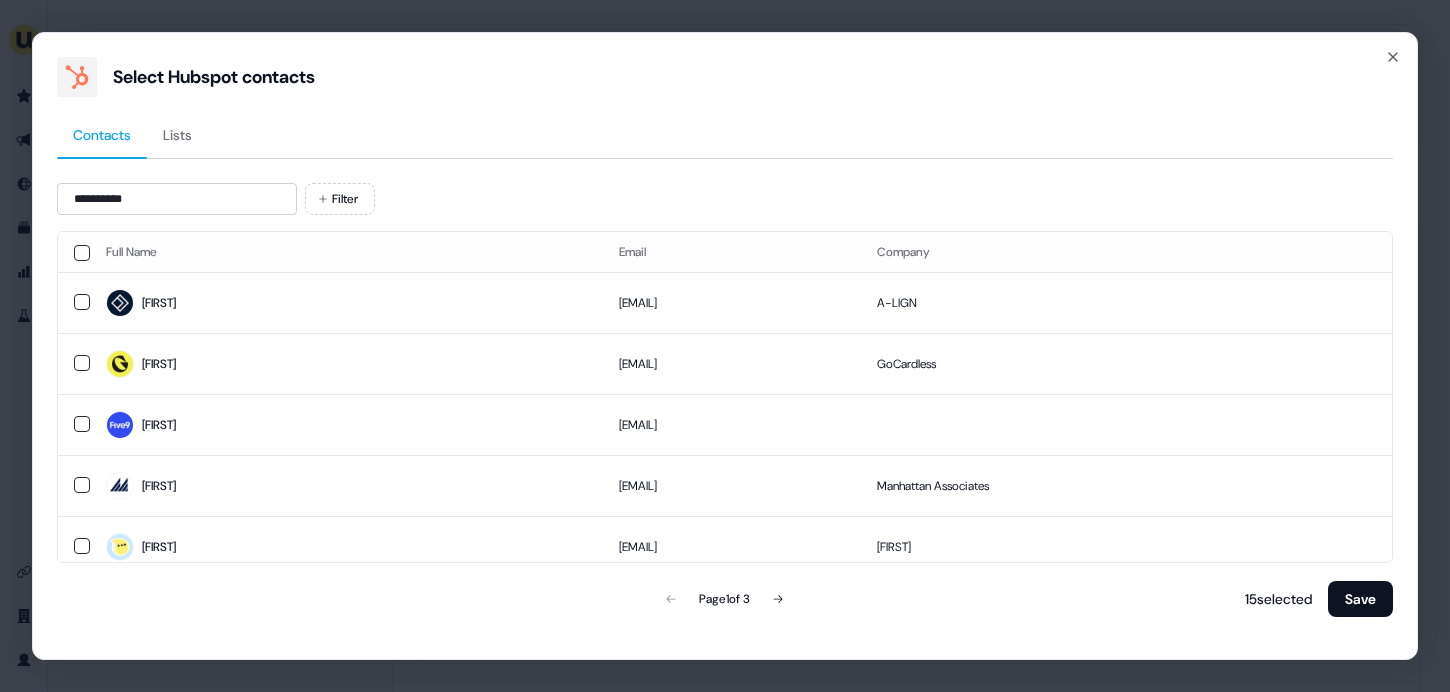 click on "Select Hubspot contacts" at bounding box center (725, 77) 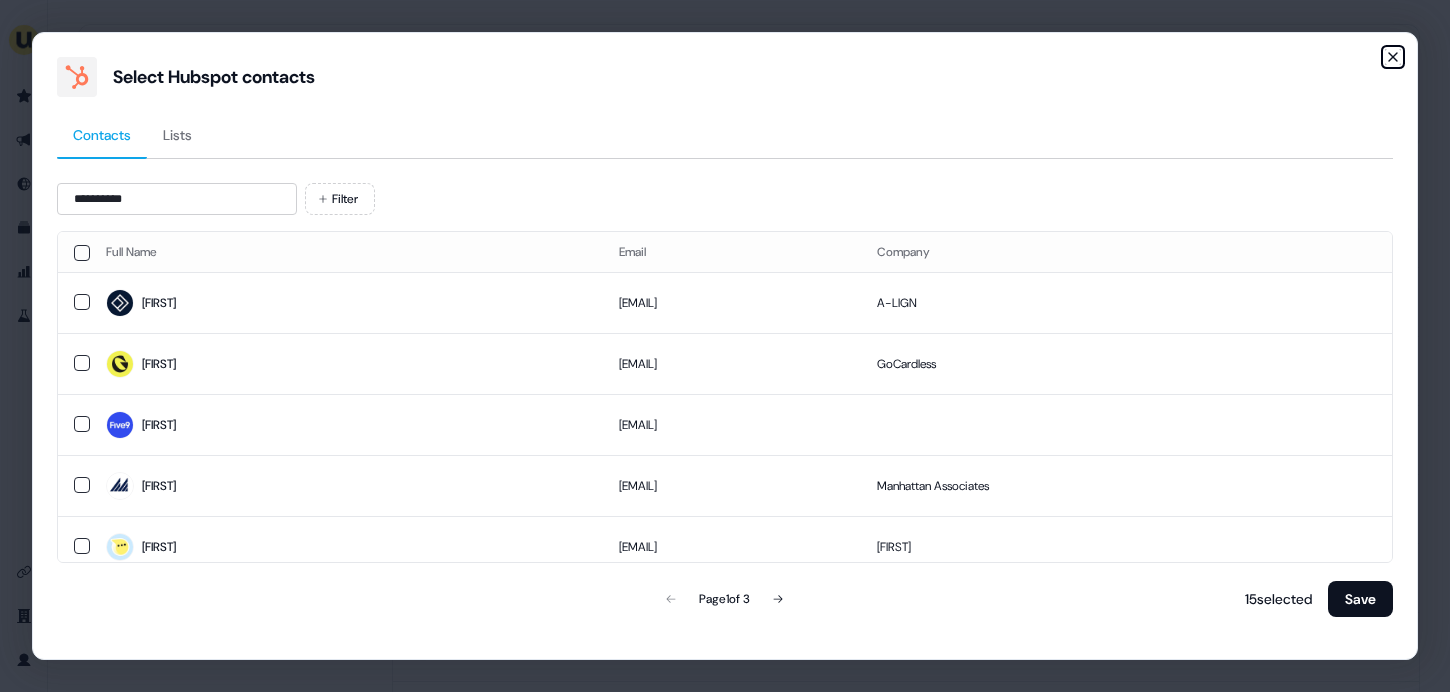 click 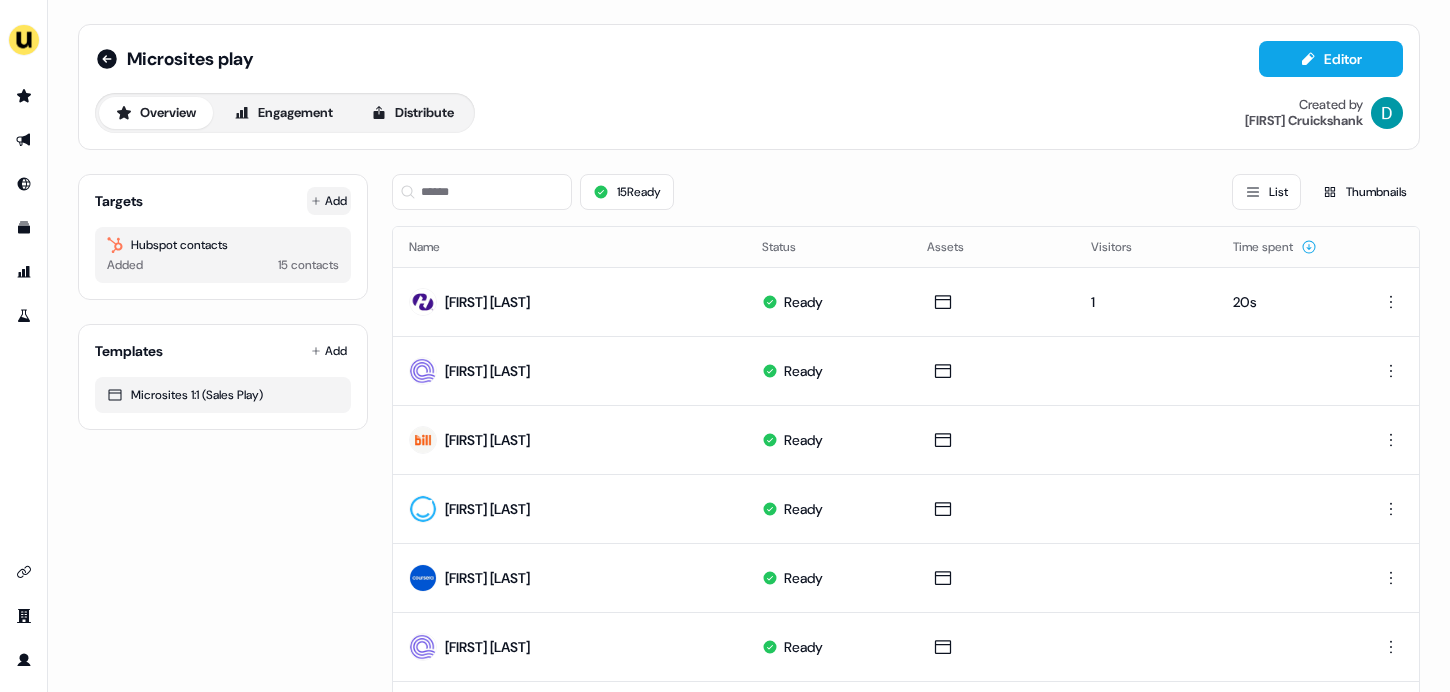 click on "Add" at bounding box center (329, 201) 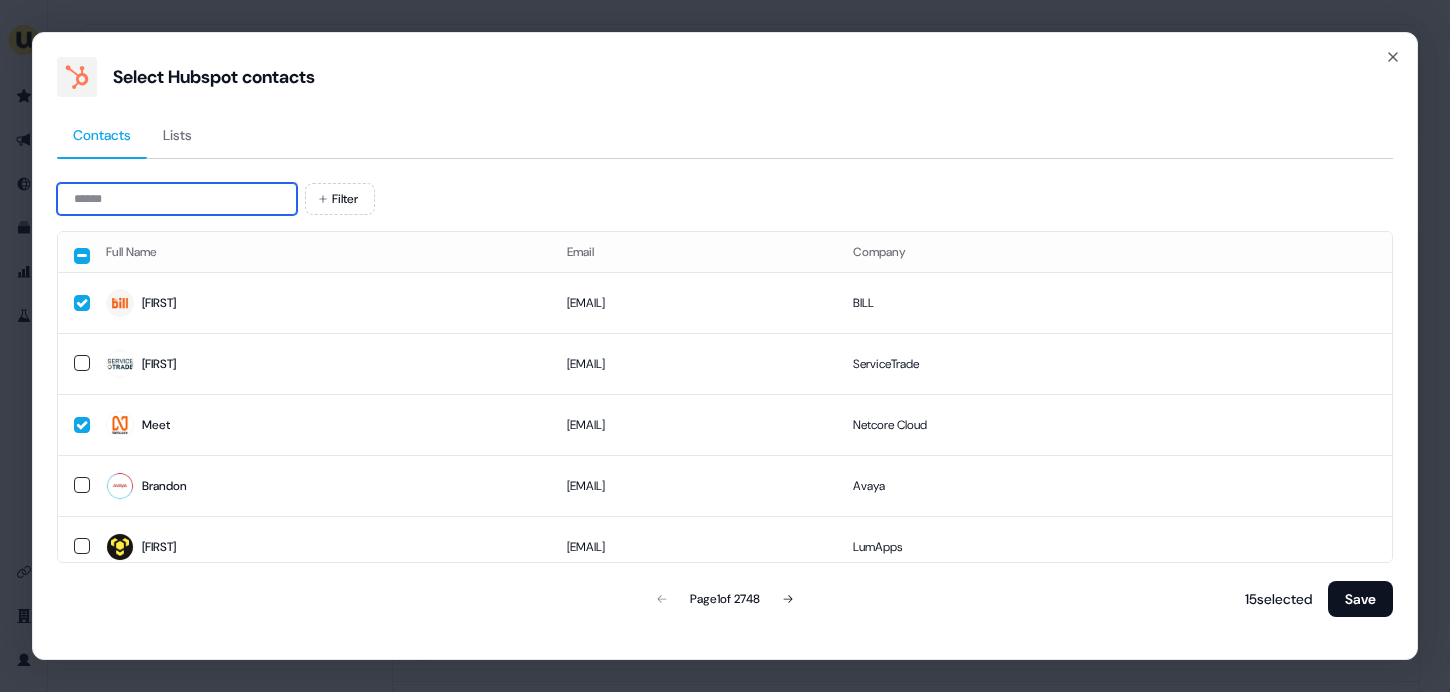 click at bounding box center [177, 199] 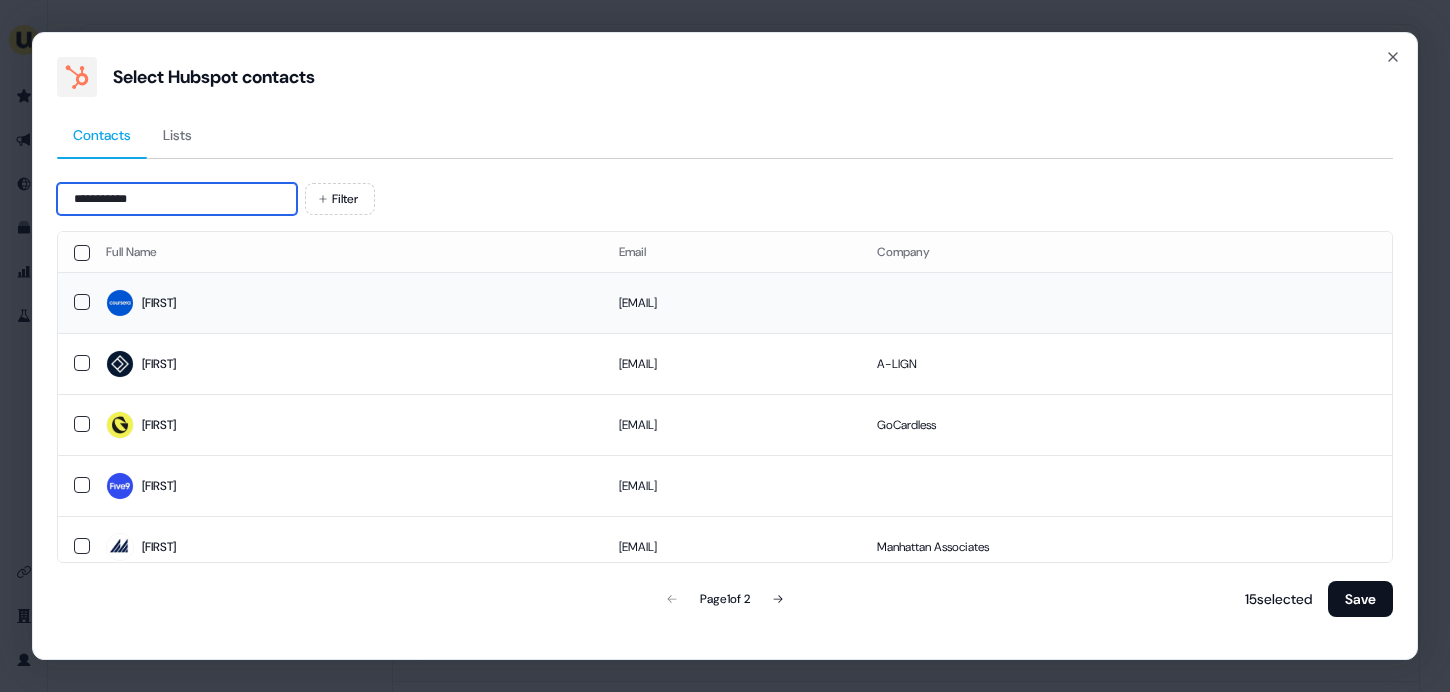 type on "**********" 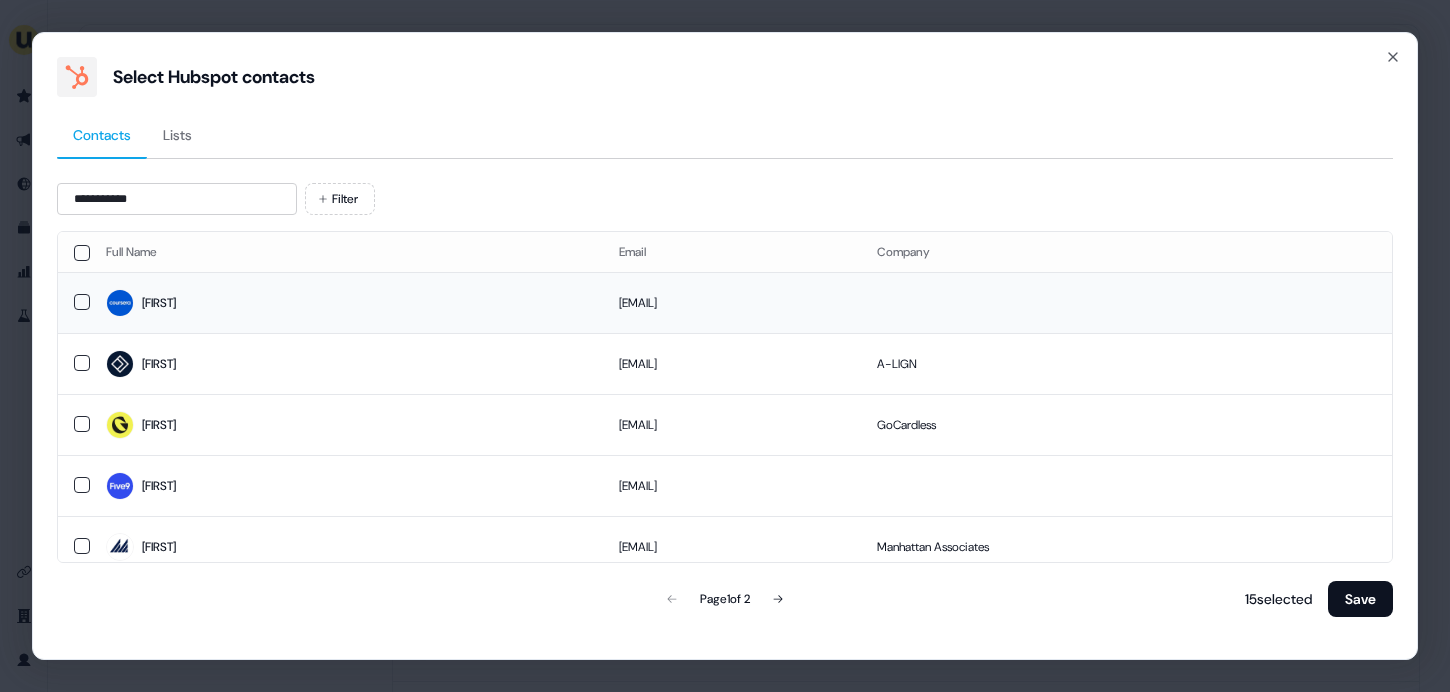 click on "[FIRST]" at bounding box center (346, 303) 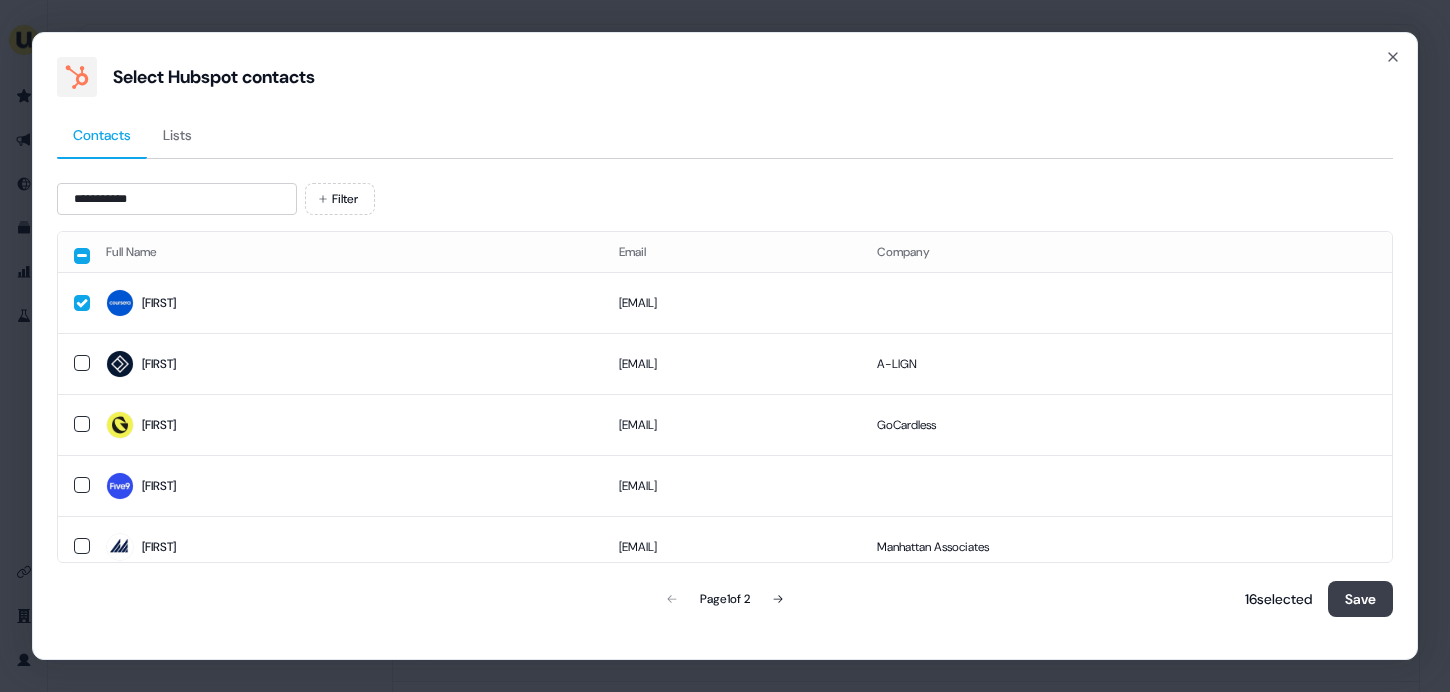 click on "Save" at bounding box center [1360, 599] 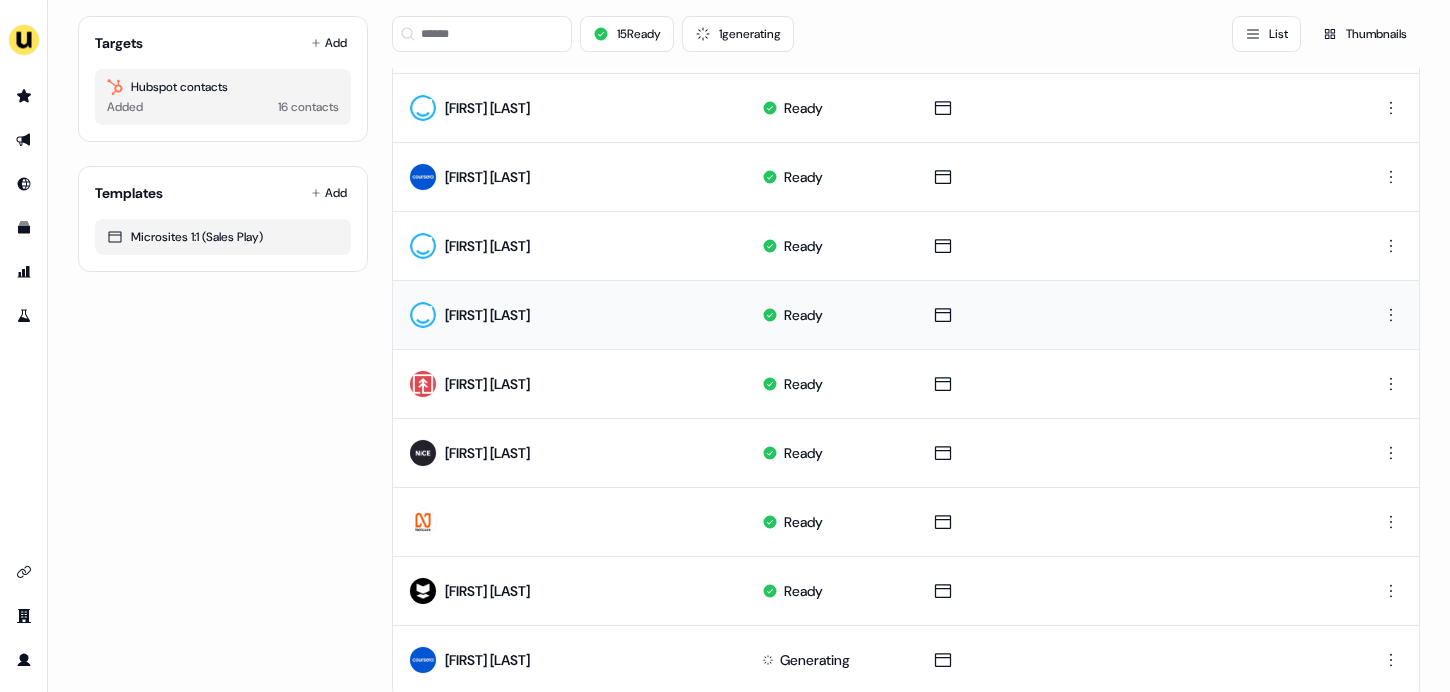 scroll, scrollTop: 743, scrollLeft: 0, axis: vertical 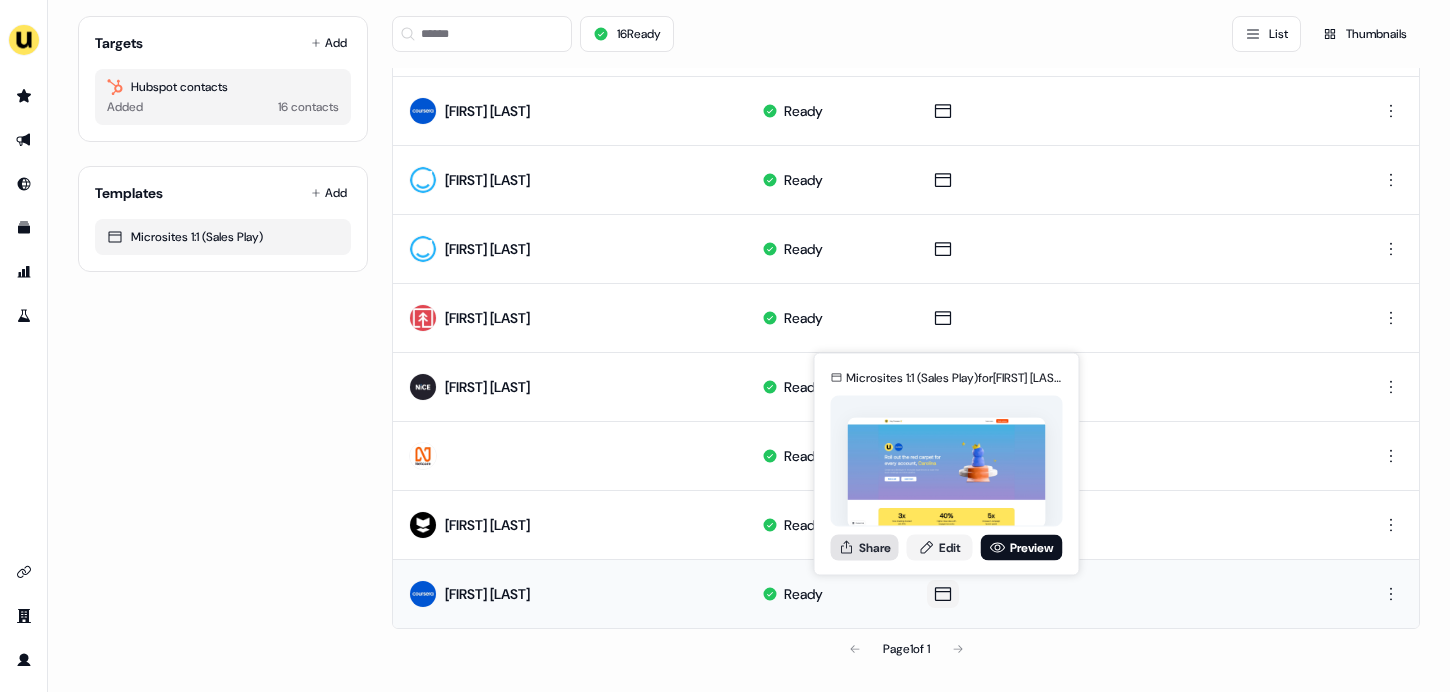 click on "Share" at bounding box center [865, 547] 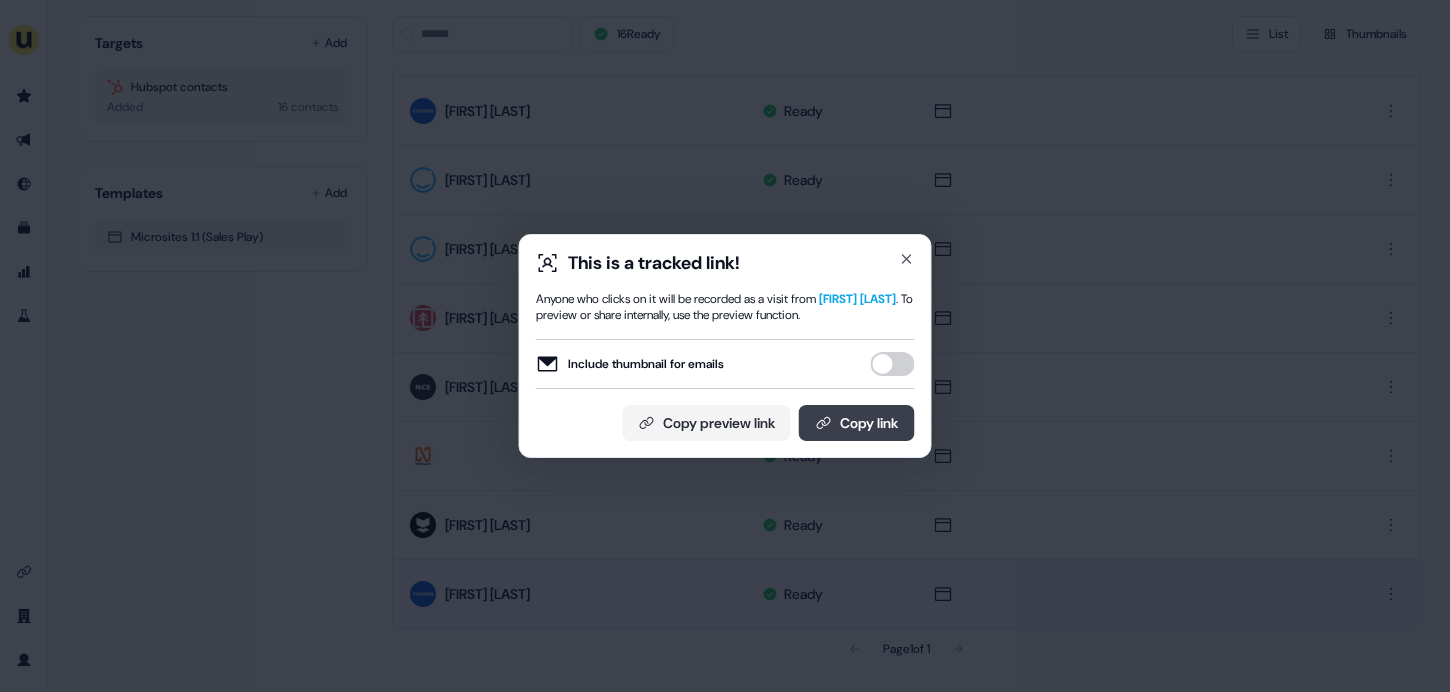 click on "Copy link" at bounding box center [857, 423] 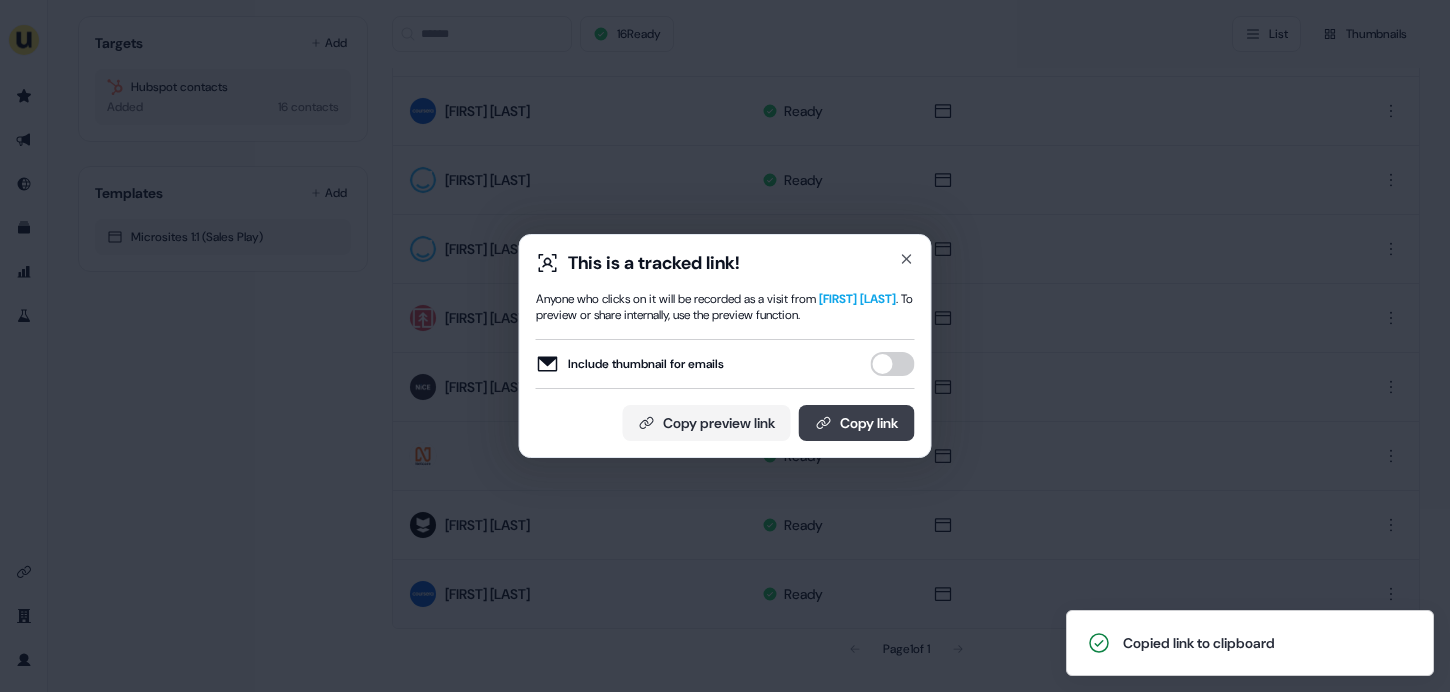 click on "Copy link" at bounding box center [857, 423] 